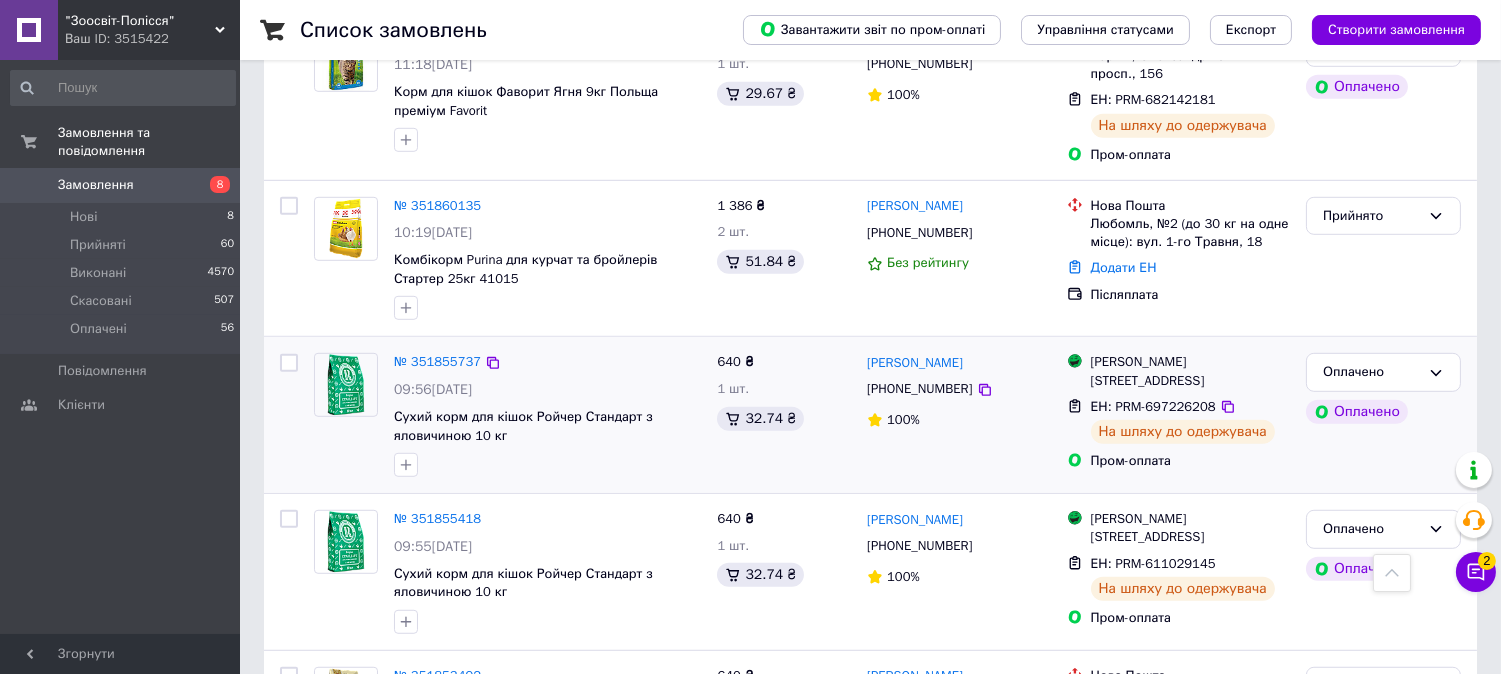 scroll, scrollTop: 2555, scrollLeft: 0, axis: vertical 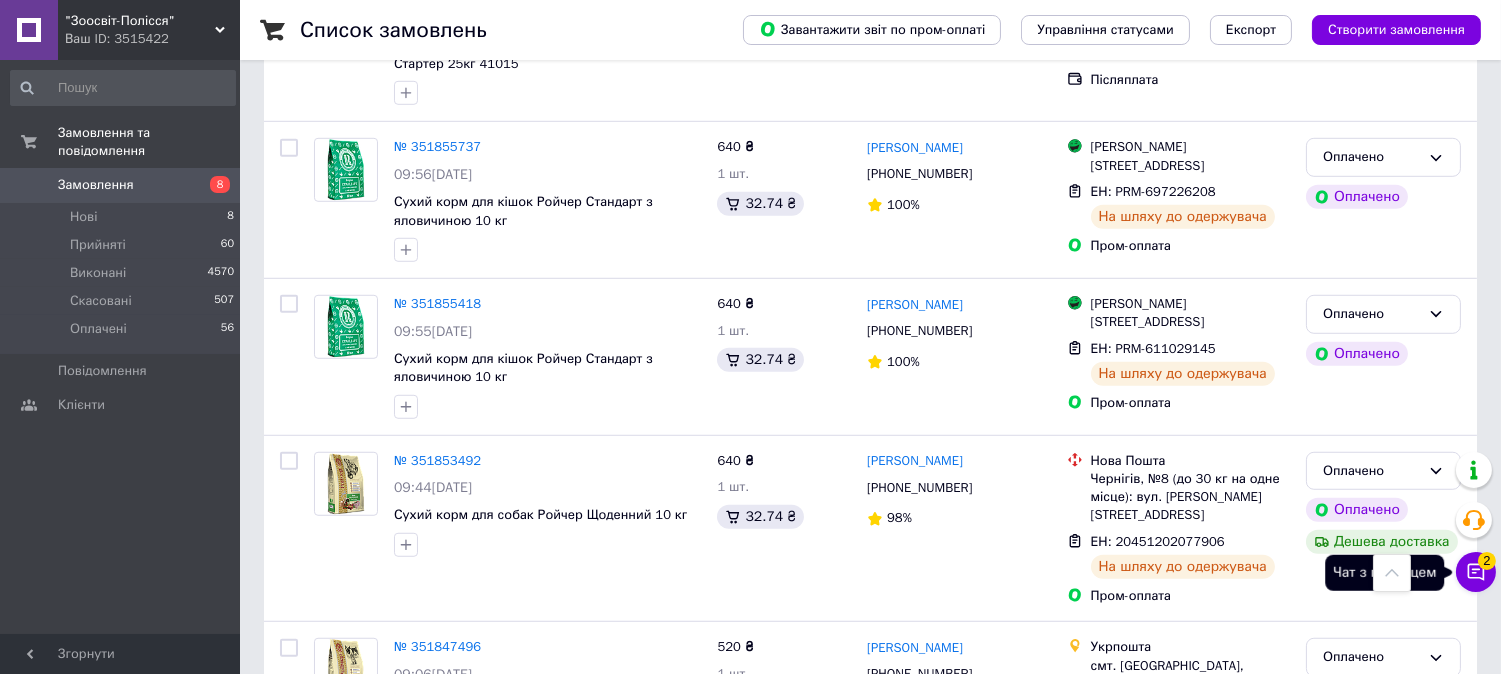 click on "Чат з покупцем 2" at bounding box center [1476, 572] 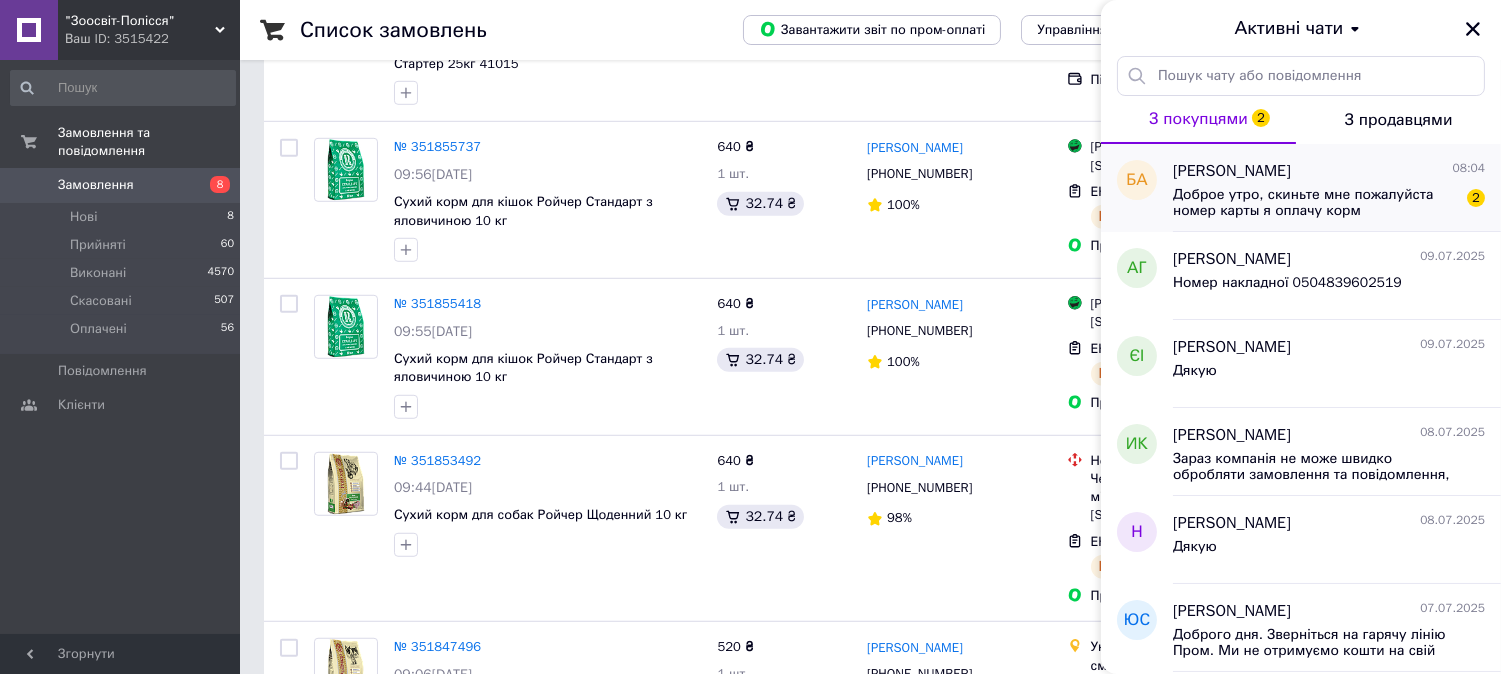 click on "Доброе утро, скиньте мне пожалуйста номер карты я оплачу корм" at bounding box center [1315, 203] 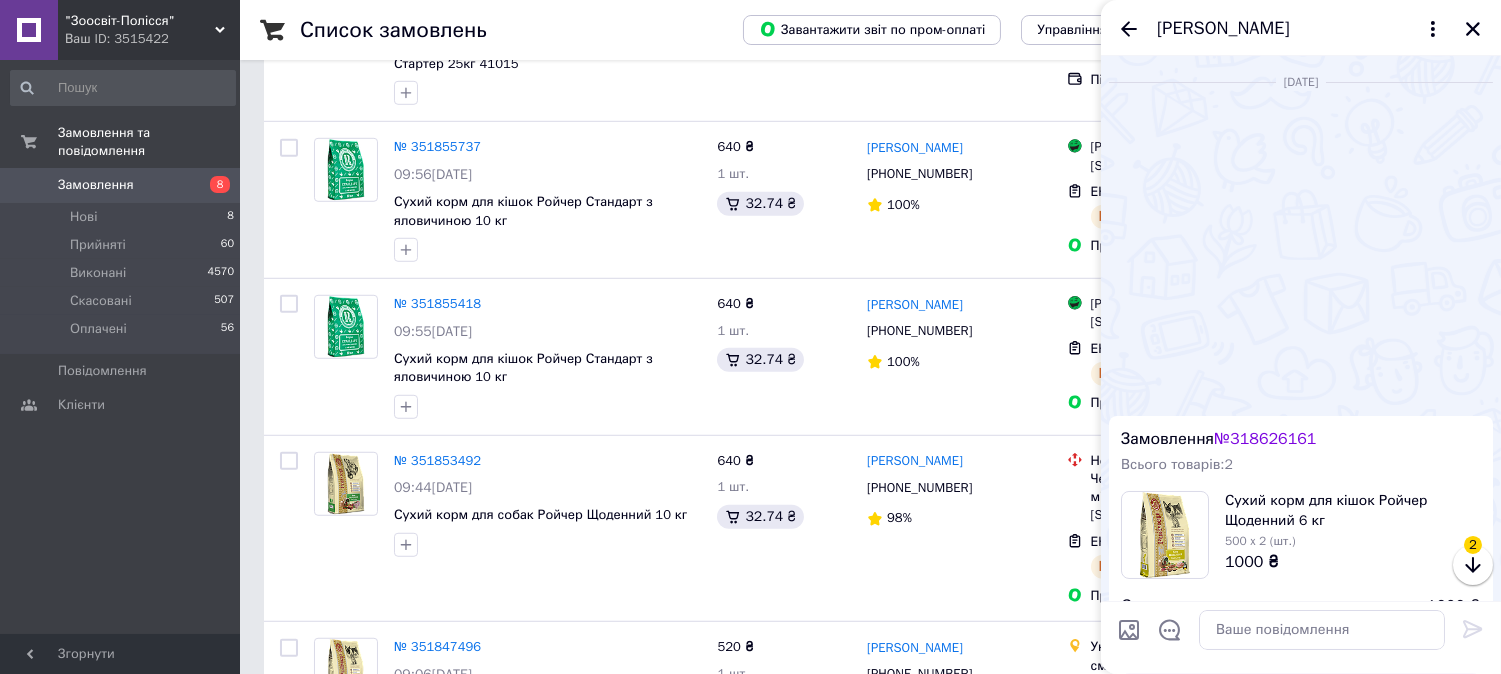 scroll, scrollTop: 1774, scrollLeft: 0, axis: vertical 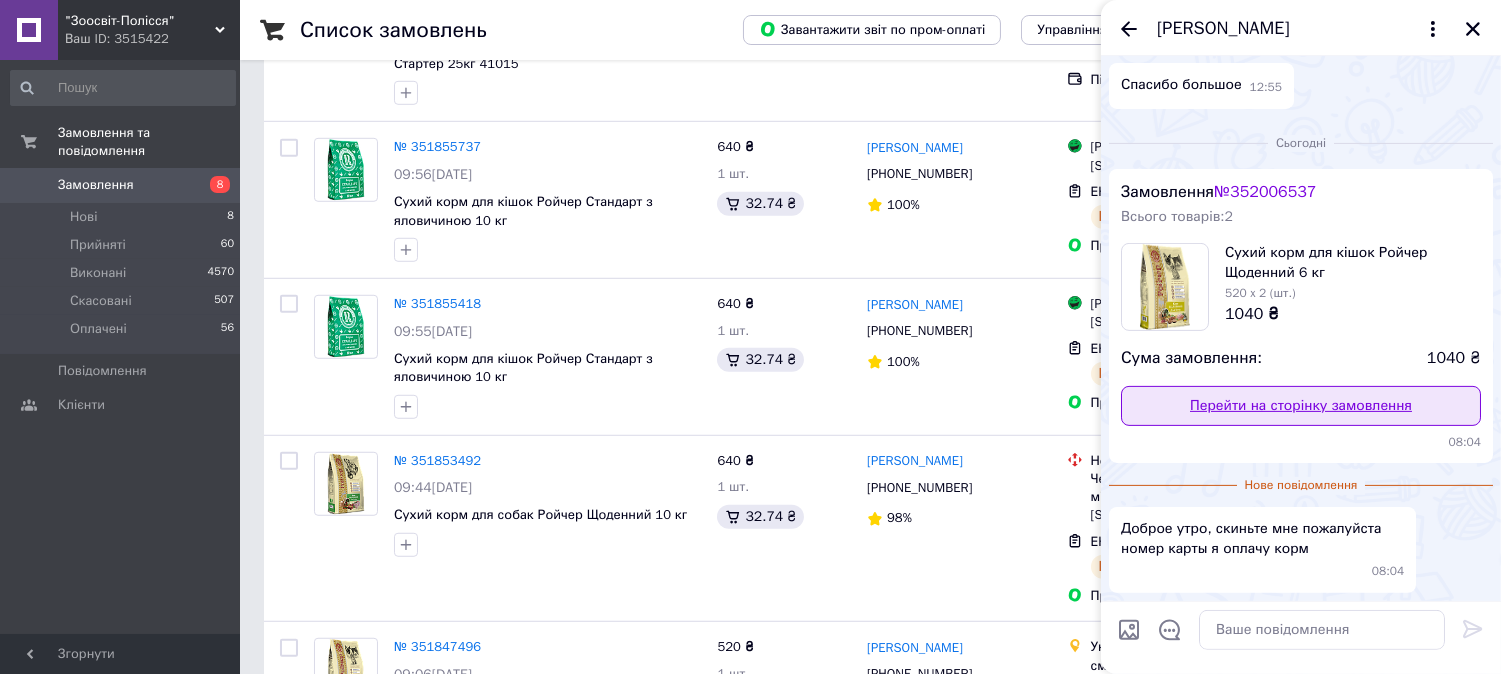 click on "Перейти на сторінку замовлення" at bounding box center [1301, 406] 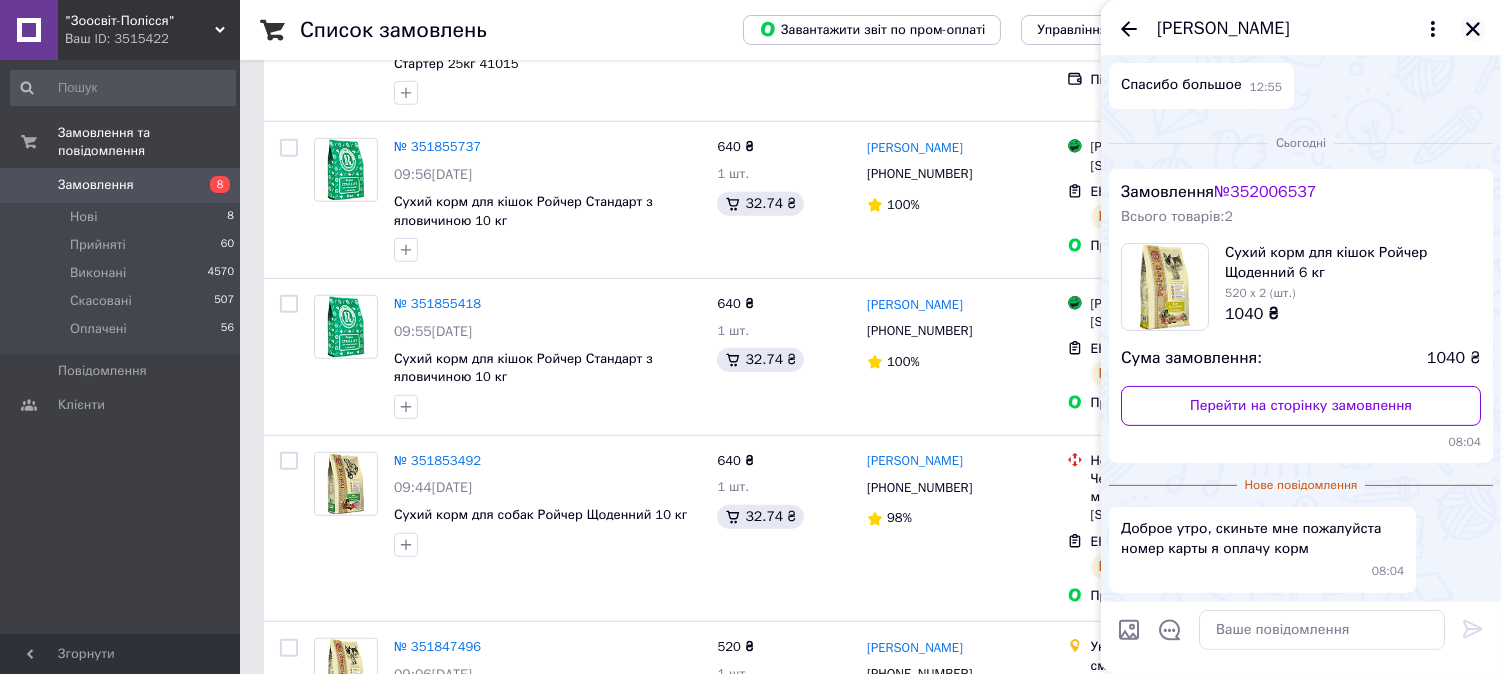 click 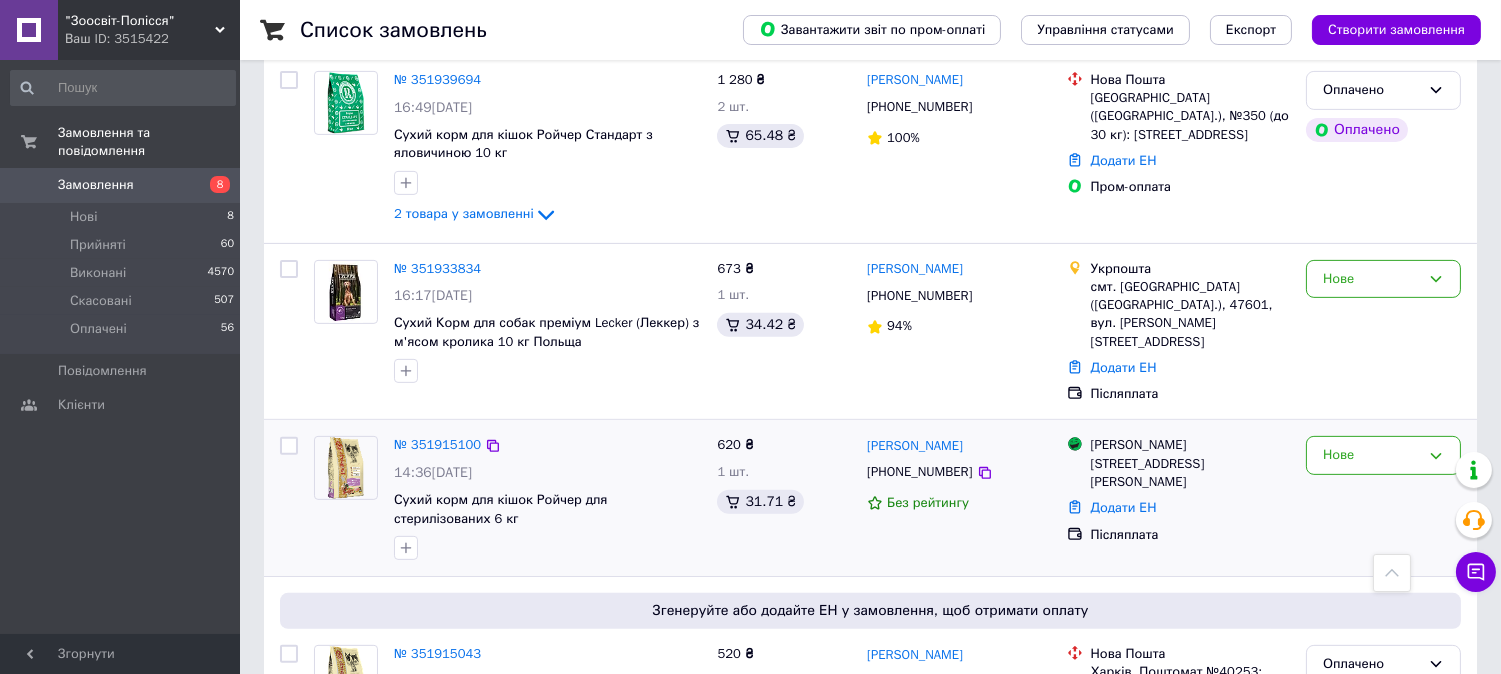scroll, scrollTop: 1444, scrollLeft: 0, axis: vertical 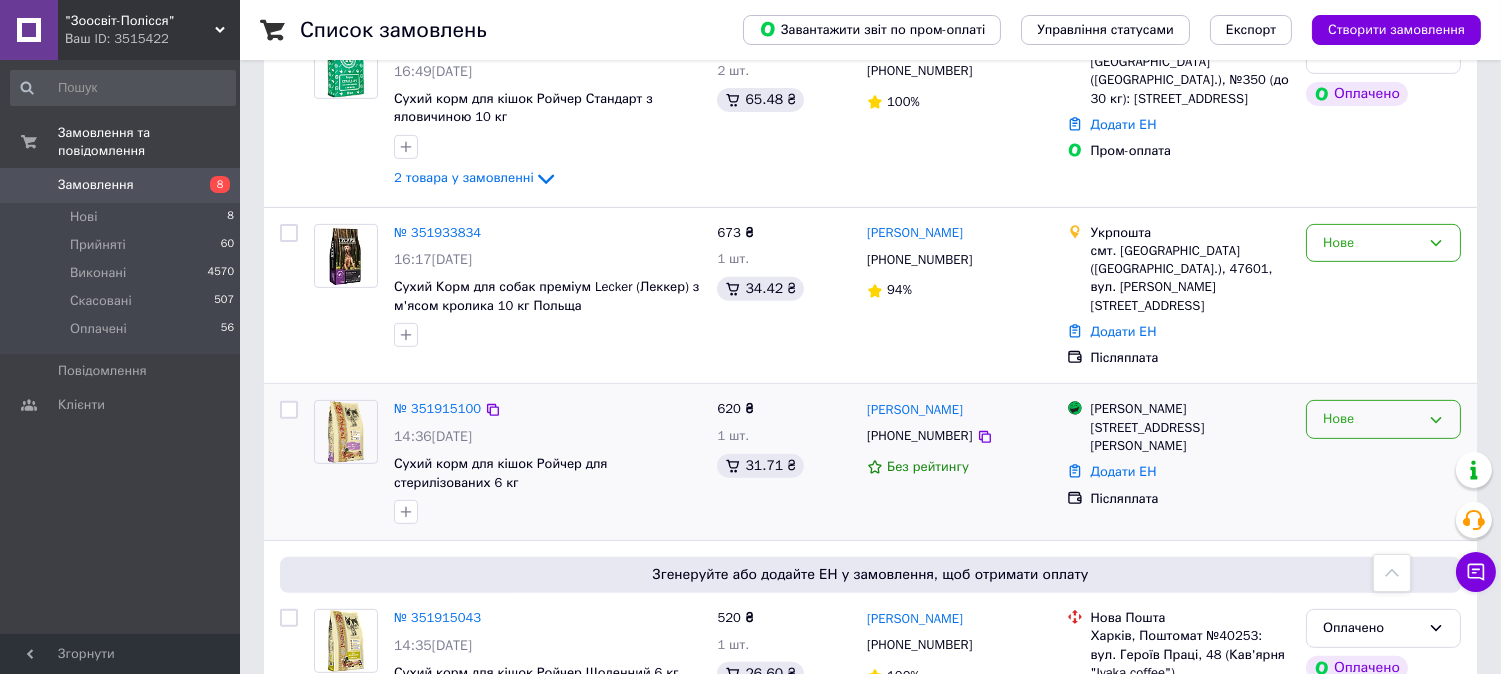 click on "Нове" at bounding box center [1371, 419] 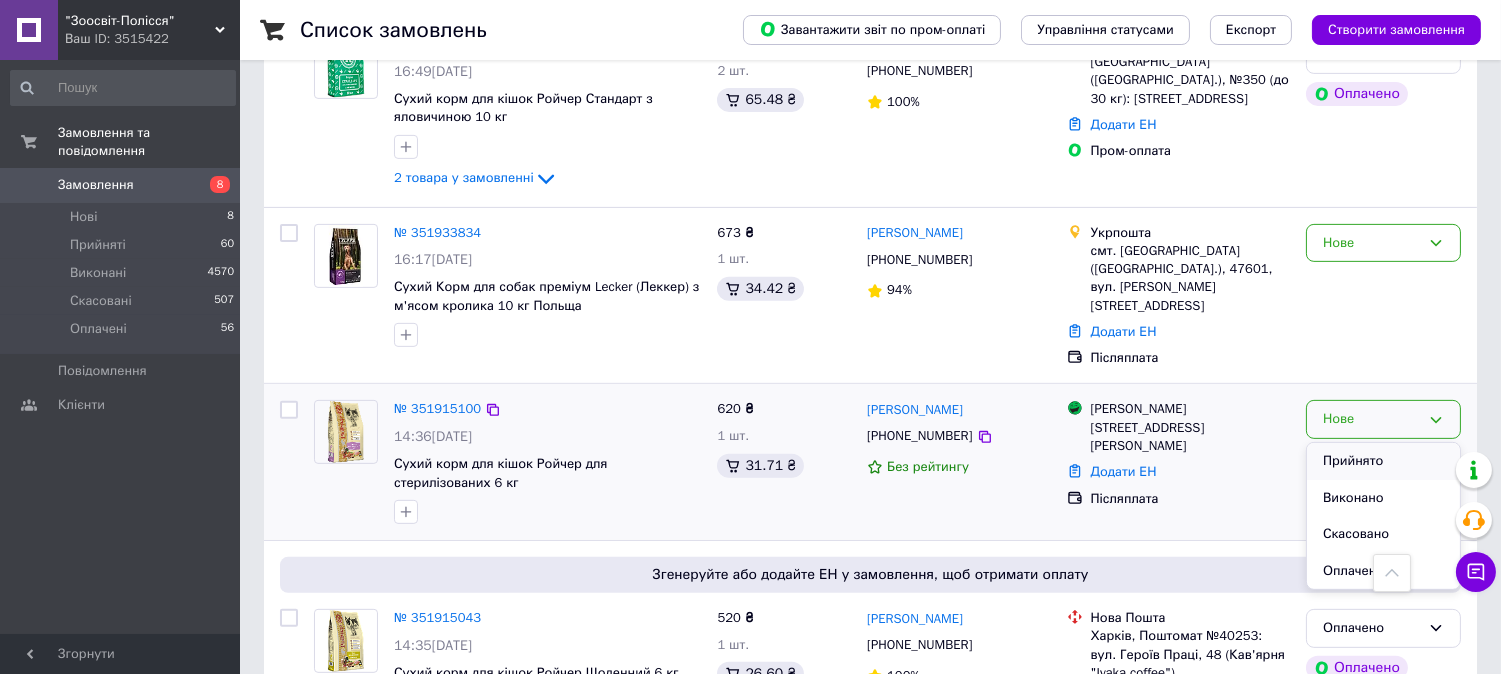 click on "Прийнято" at bounding box center (1383, 461) 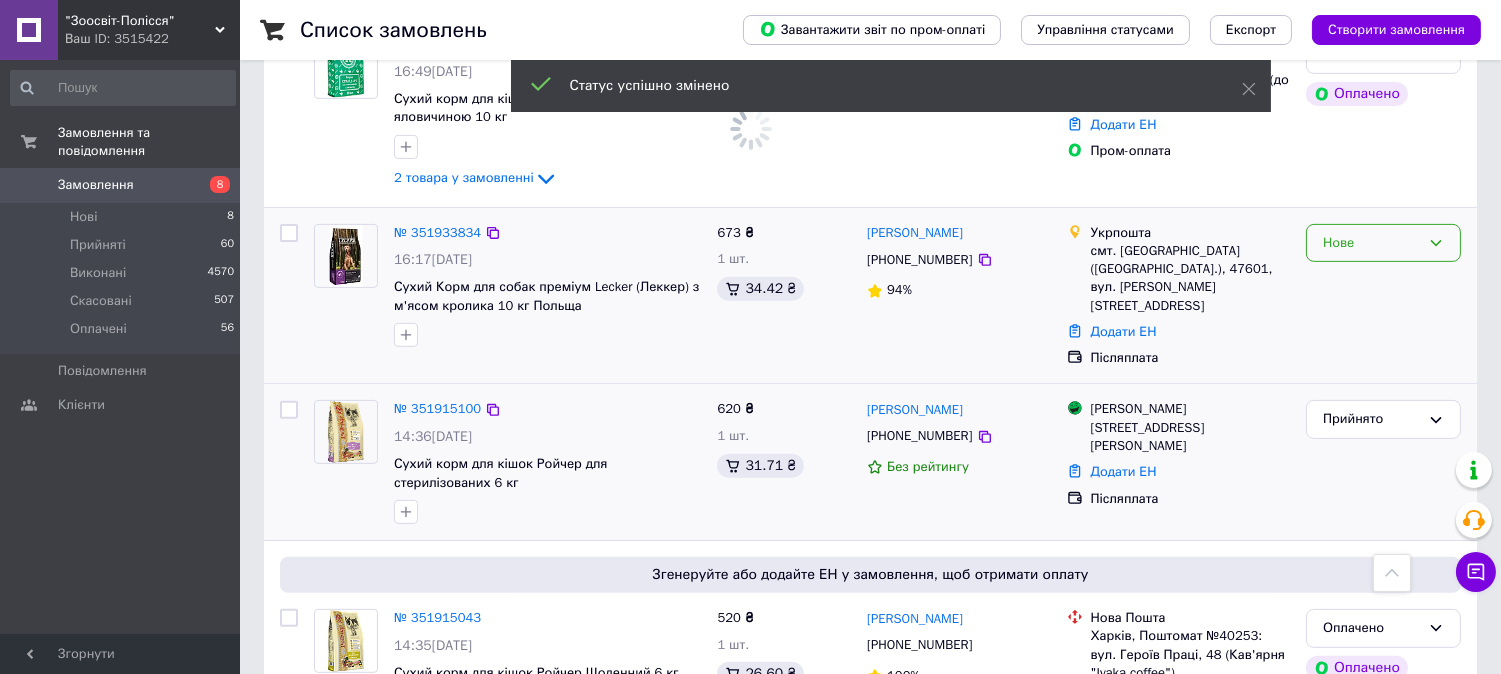 click on "Нове" at bounding box center [1371, 243] 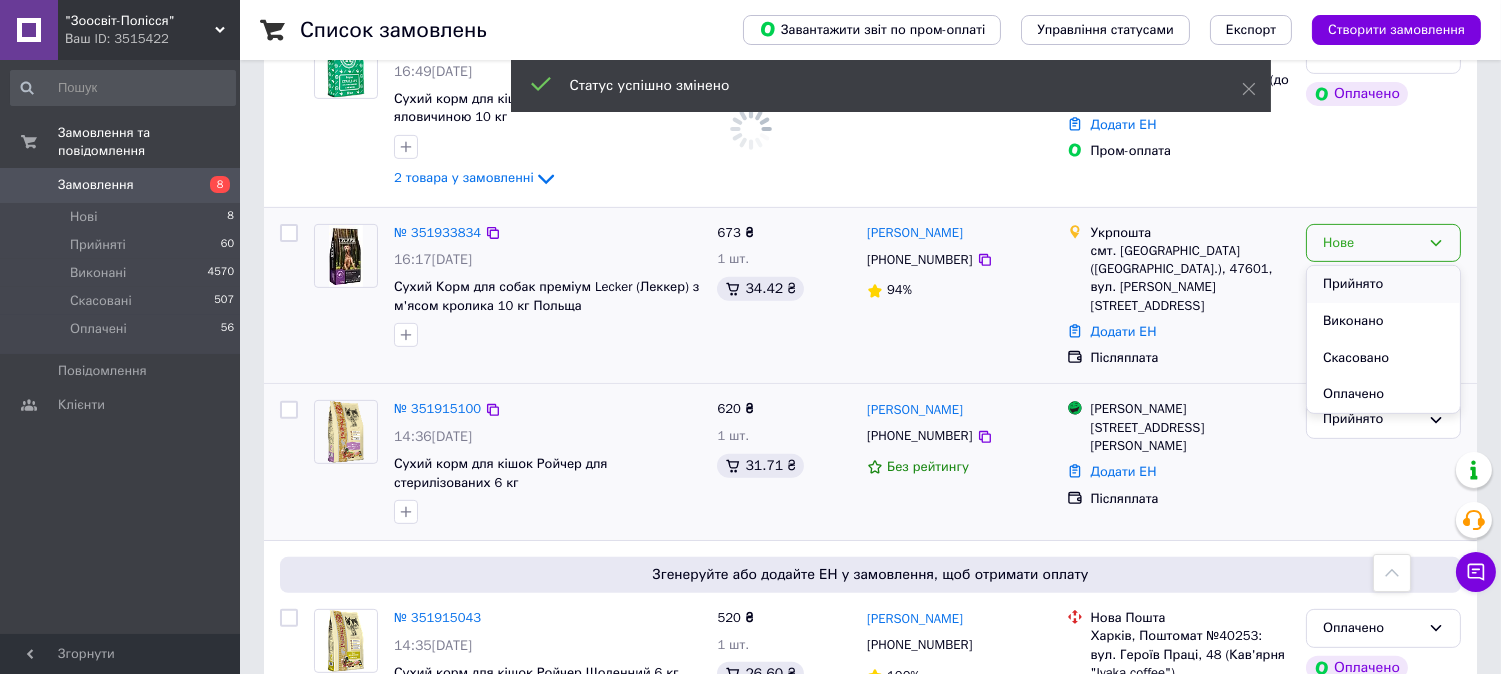 click on "Прийнято" at bounding box center [1383, 284] 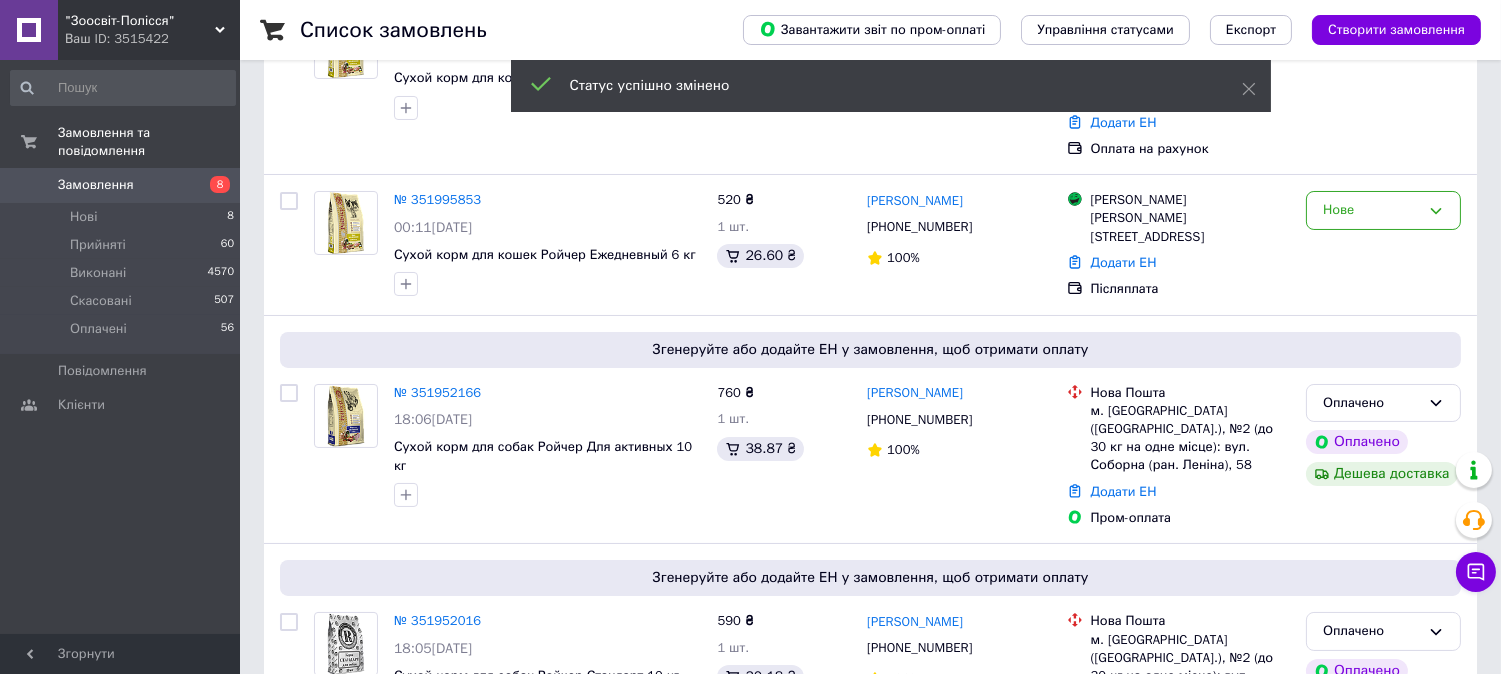 scroll, scrollTop: 111, scrollLeft: 0, axis: vertical 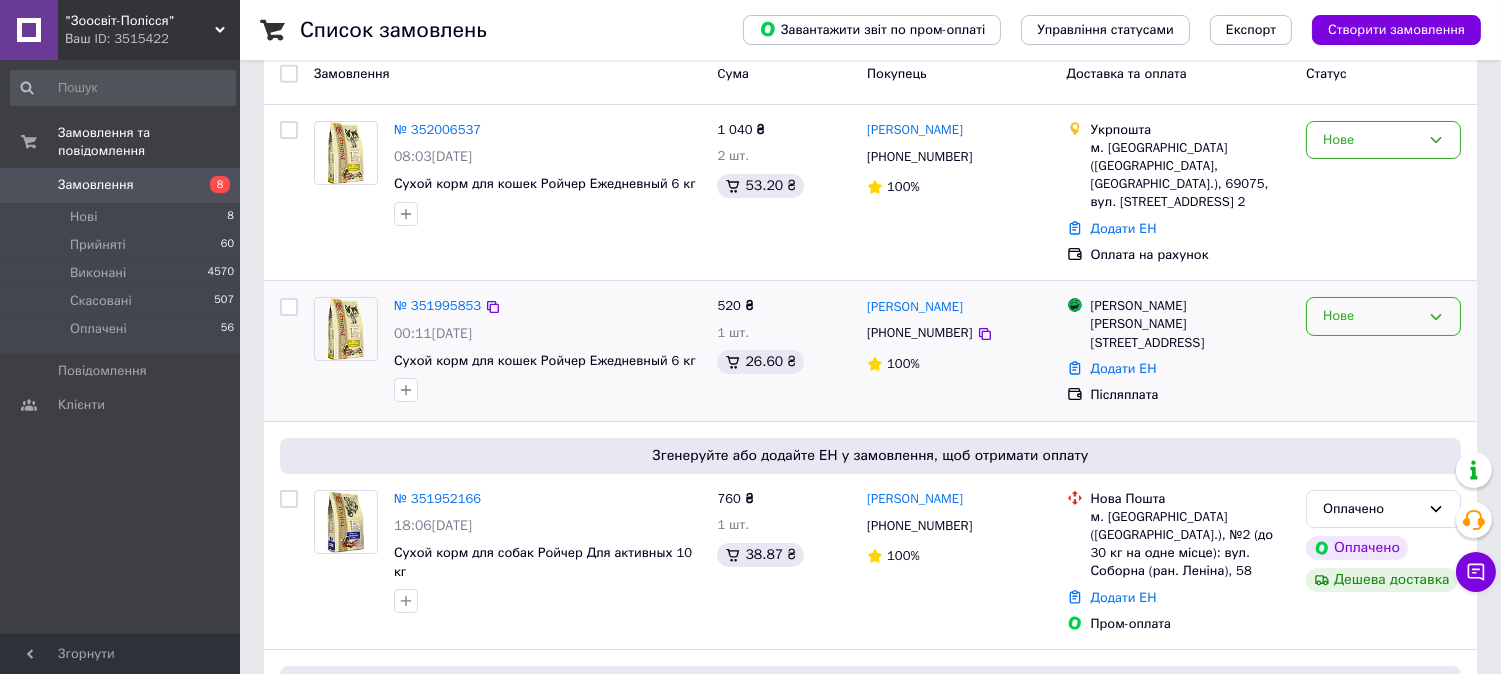 click on "Нове" at bounding box center [1383, 316] 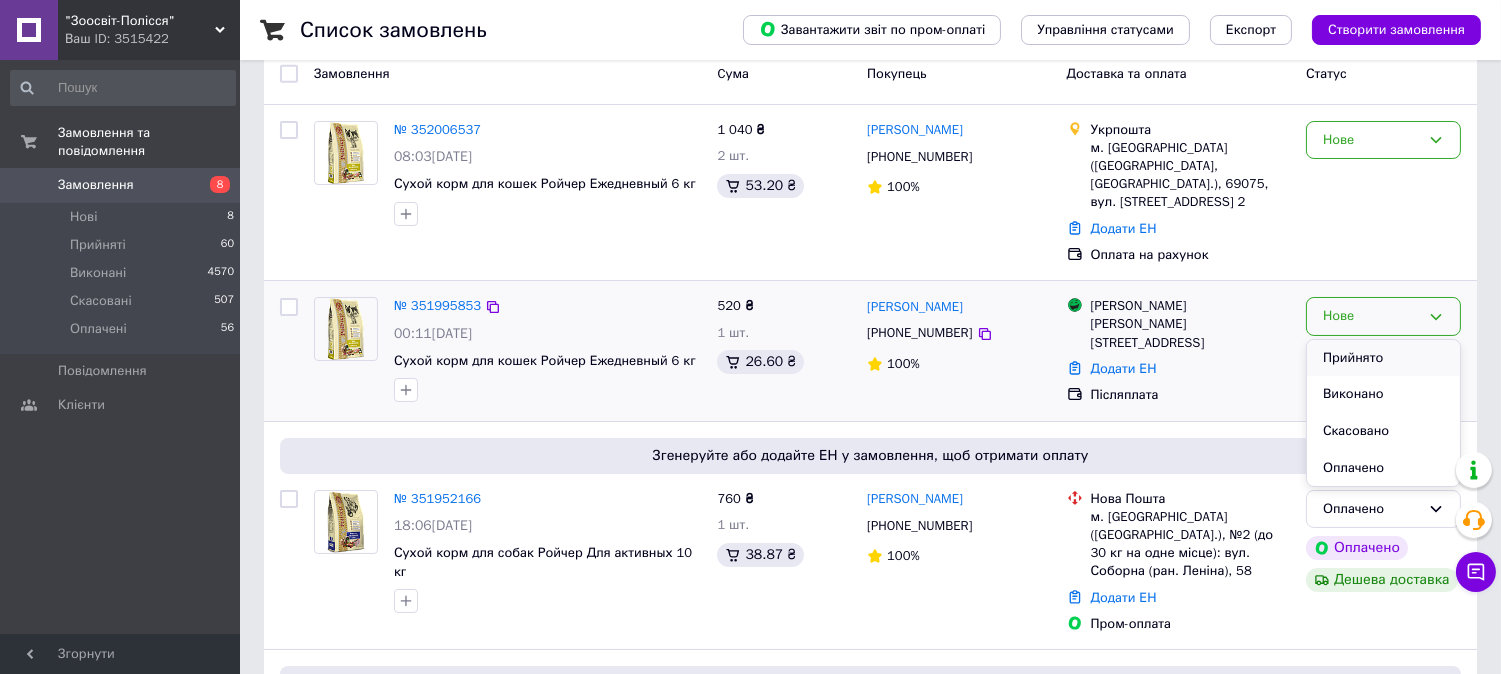 click on "Прийнято" at bounding box center [1383, 358] 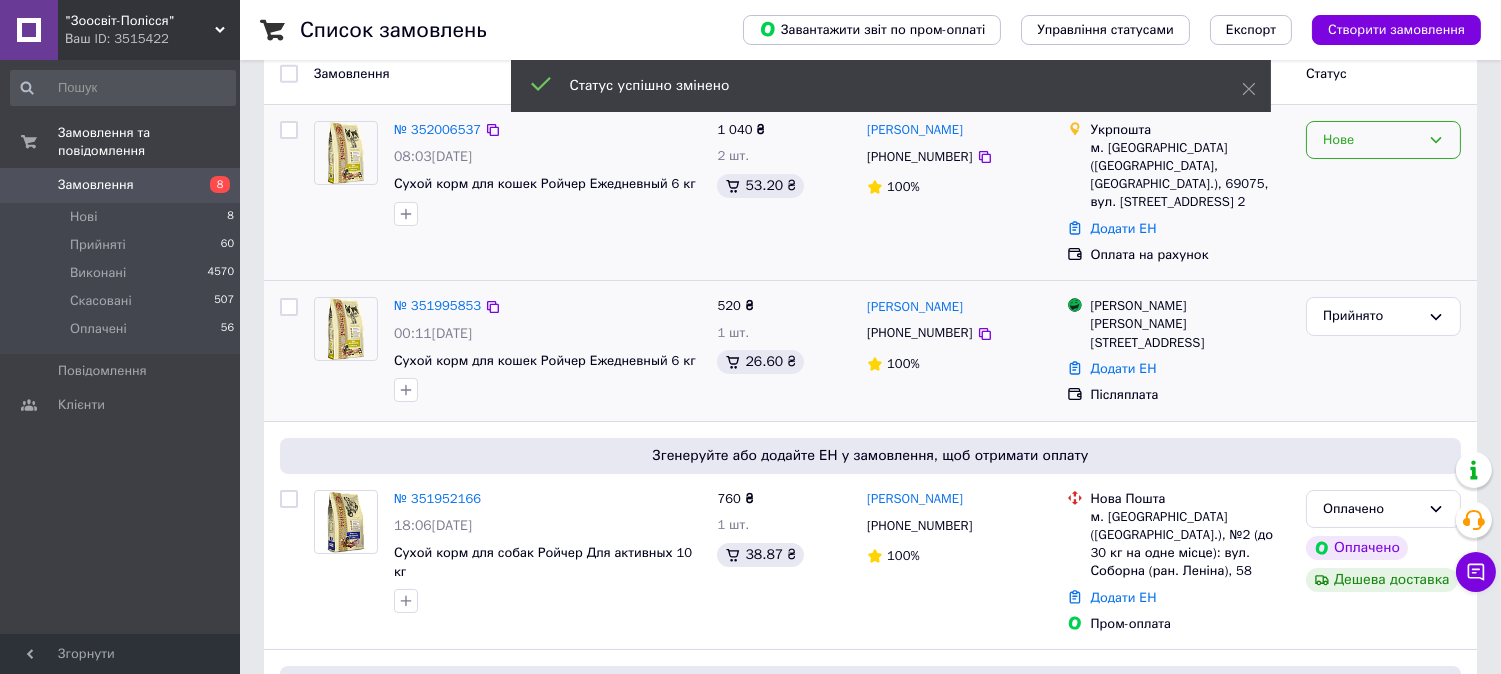 click on "Нове" at bounding box center (1383, 140) 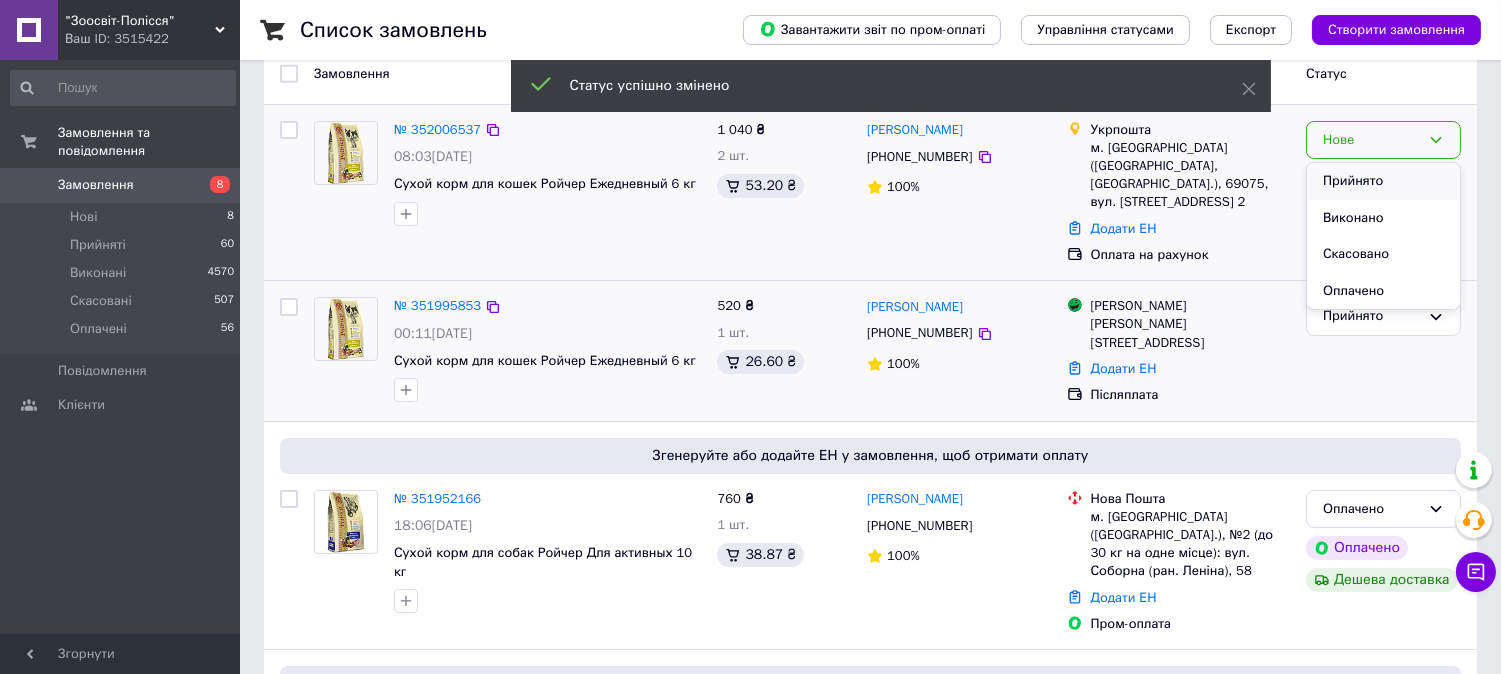 click on "Прийнято" at bounding box center [1383, 181] 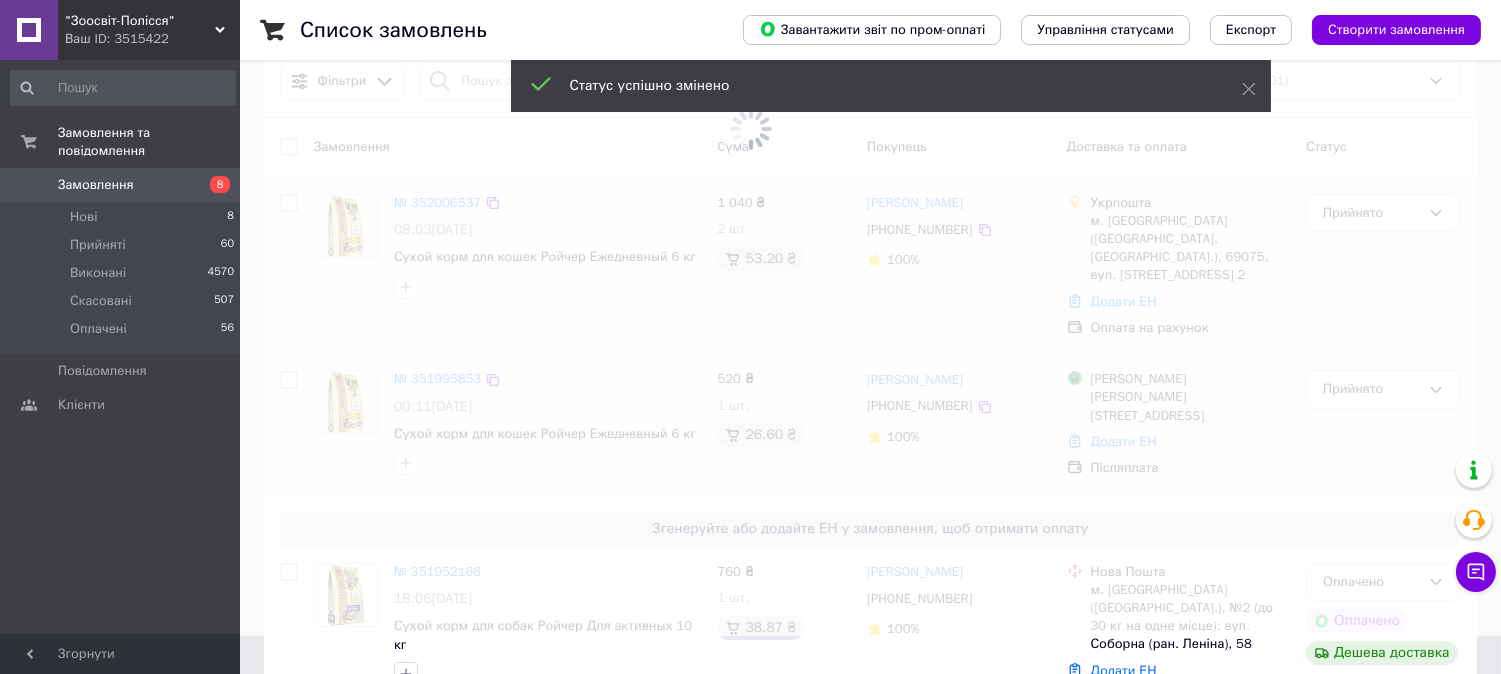 scroll, scrollTop: 0, scrollLeft: 0, axis: both 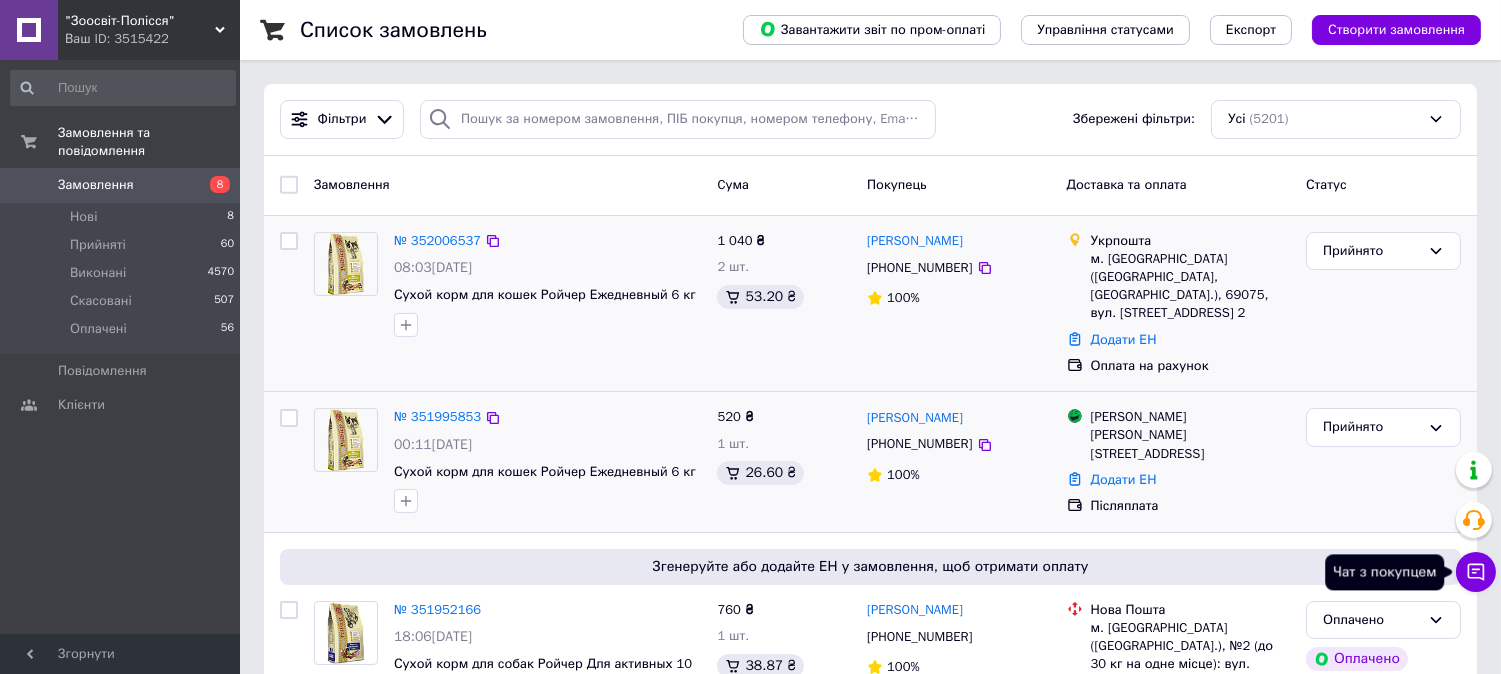 click 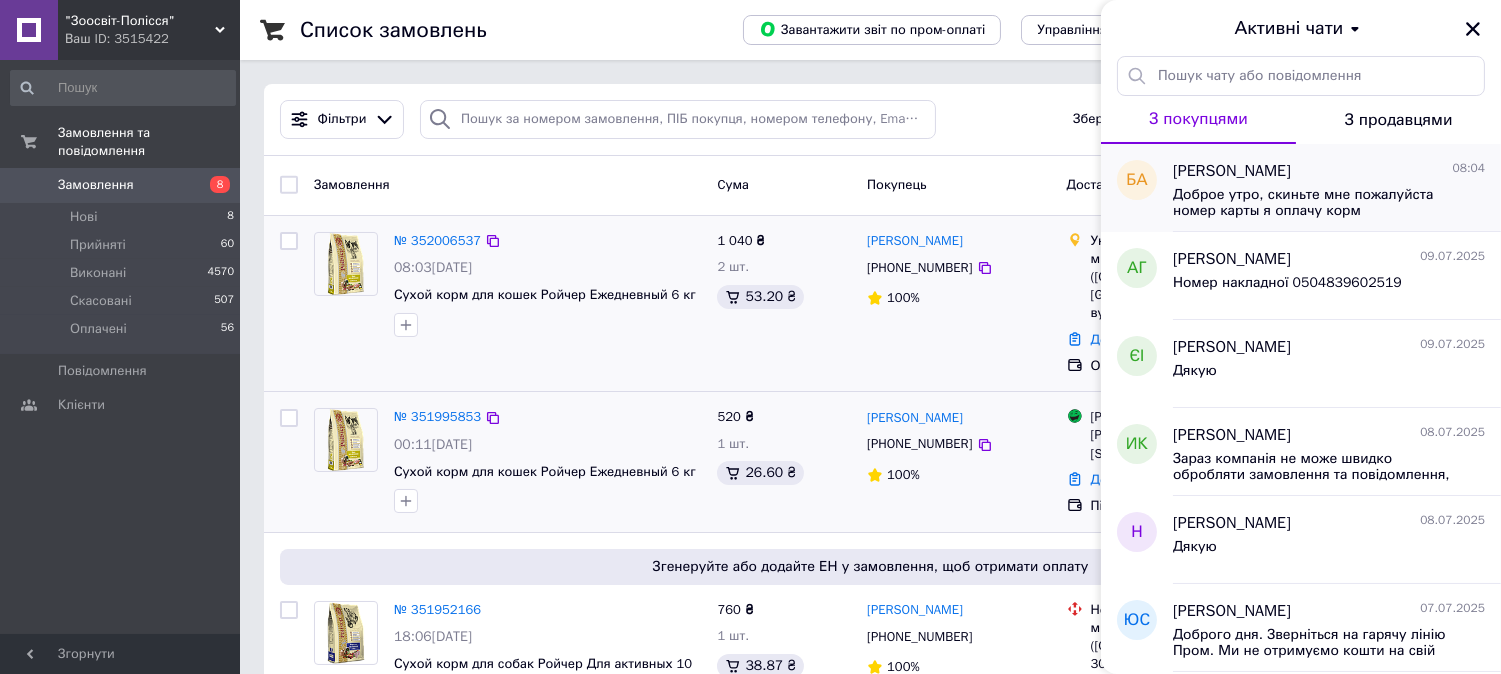 drag, startPoint x: 1236, startPoint y: 194, endPoint x: 1265, endPoint y: 193, distance: 29.017237 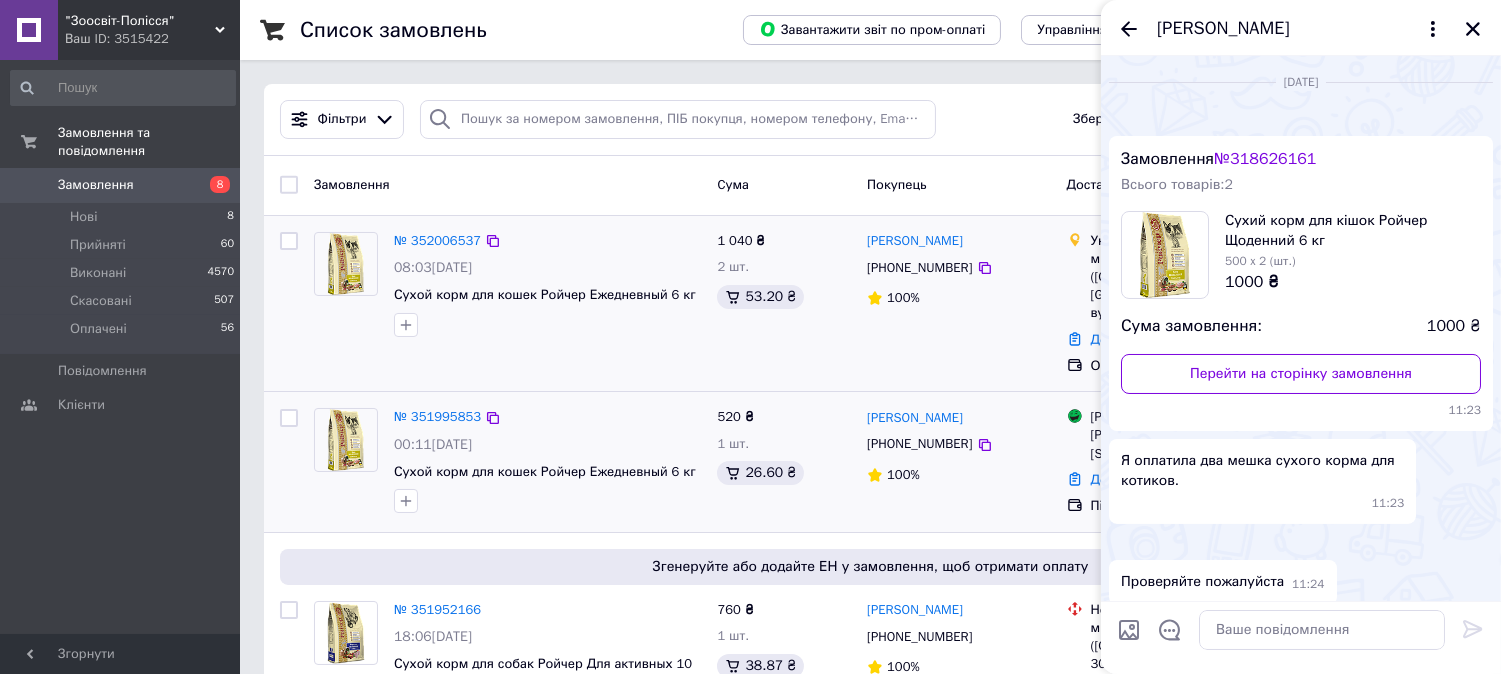 scroll, scrollTop: 1738, scrollLeft: 0, axis: vertical 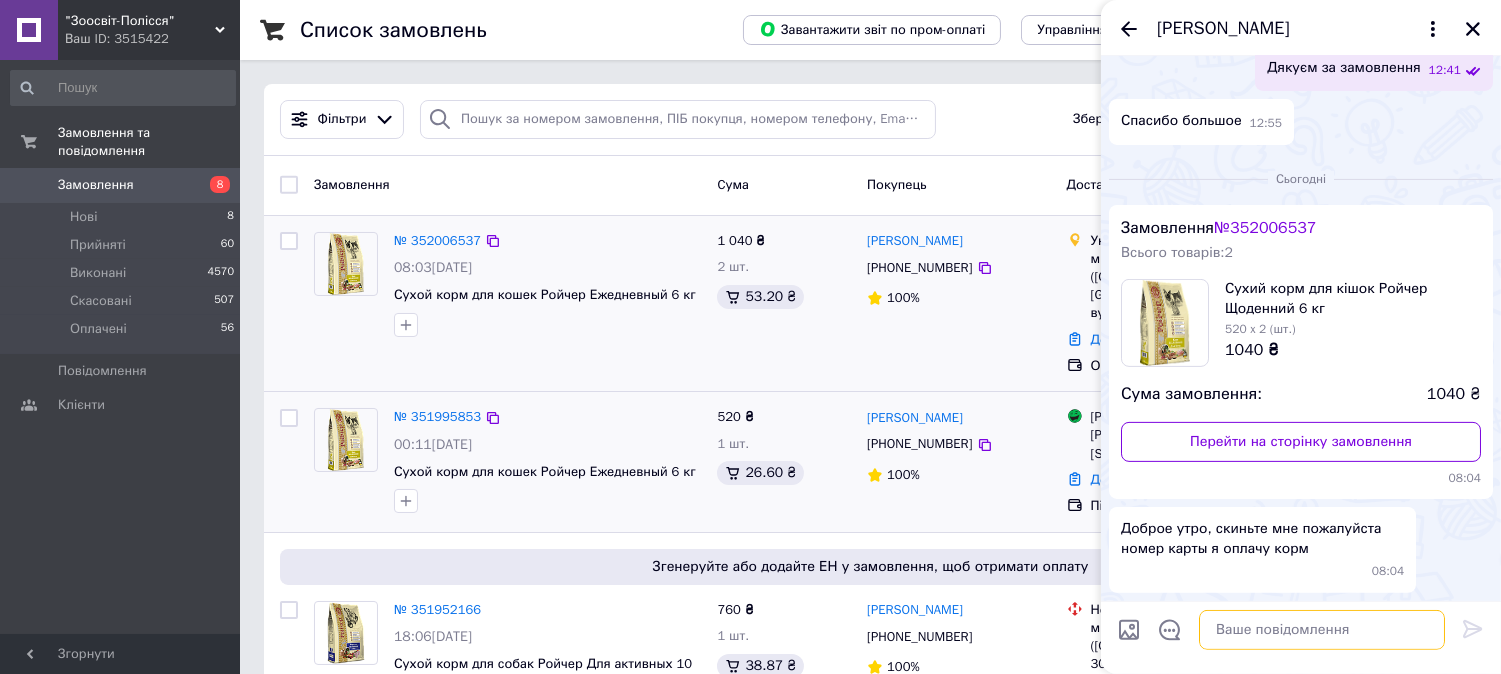 paste on "[CREDIT_CARD_NUMBER]" 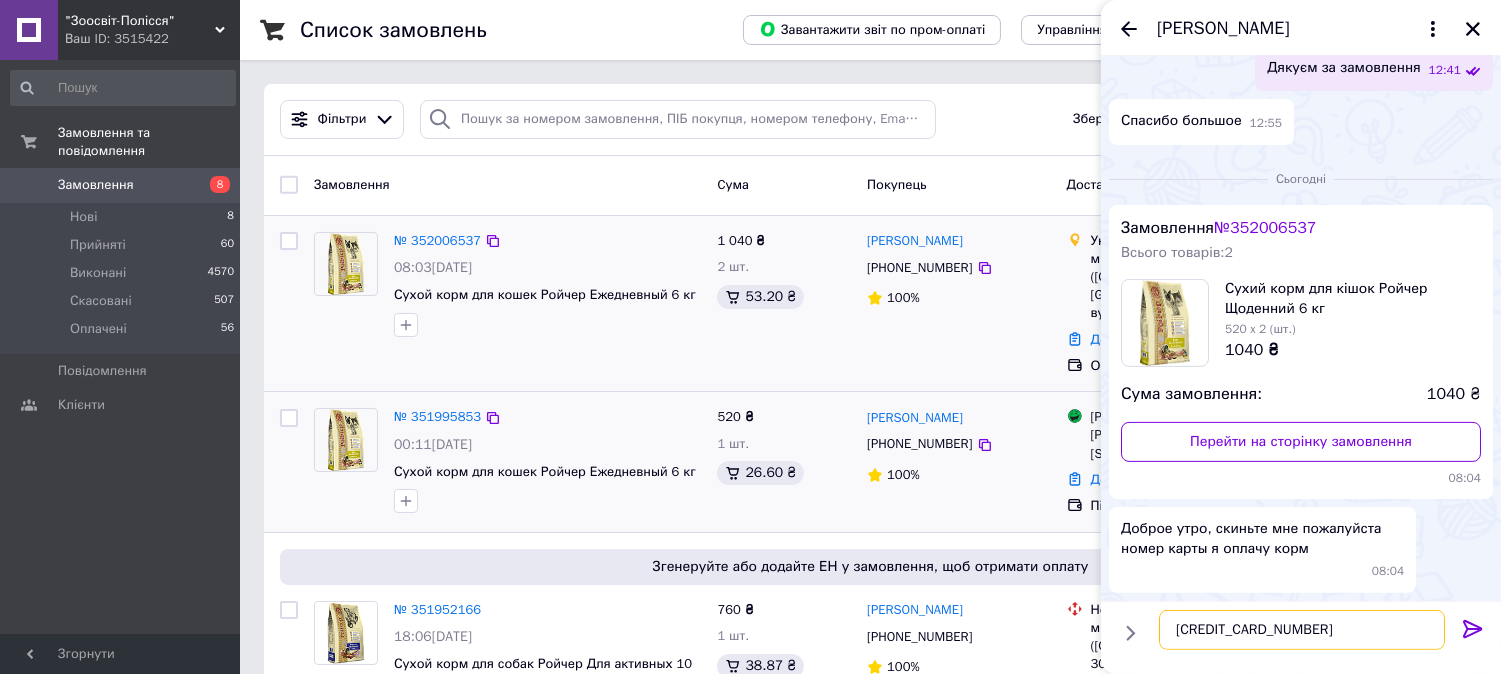 type on "[CREDIT_CARD_NUMBER]" 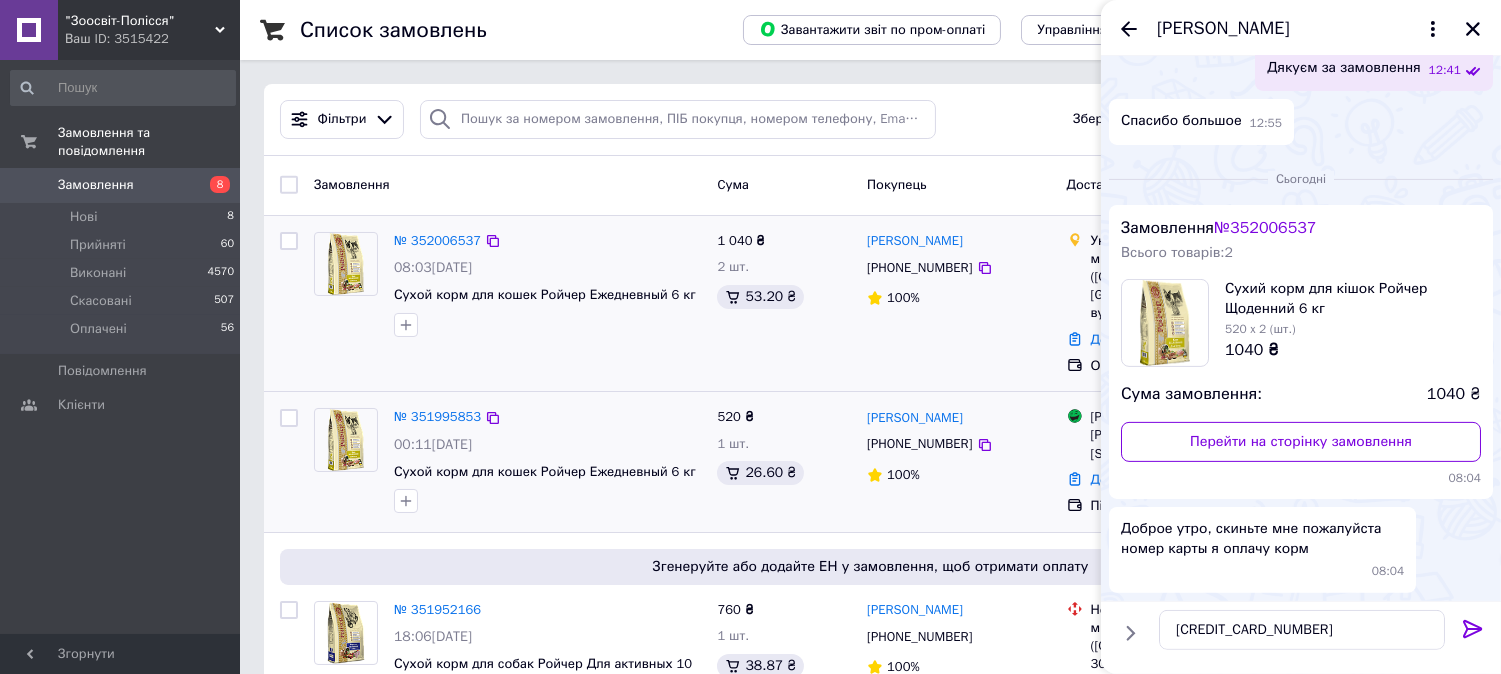 click 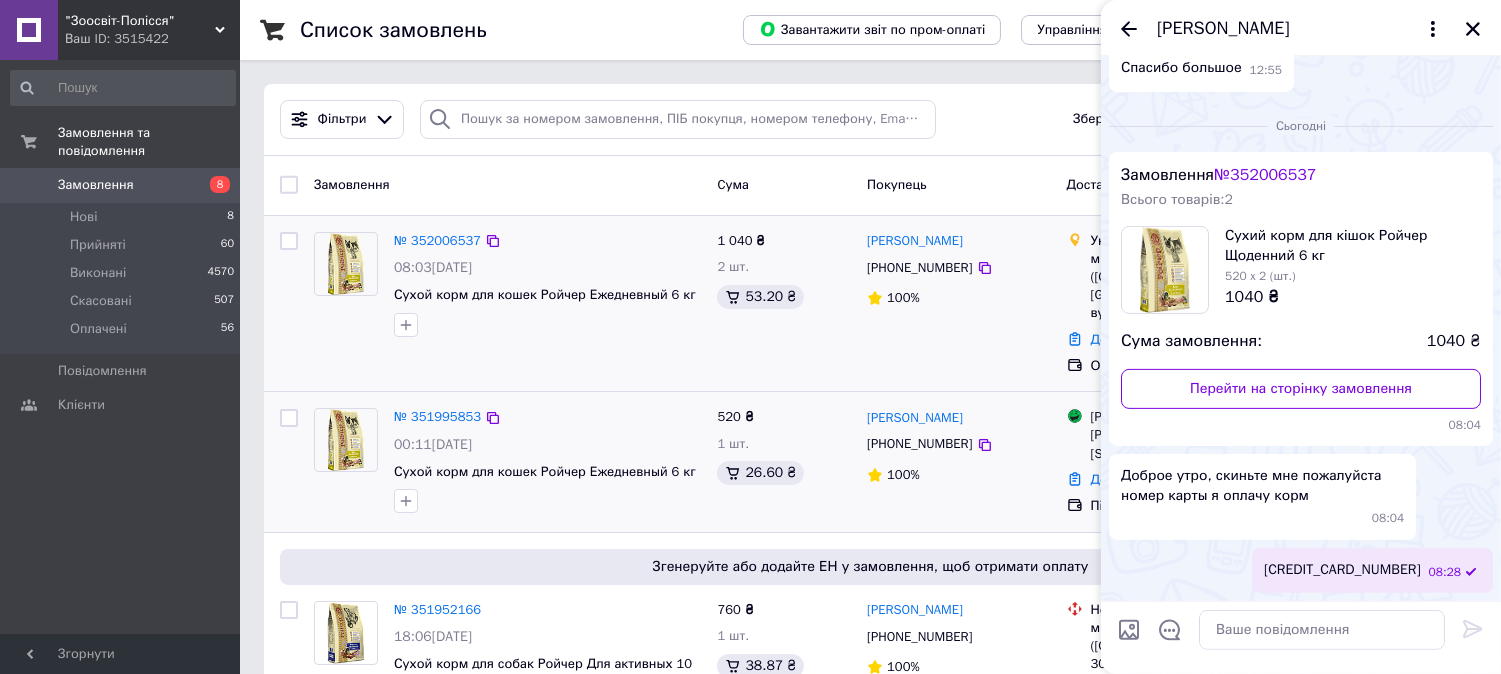scroll, scrollTop: 1792, scrollLeft: 0, axis: vertical 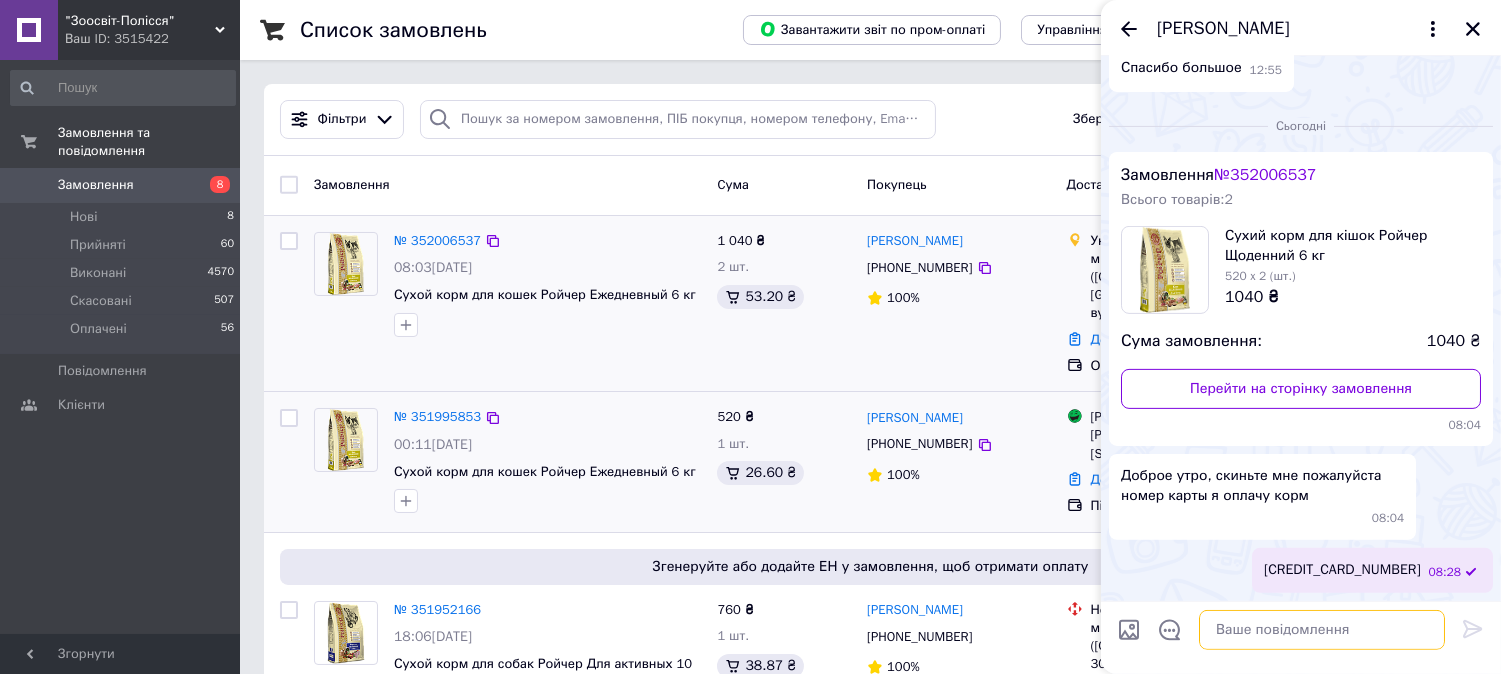 paste on "Доброго ранку" 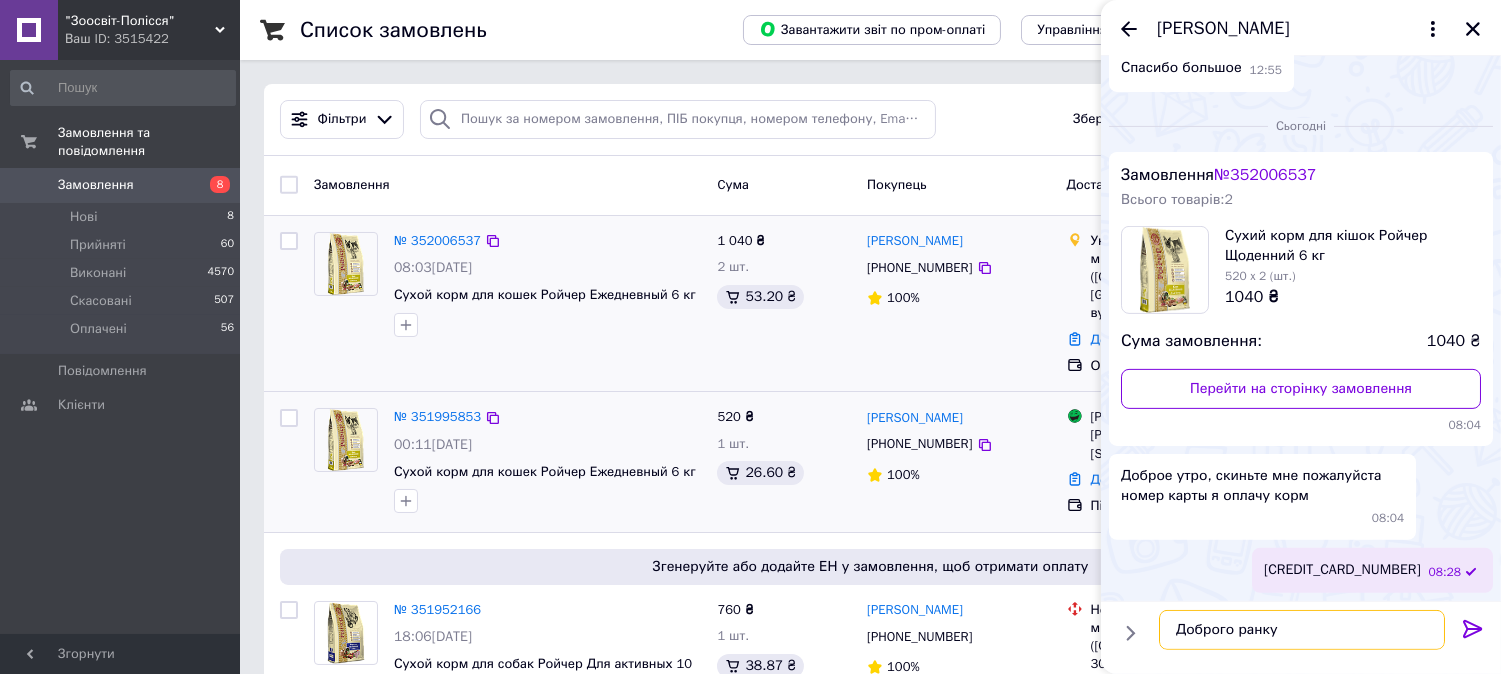 type on "Доброго ранку" 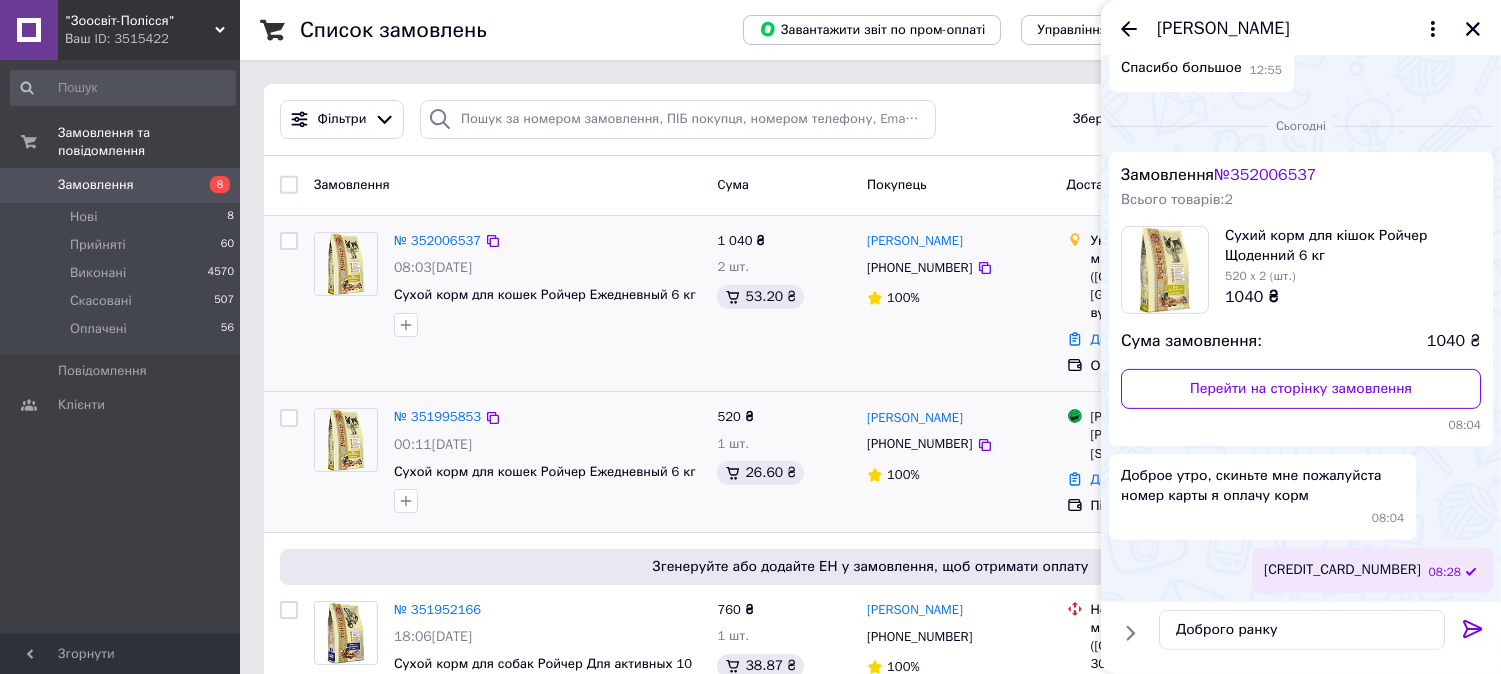 click 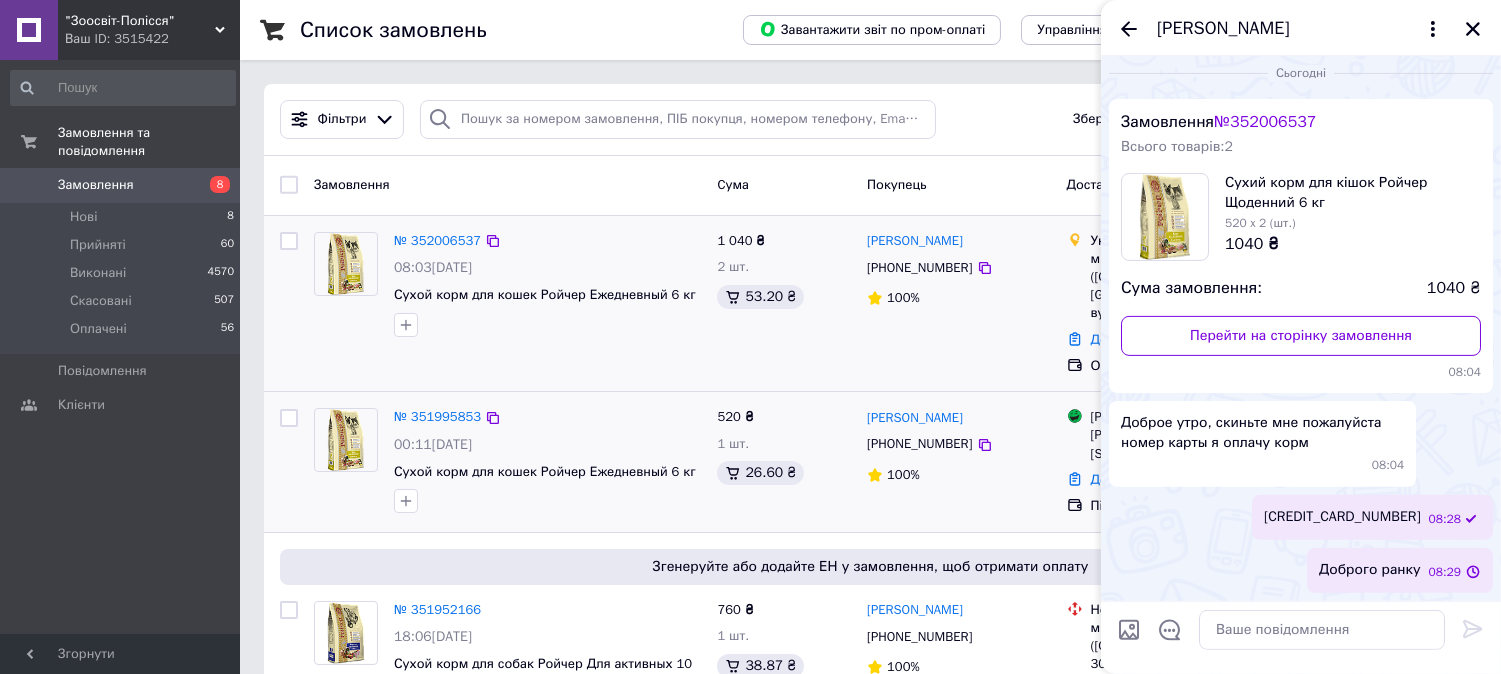 scroll, scrollTop: 1845, scrollLeft: 0, axis: vertical 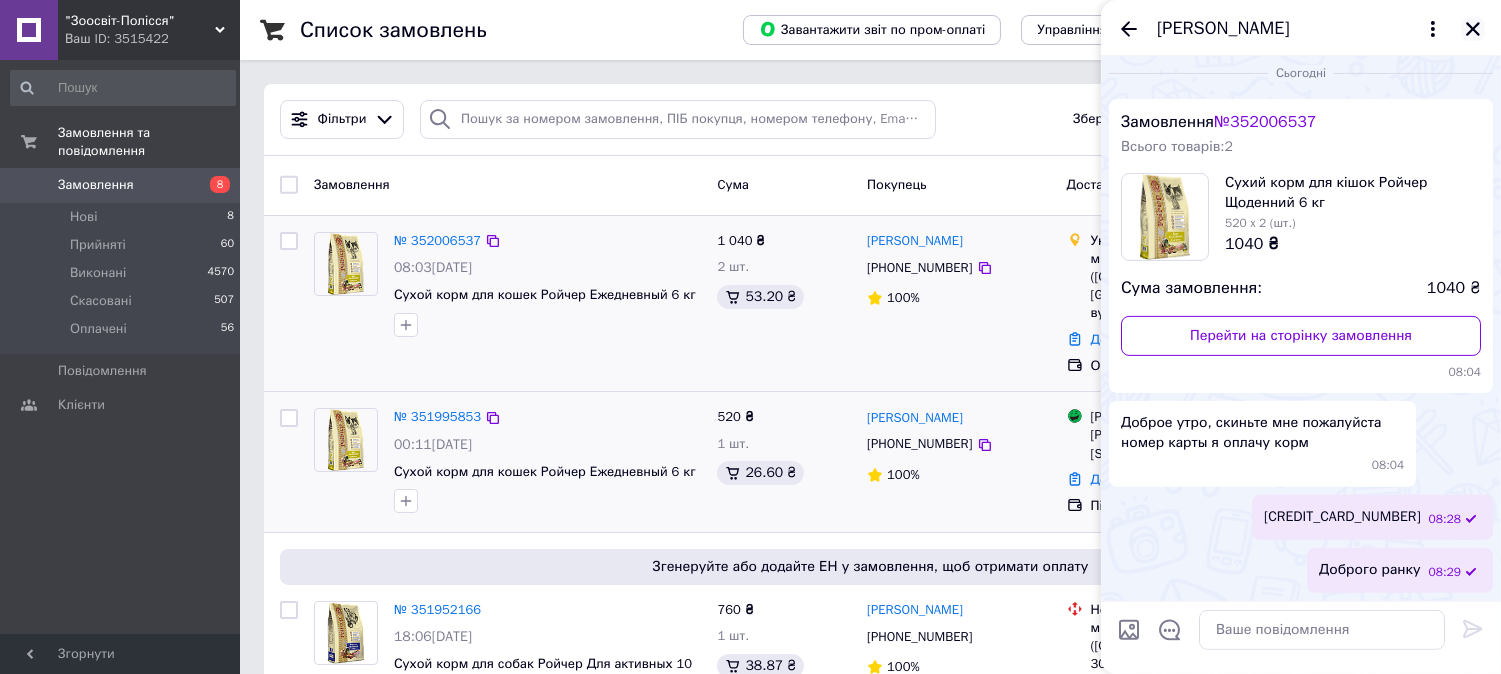 click 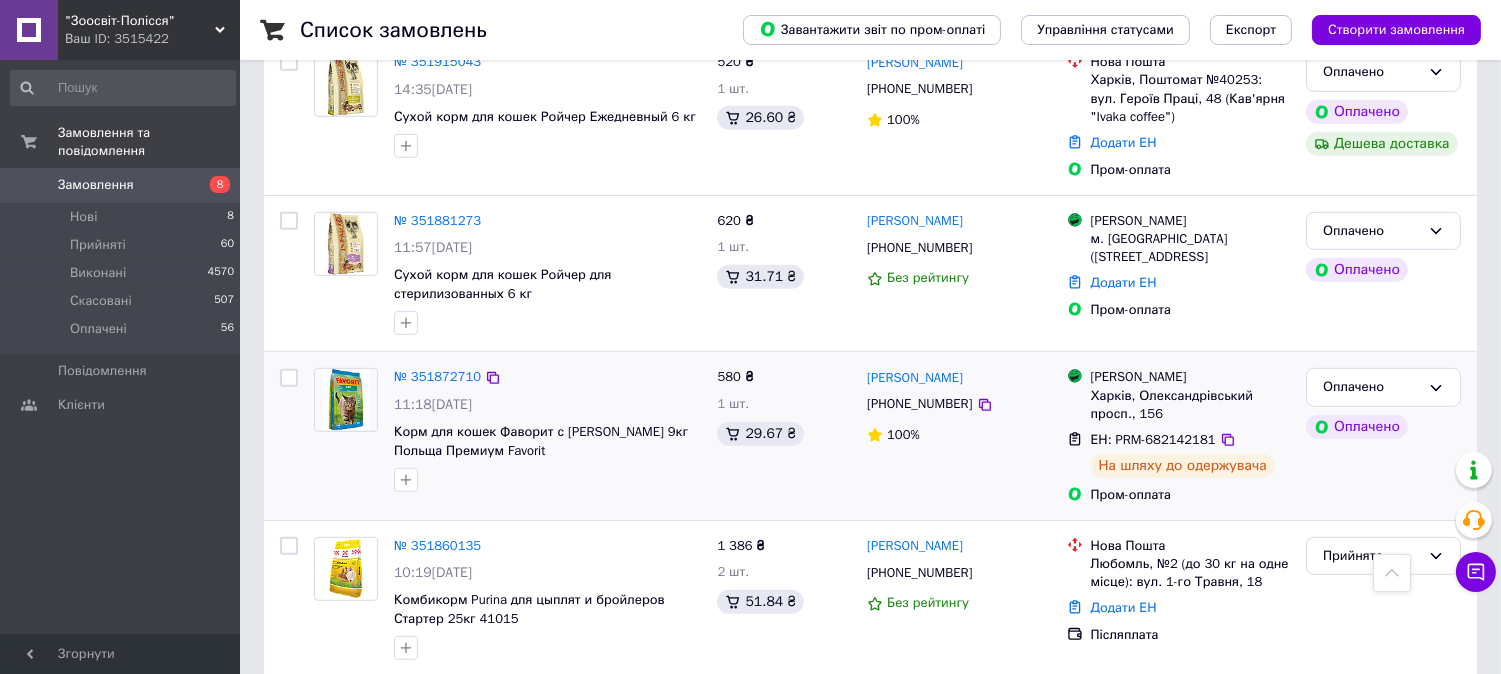 scroll, scrollTop: 1888, scrollLeft: 0, axis: vertical 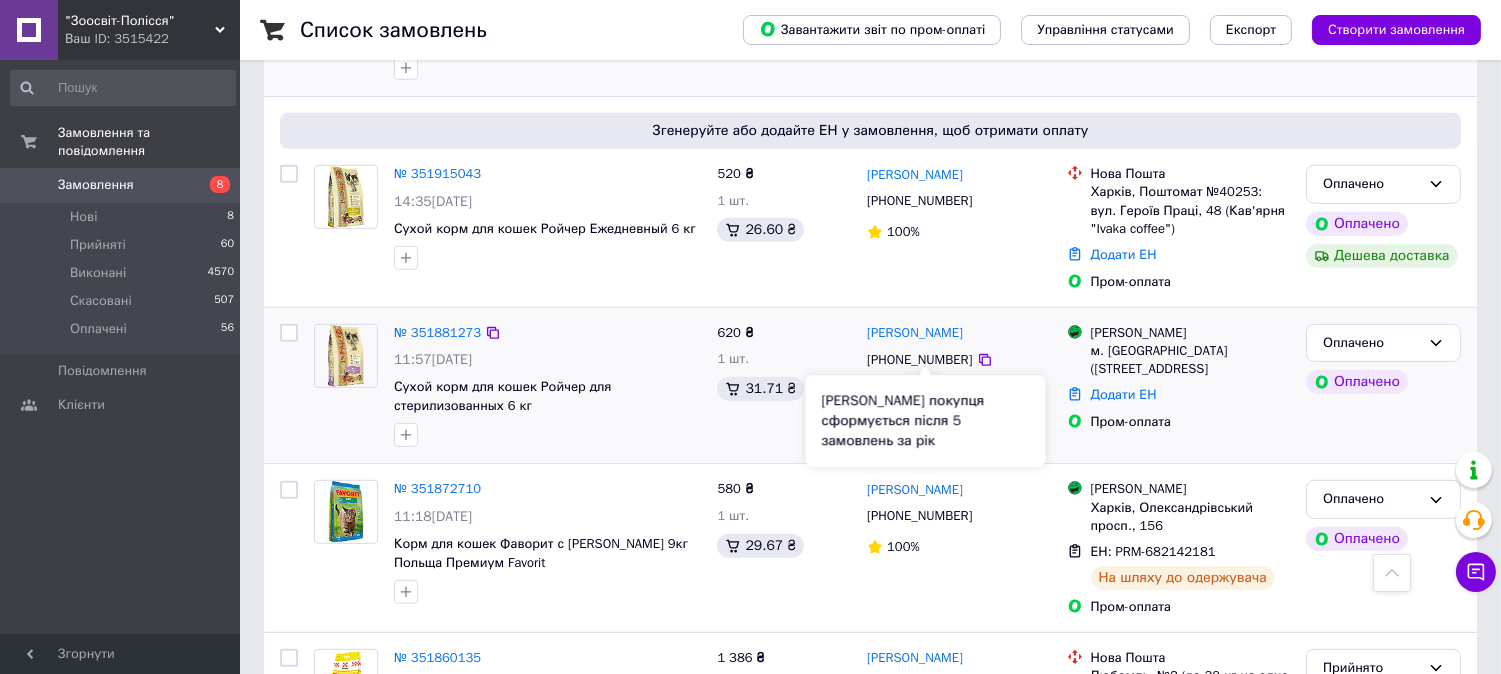 click on "Без рейтингу" at bounding box center [928, 389] 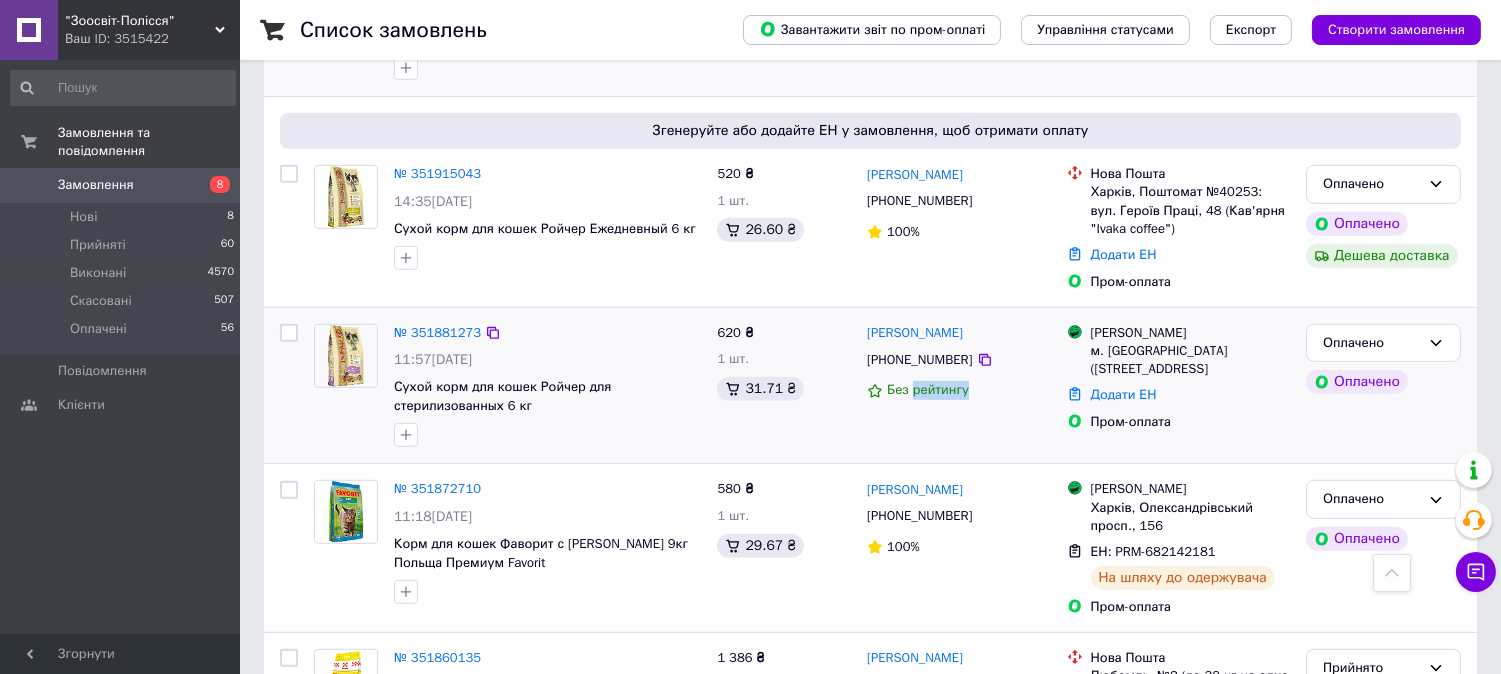 click on "Без рейтингу" at bounding box center [959, 390] 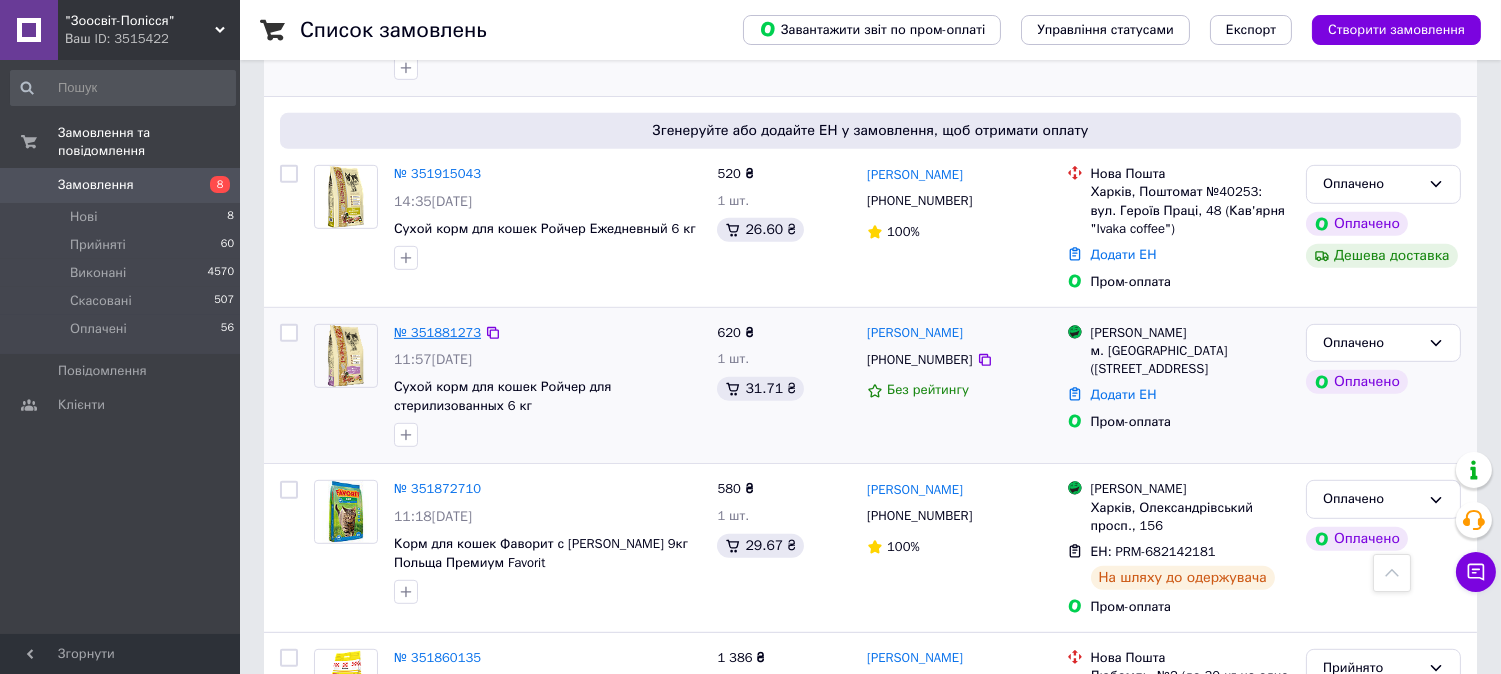 click on "№ 351881273" at bounding box center [437, 332] 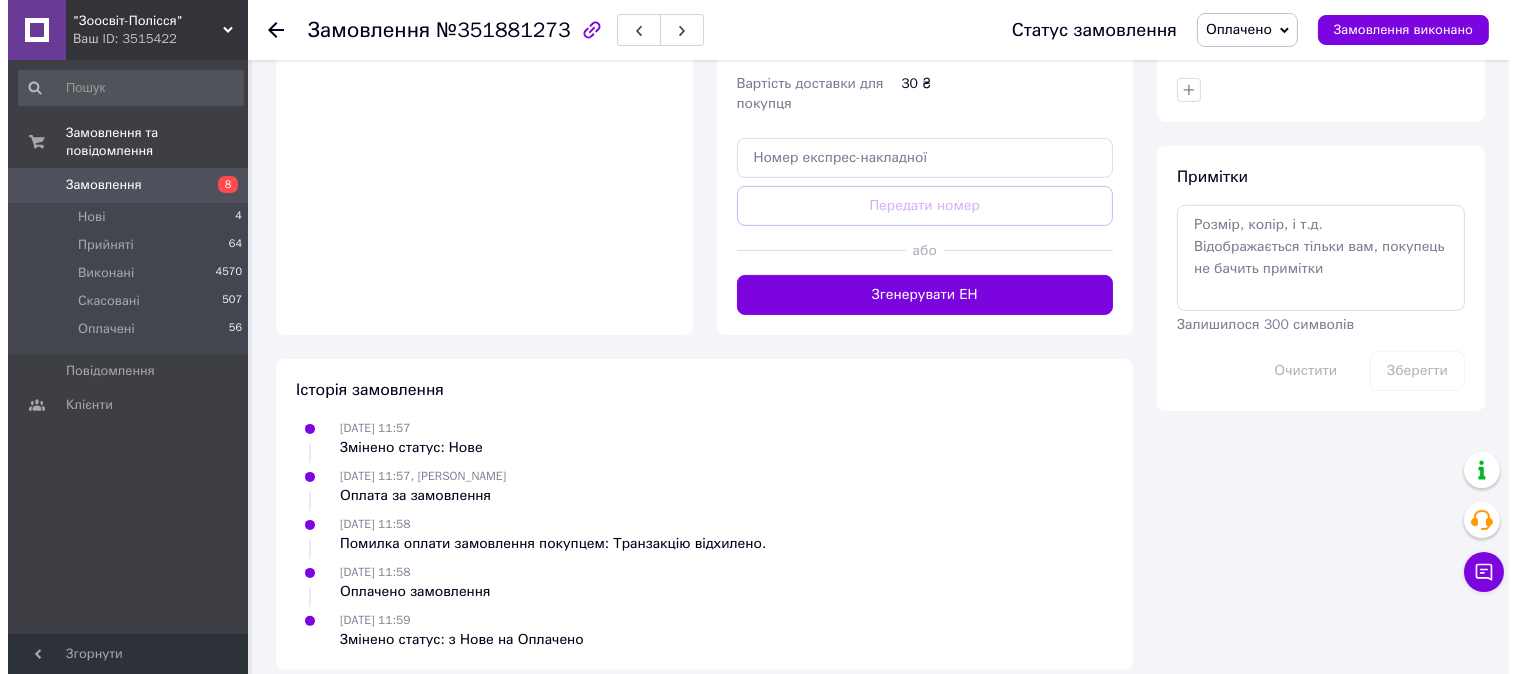 scroll, scrollTop: 1105, scrollLeft: 0, axis: vertical 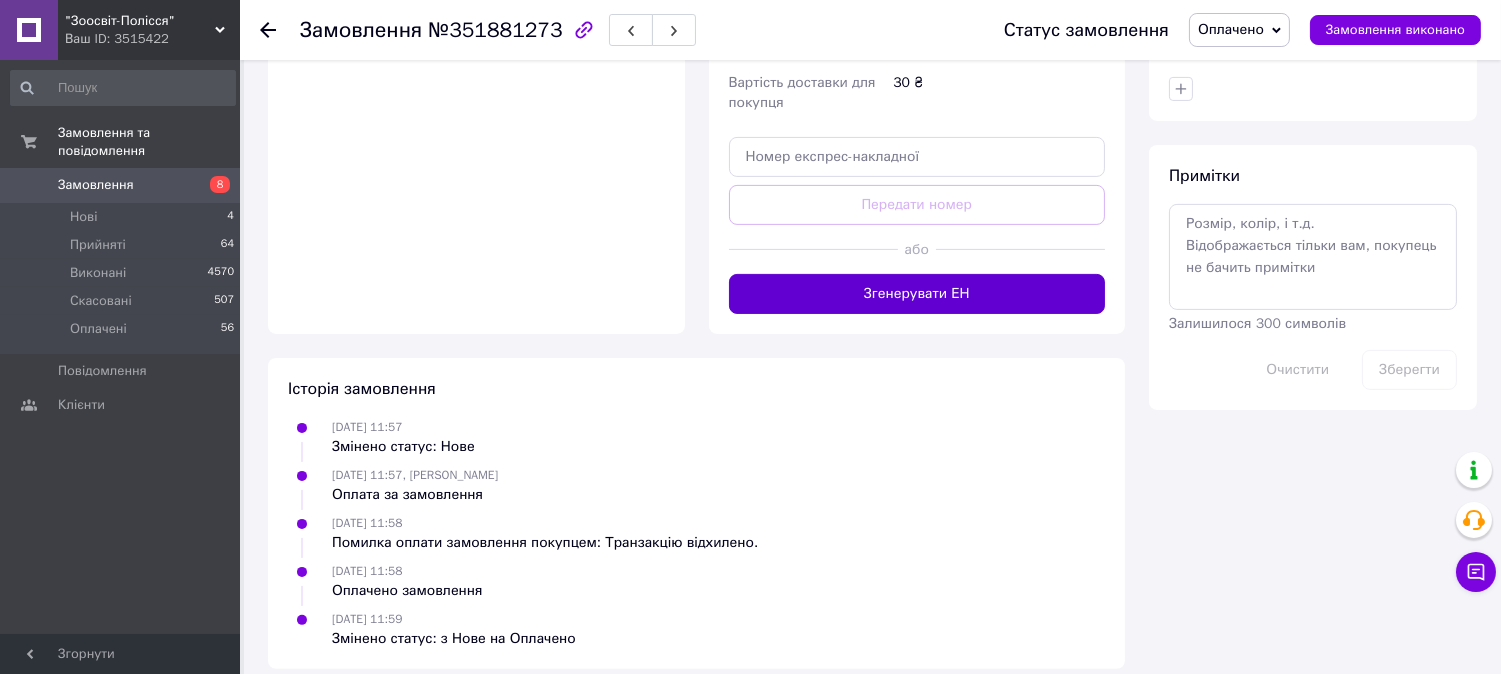 click on "Згенерувати ЕН" at bounding box center (917, 294) 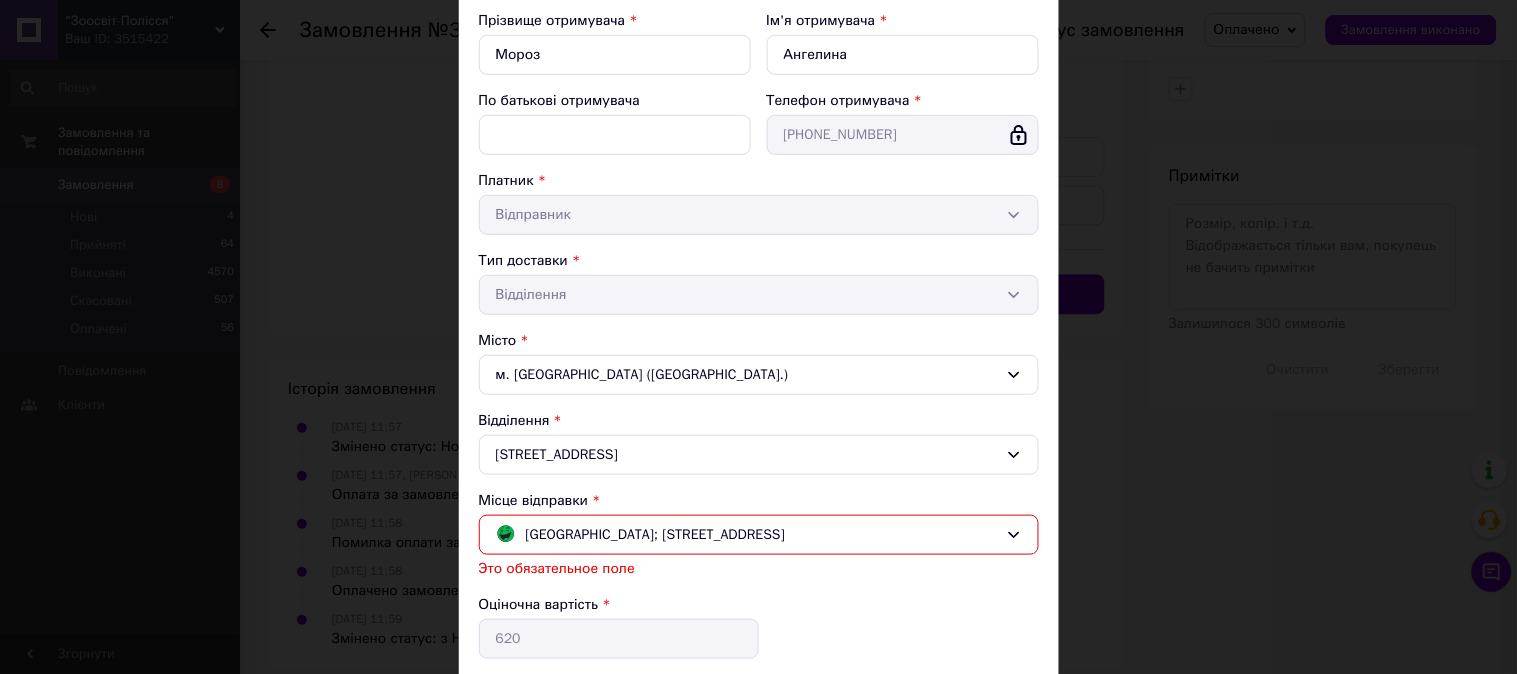 scroll, scrollTop: 222, scrollLeft: 0, axis: vertical 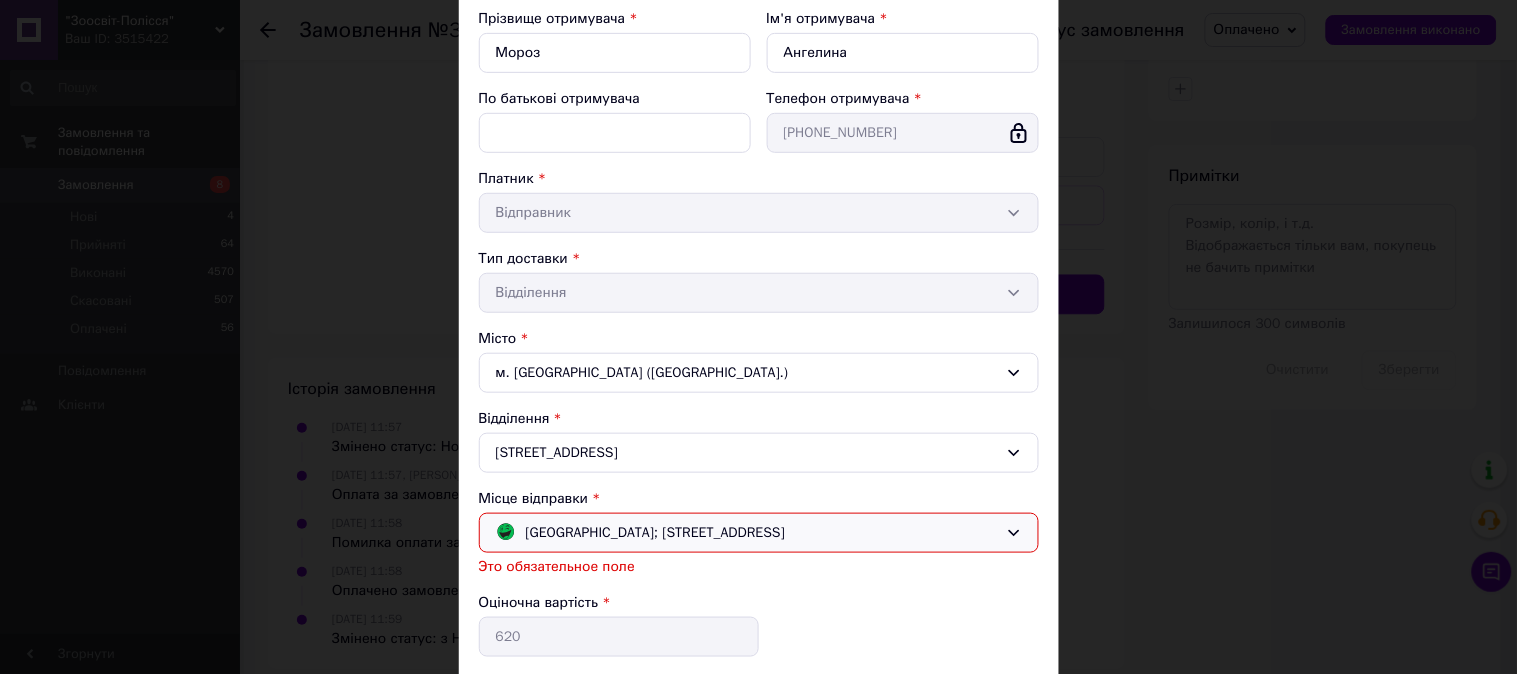 click on "[GEOGRAPHIC_DATA]; [STREET_ADDRESS]" at bounding box center [759, 533] 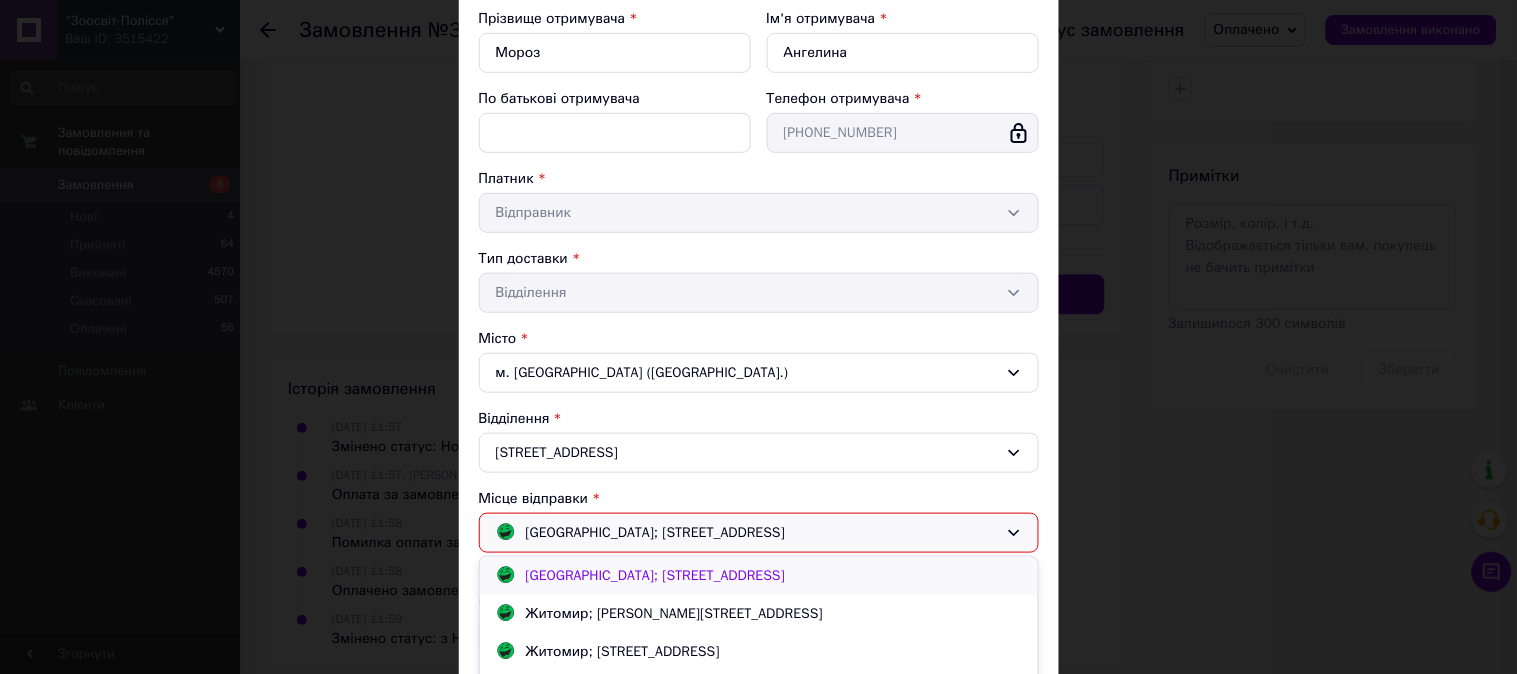 click on "[GEOGRAPHIC_DATA]; [STREET_ADDRESS]" at bounding box center [656, 576] 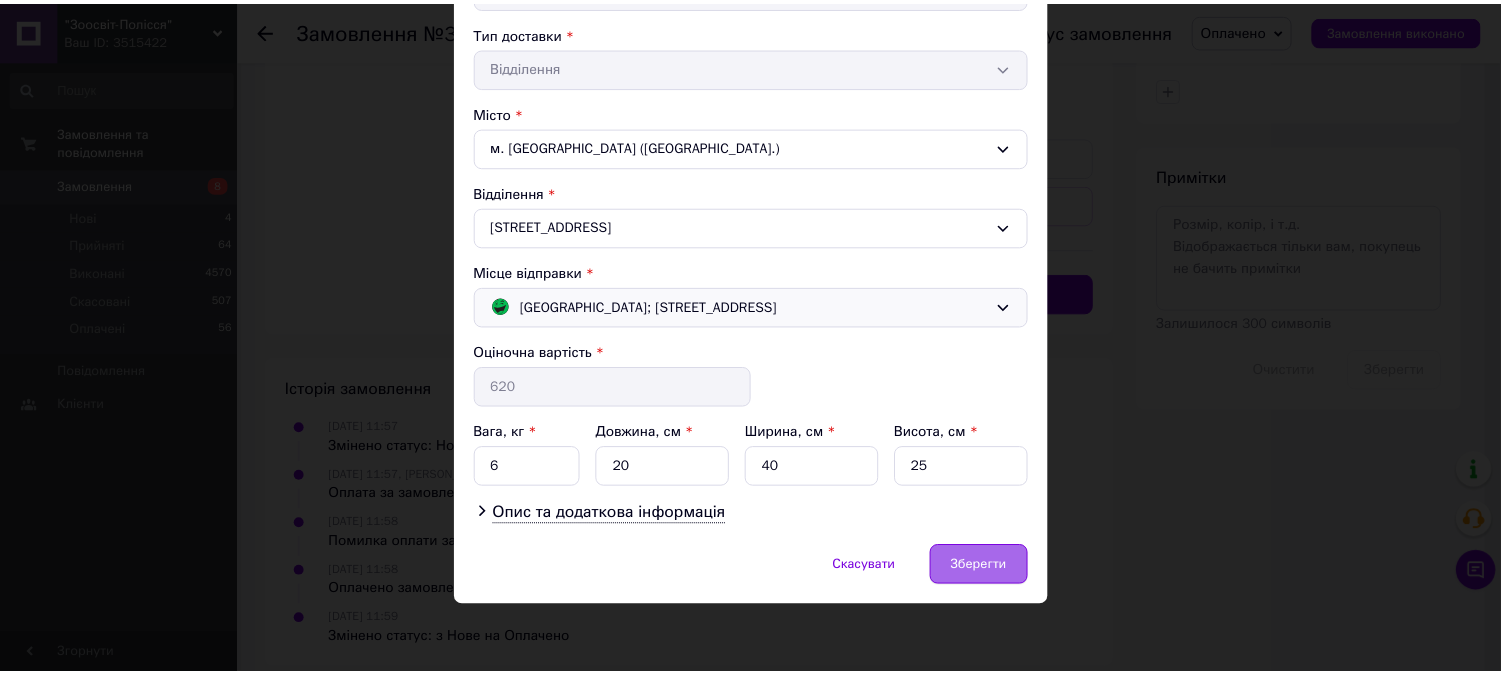scroll, scrollTop: 451, scrollLeft: 0, axis: vertical 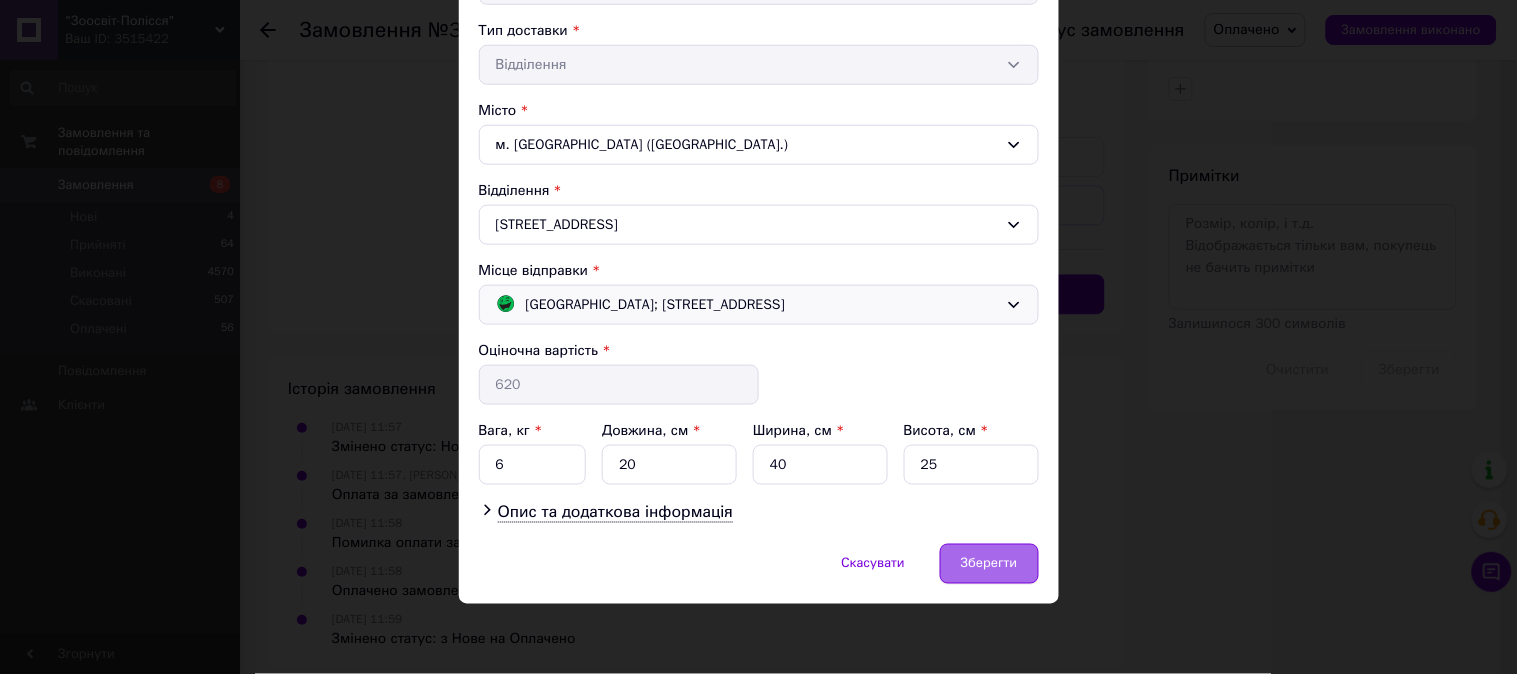 click on "Зберегти" at bounding box center (989, 564) 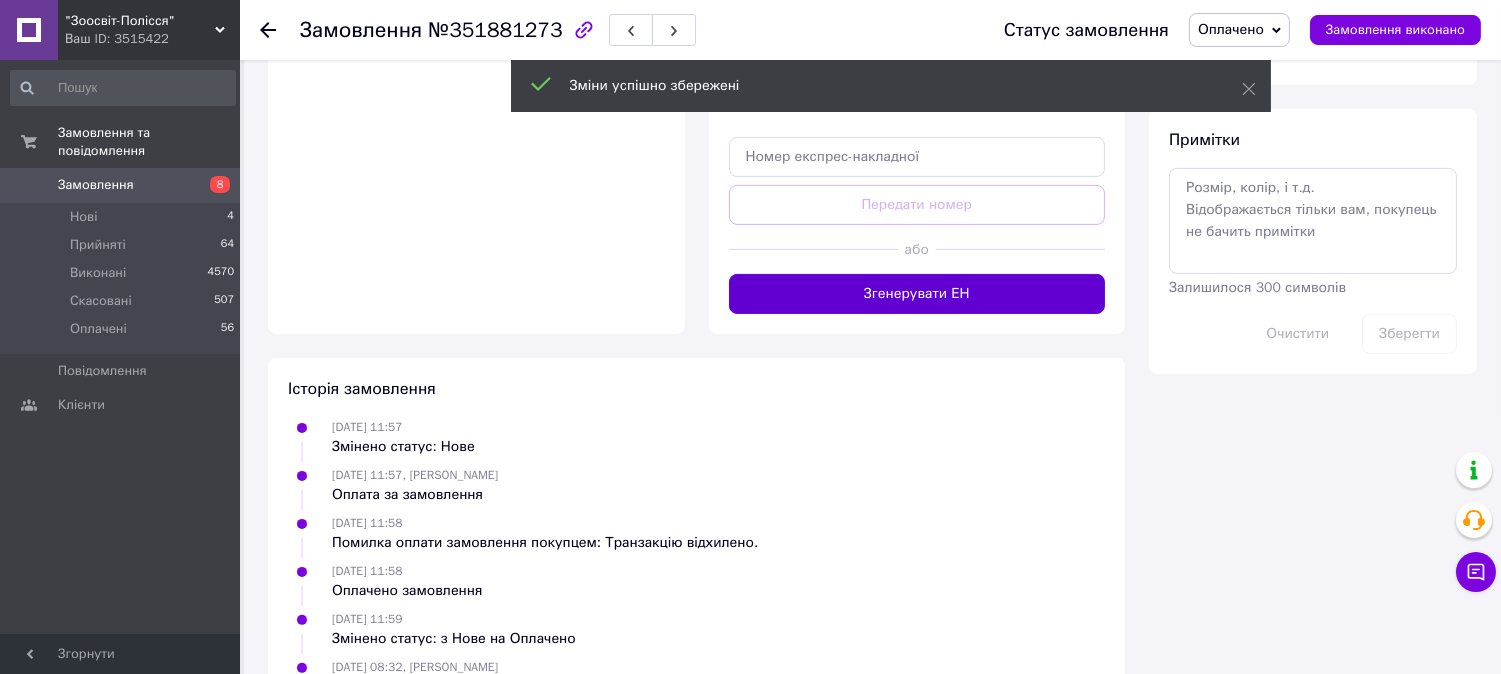 click on "Згенерувати ЕН" at bounding box center [917, 294] 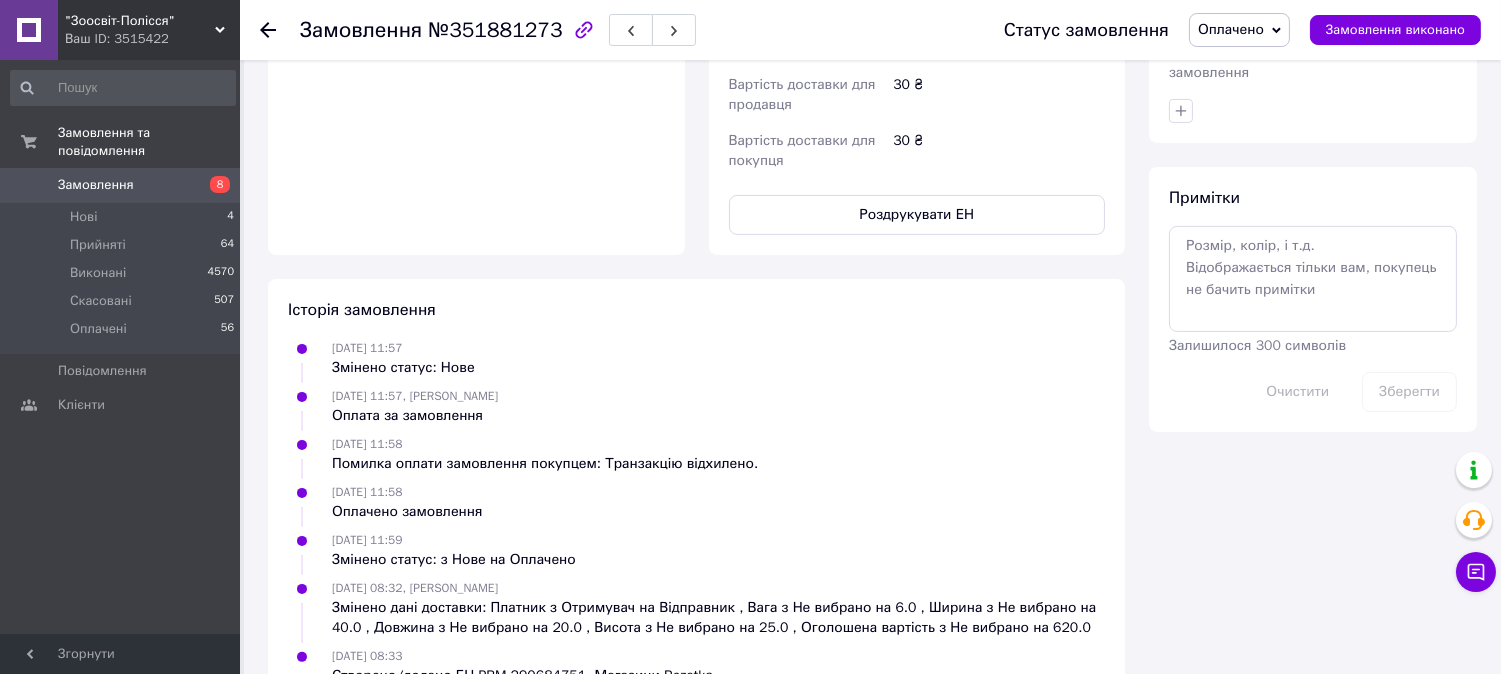 scroll, scrollTop: 1105, scrollLeft: 0, axis: vertical 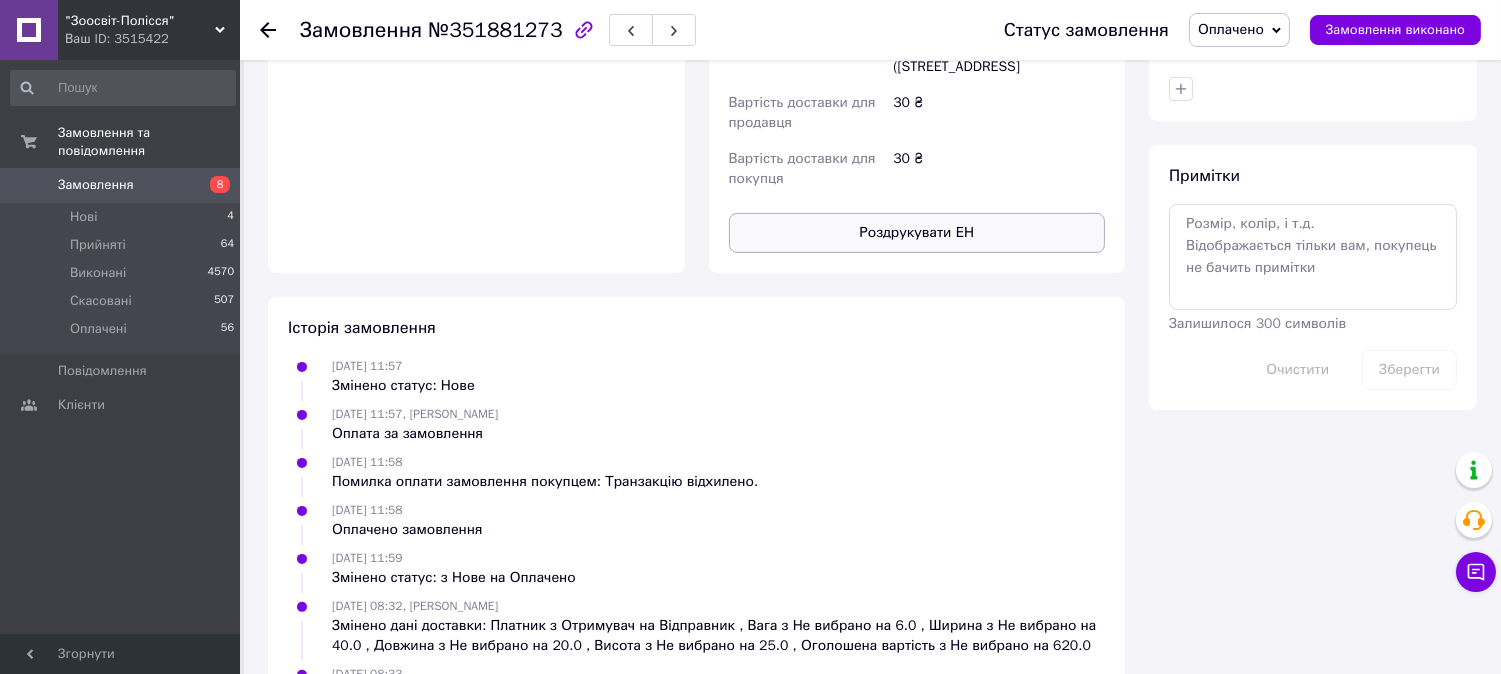 click on "Роздрукувати ЕН" at bounding box center (917, 233) 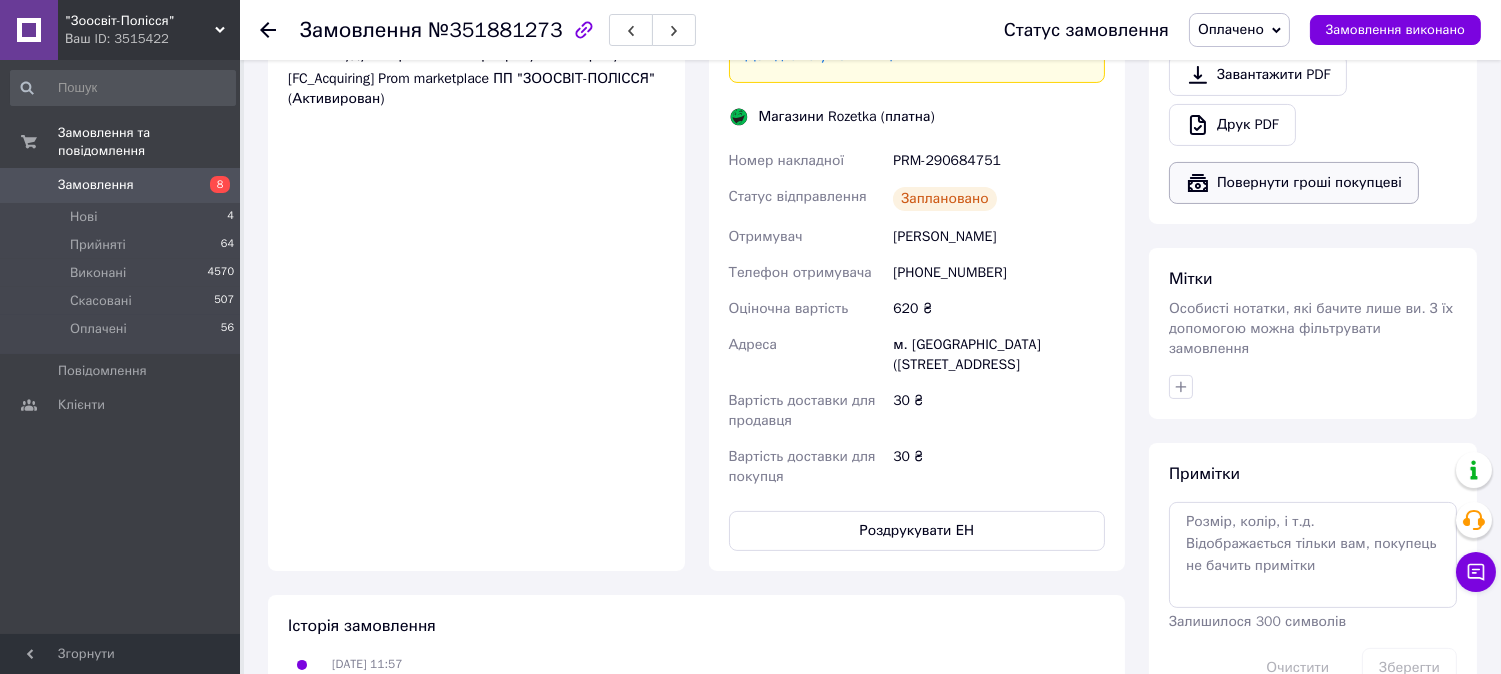 scroll, scrollTop: 772, scrollLeft: 0, axis: vertical 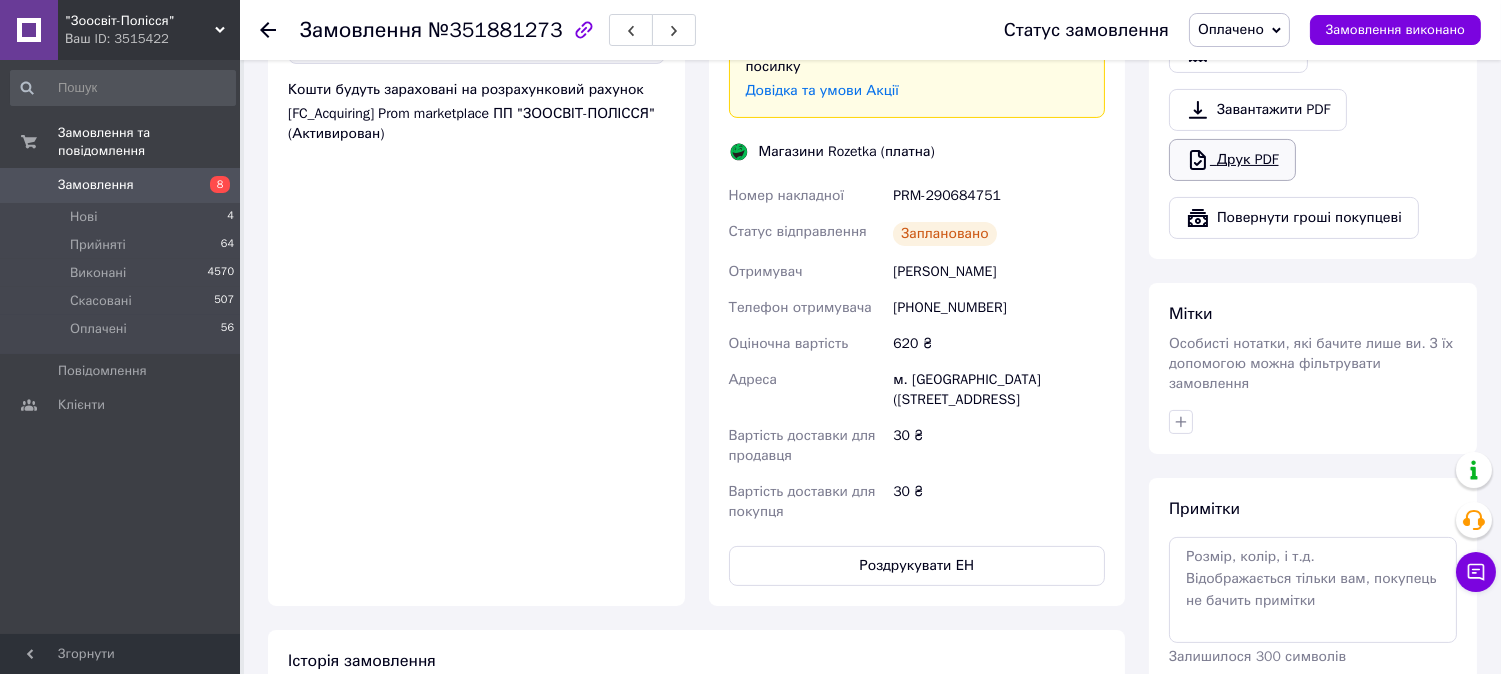 click on "Друк PDF" at bounding box center [1232, 160] 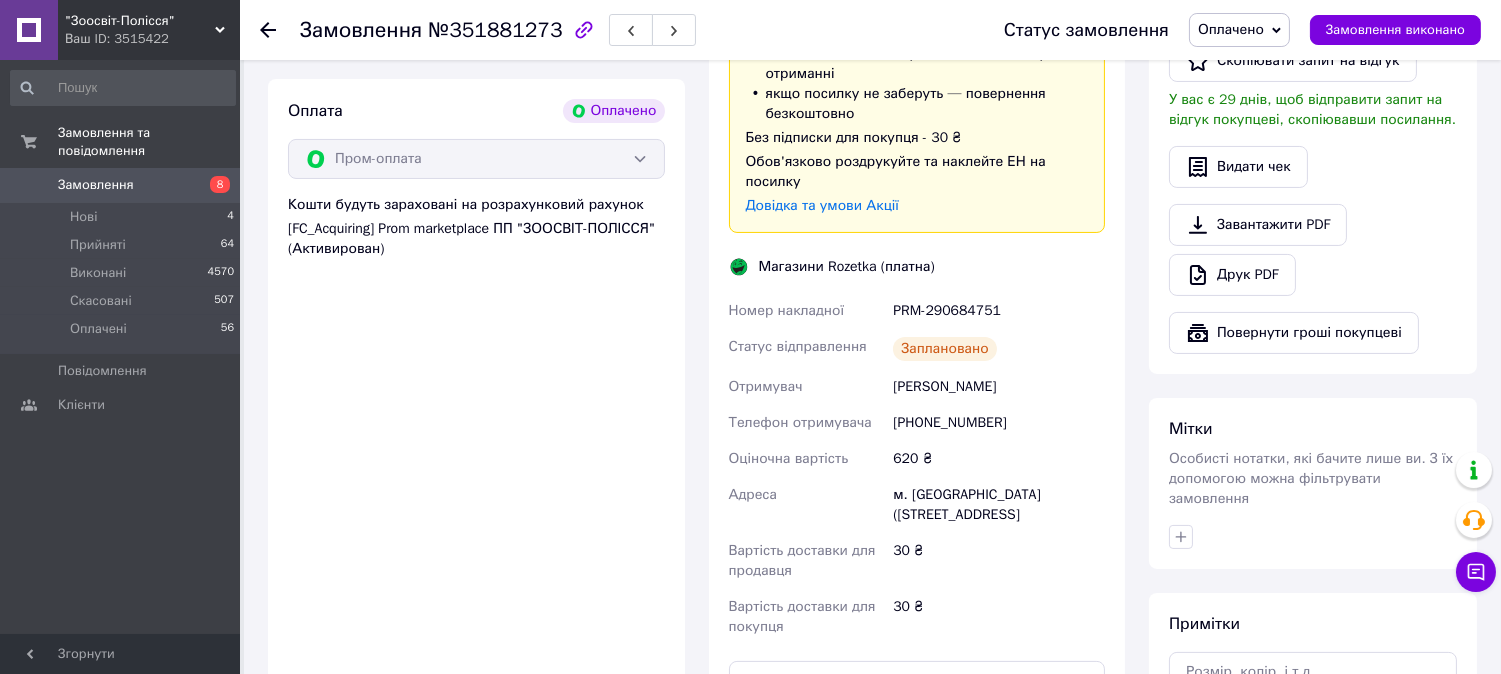 scroll, scrollTop: 550, scrollLeft: 0, axis: vertical 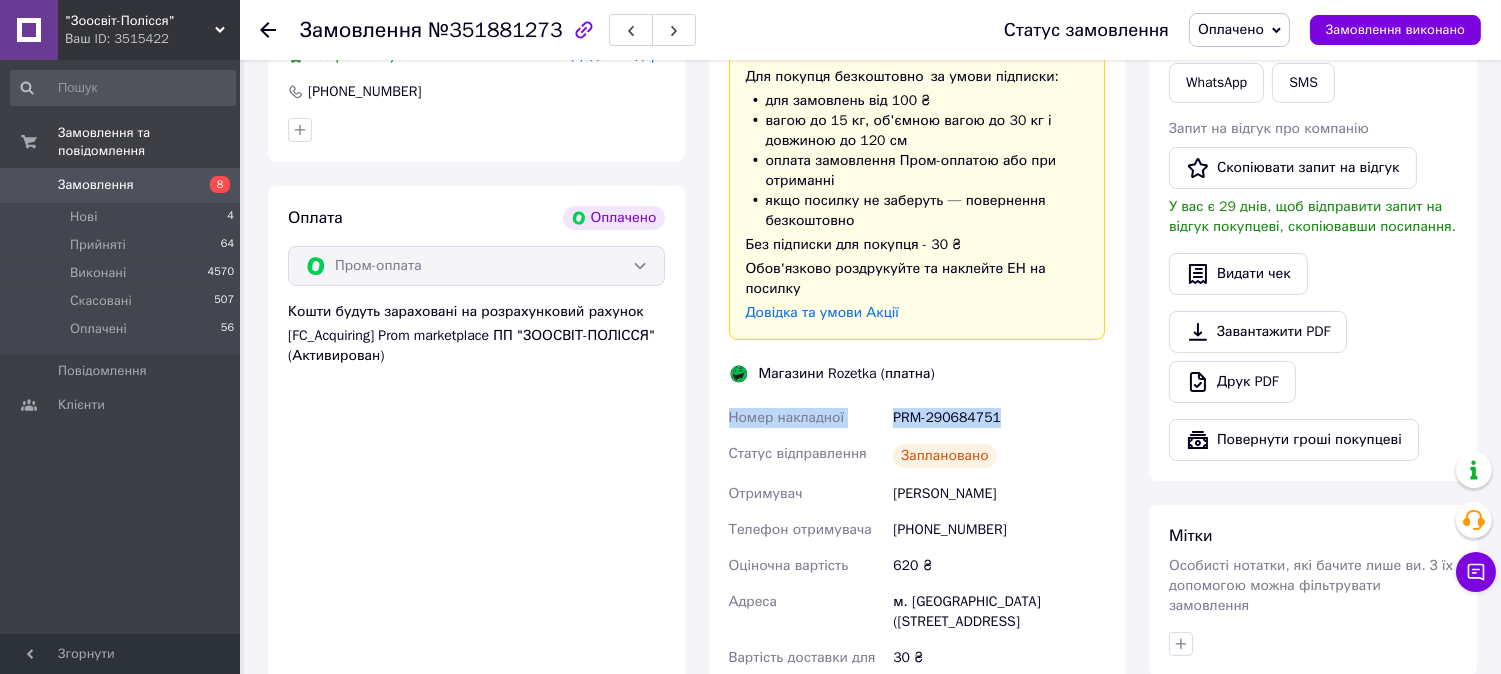 drag, startPoint x: 720, startPoint y: 391, endPoint x: 1058, endPoint y: 372, distance: 338.5336 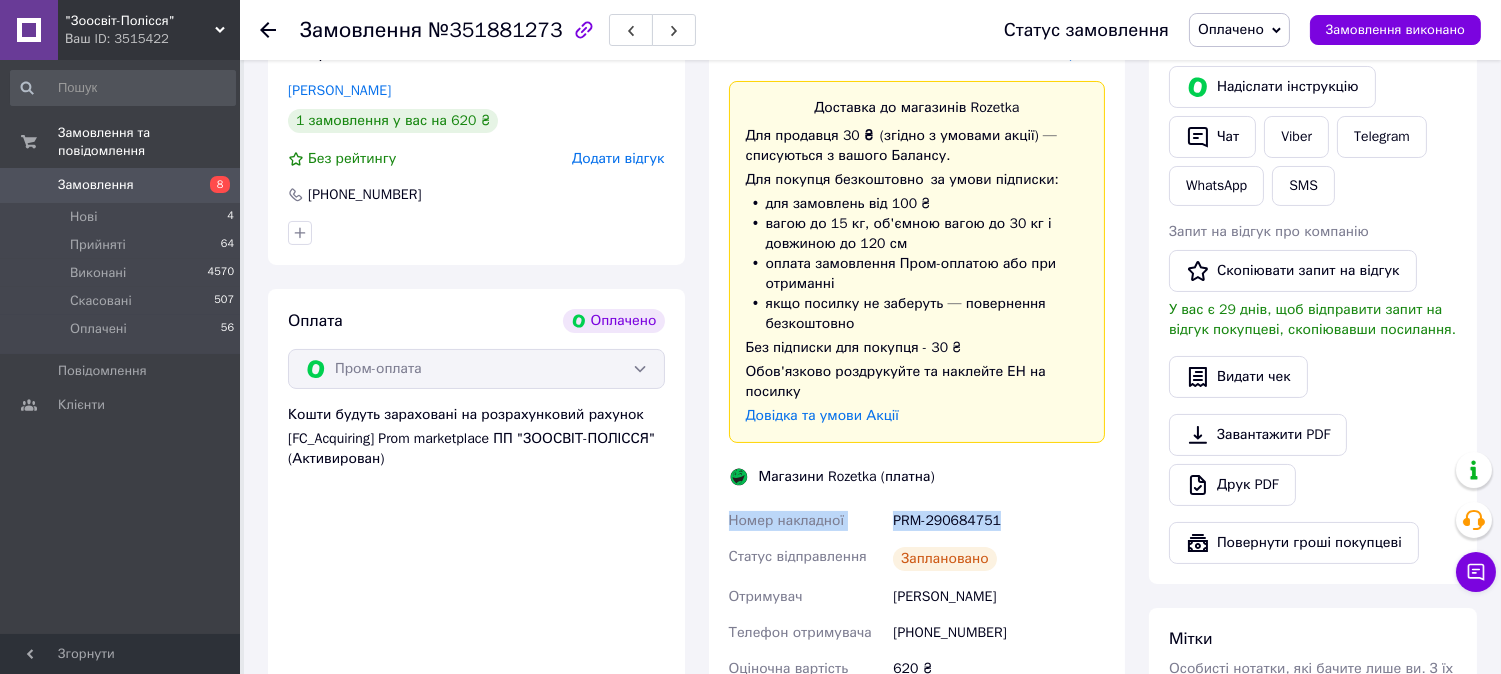 scroll, scrollTop: 327, scrollLeft: 0, axis: vertical 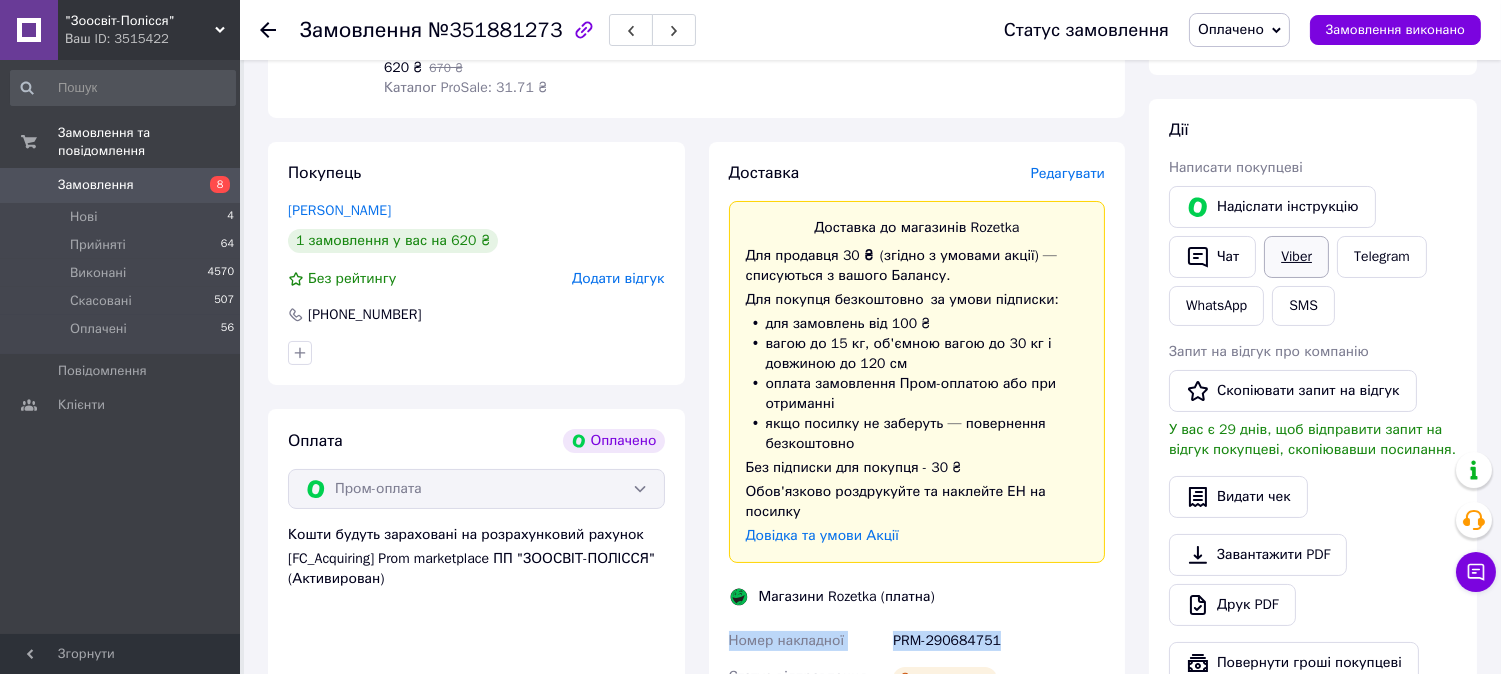 click on "Viber" at bounding box center (1296, 257) 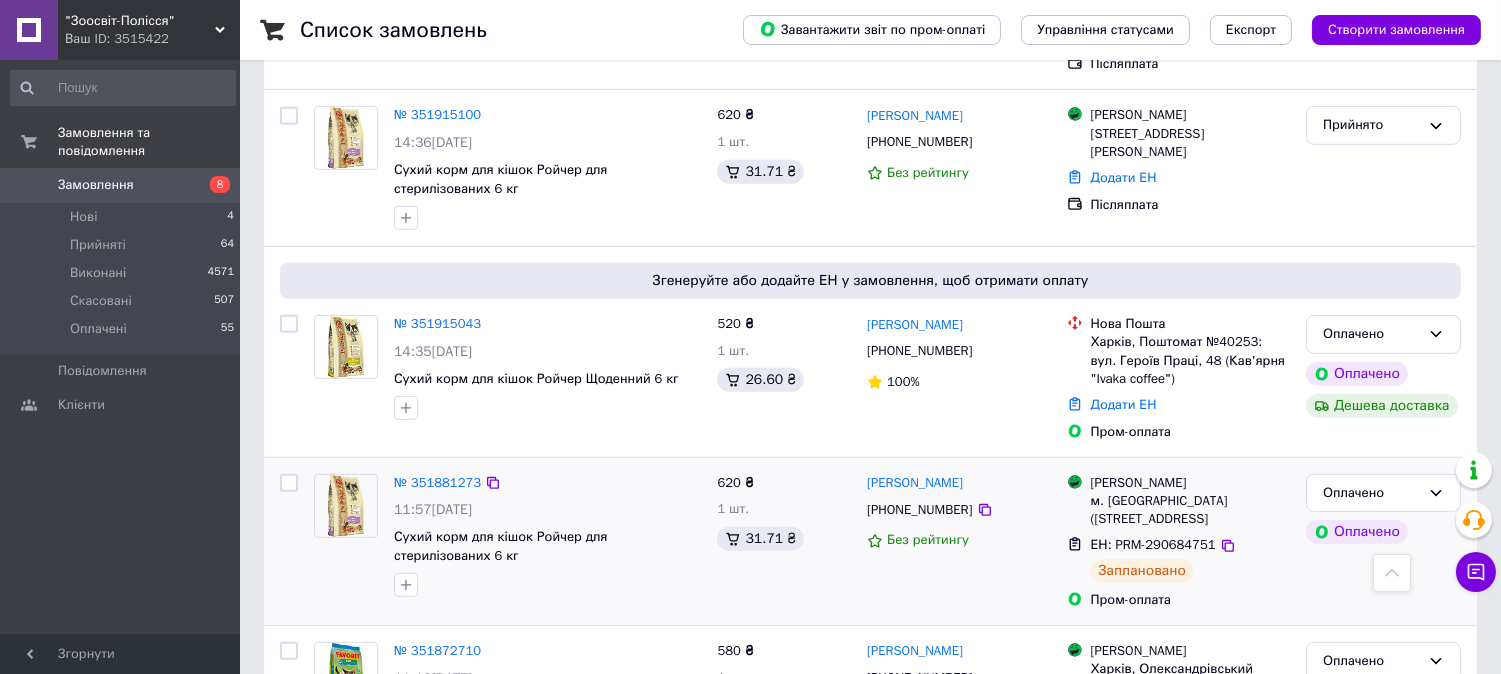 scroll, scrollTop: 1777, scrollLeft: 0, axis: vertical 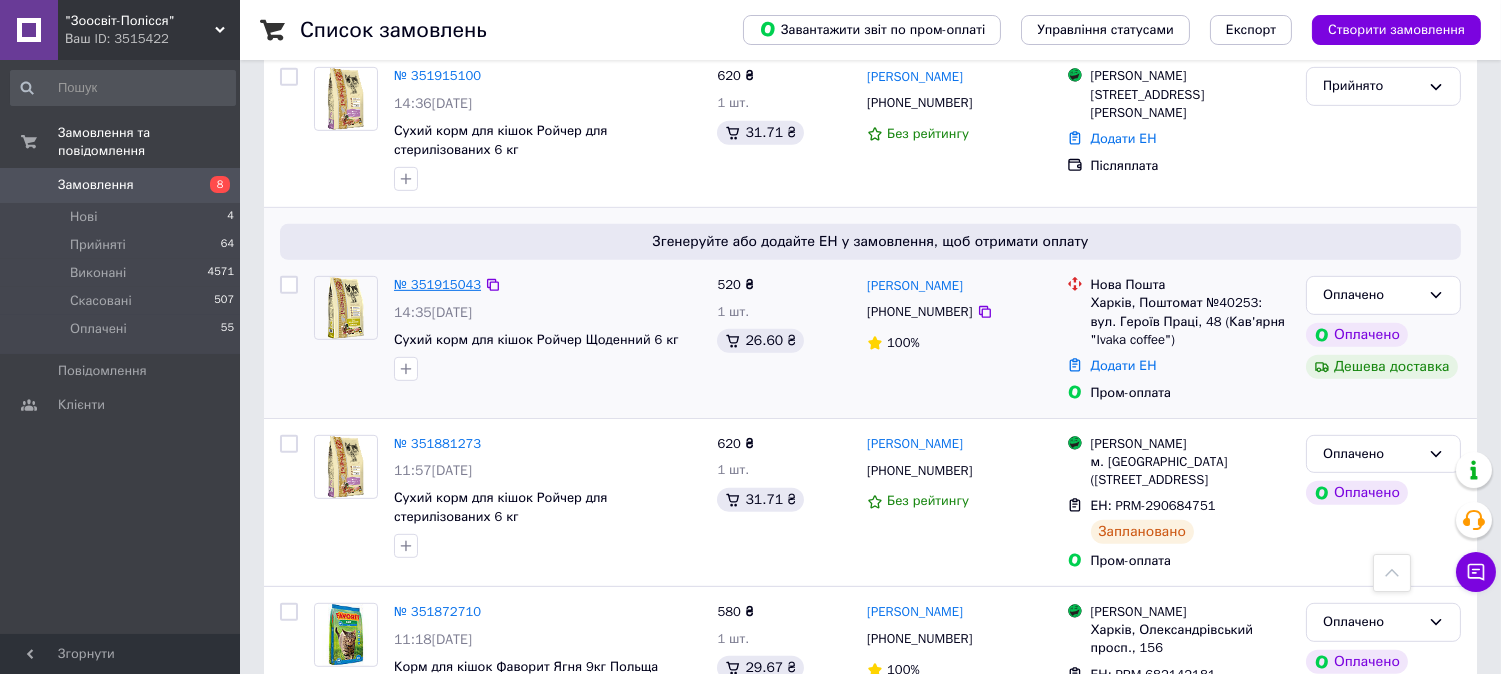 click on "№ 351915043" at bounding box center (437, 284) 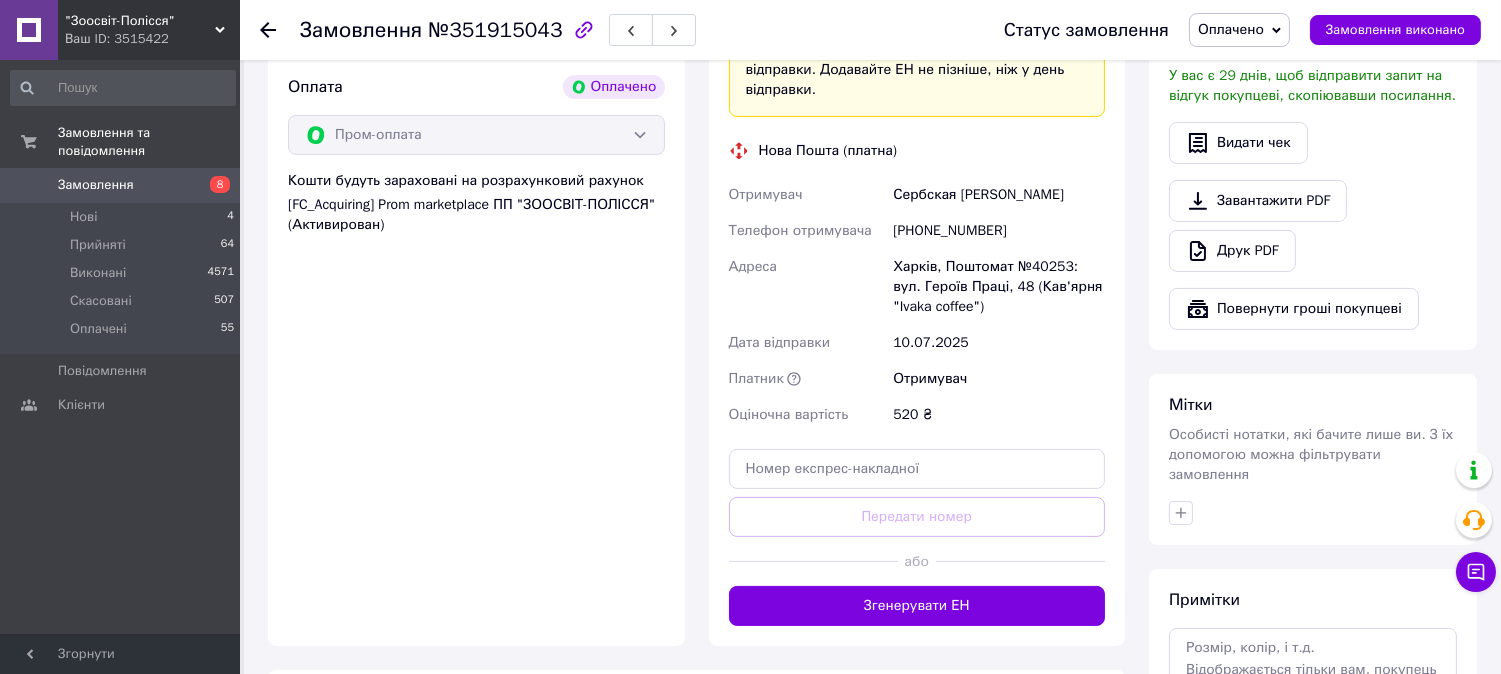 scroll, scrollTop: 777, scrollLeft: 0, axis: vertical 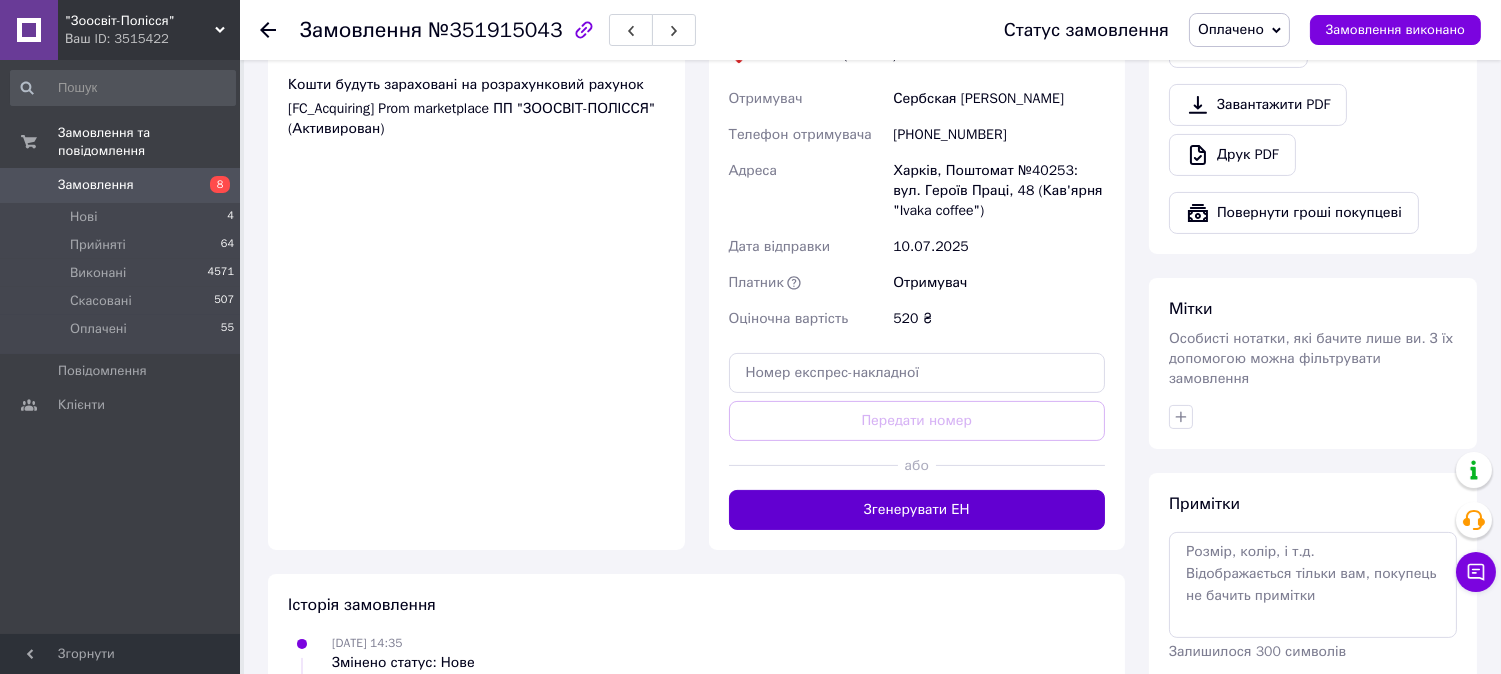 click on "Згенерувати ЕН" at bounding box center (917, 510) 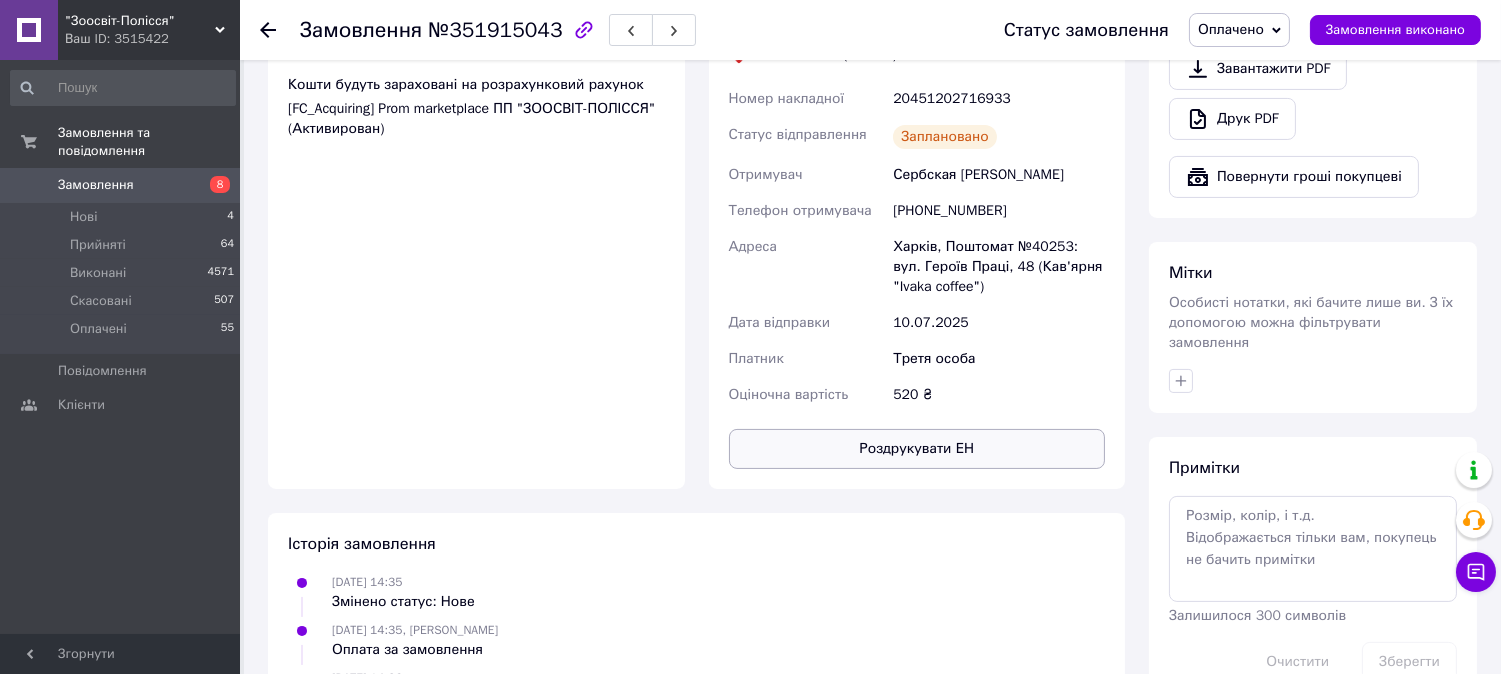 click on "Роздрукувати ЕН" at bounding box center [917, 449] 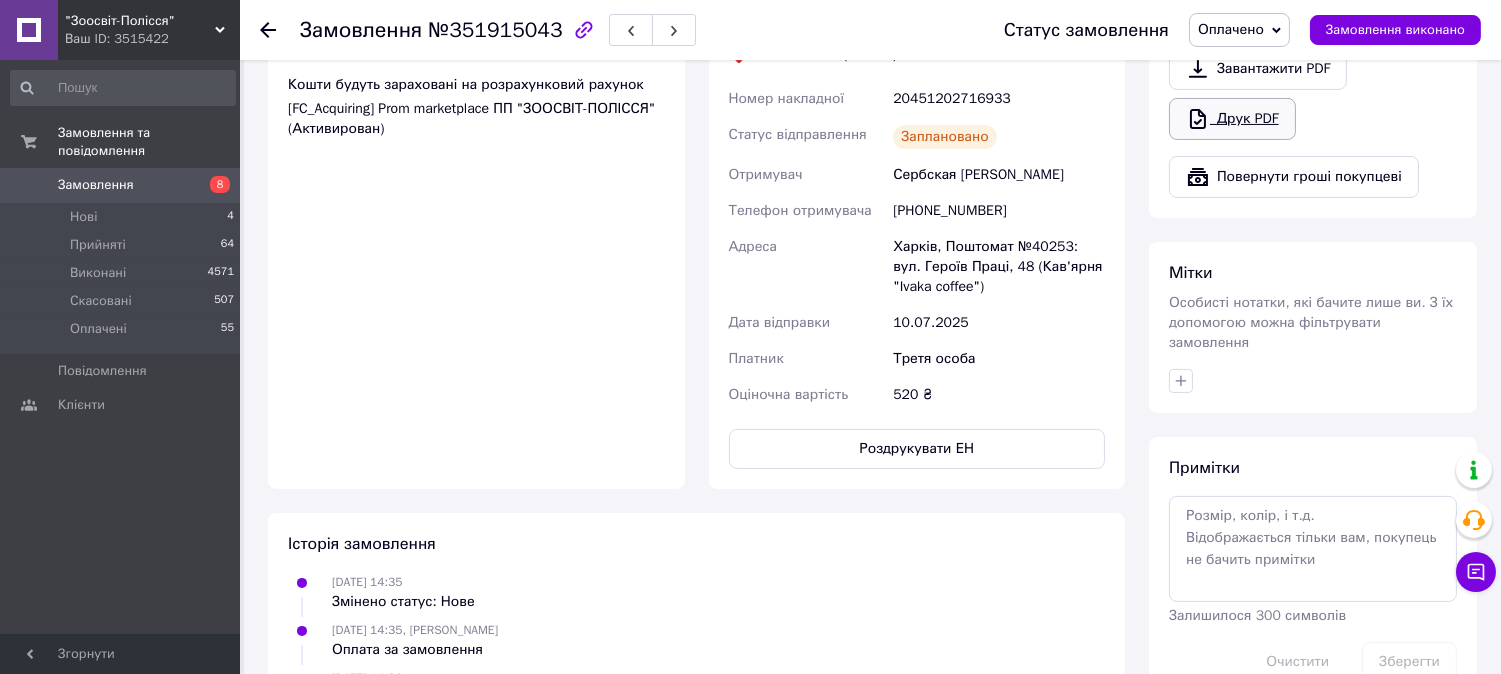 click on "Друк PDF" at bounding box center [1232, 119] 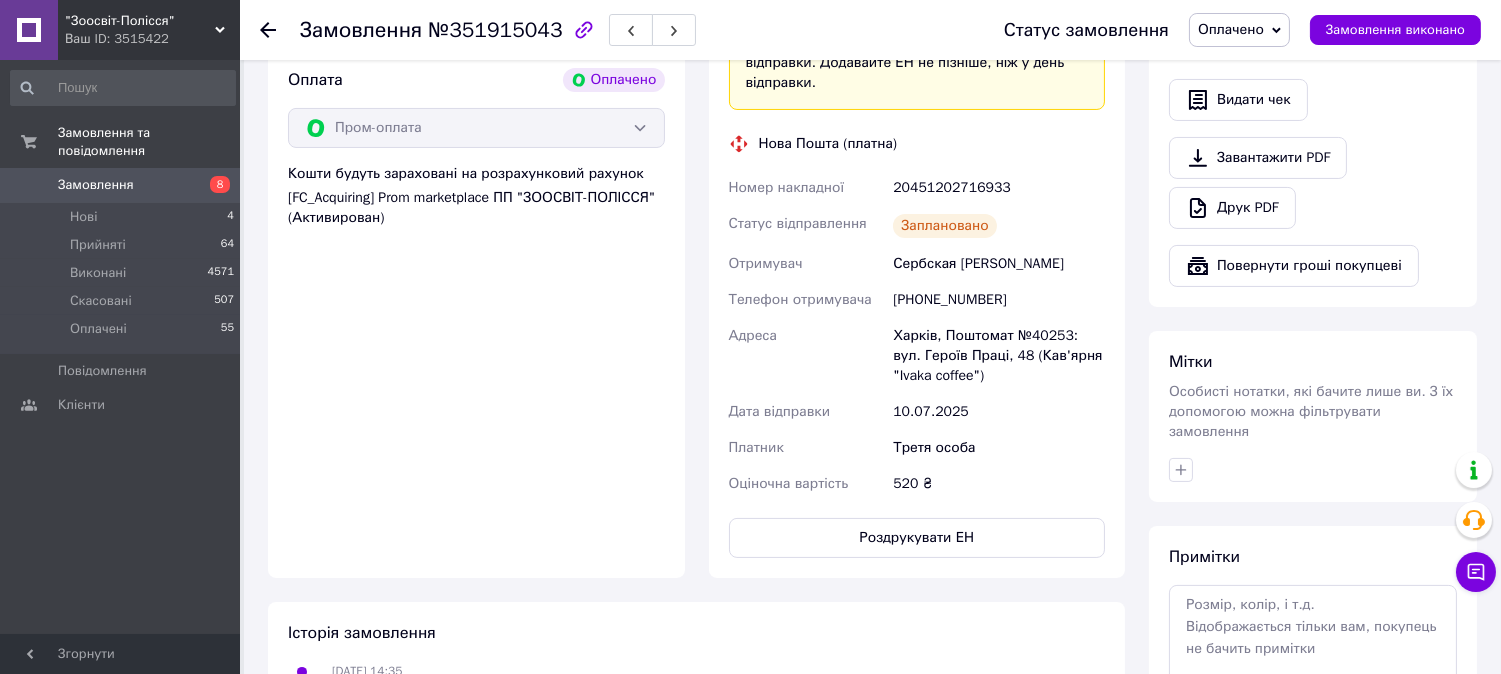 scroll, scrollTop: 555, scrollLeft: 0, axis: vertical 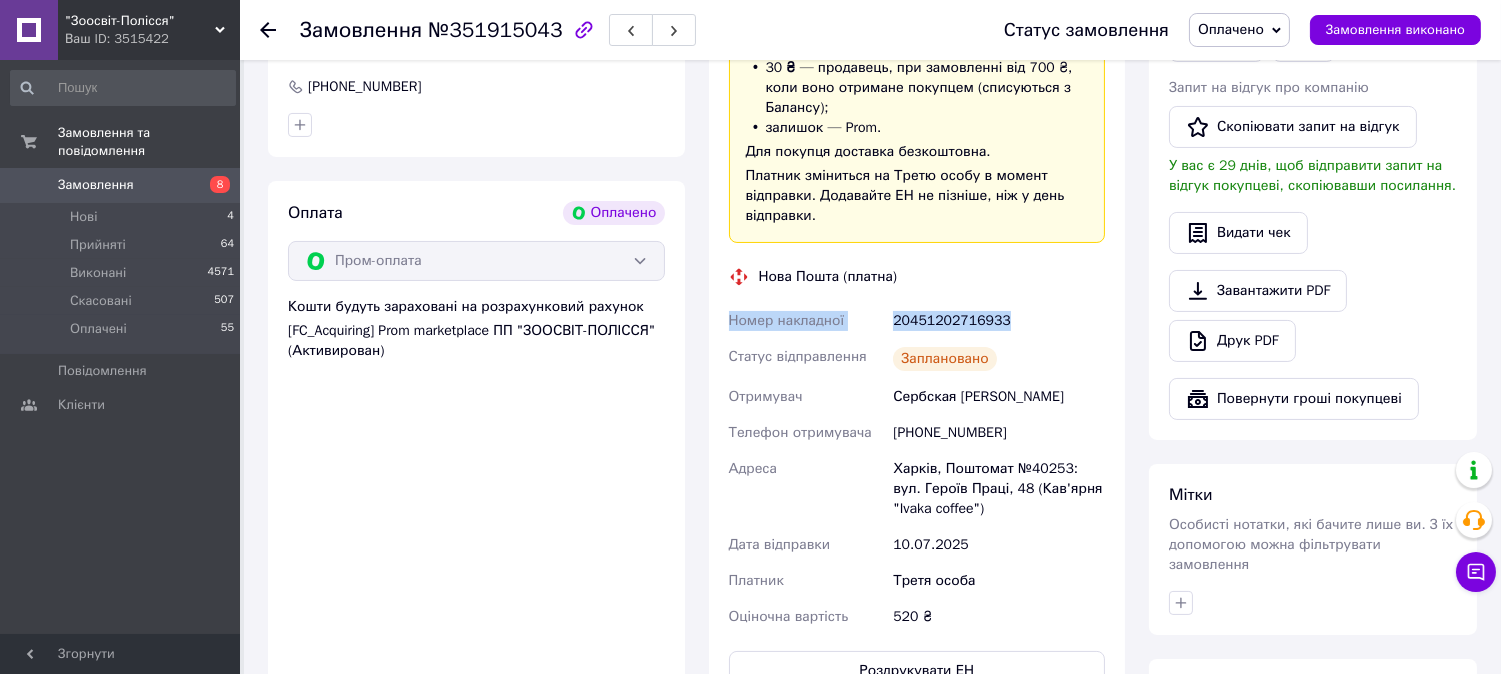 drag, startPoint x: 715, startPoint y: 321, endPoint x: 1048, endPoint y: 322, distance: 333.0015 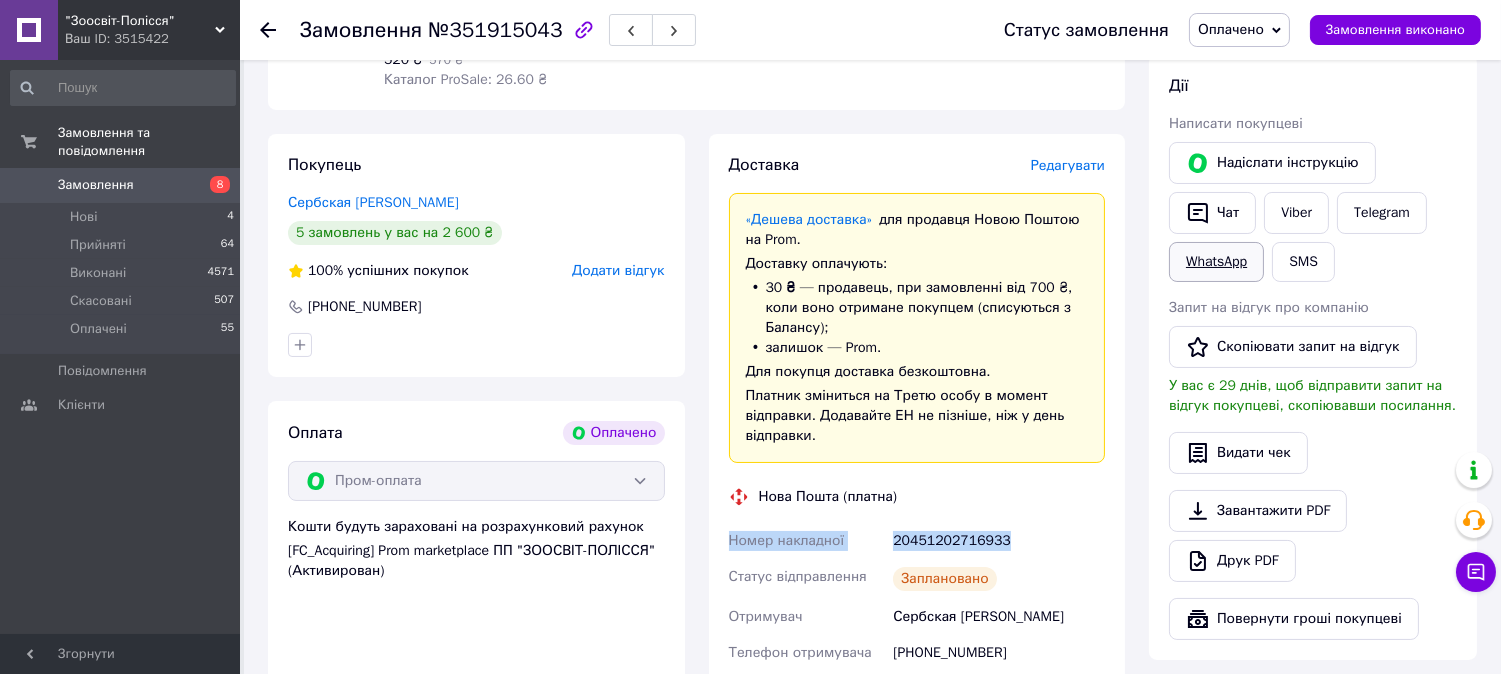 scroll, scrollTop: 333, scrollLeft: 0, axis: vertical 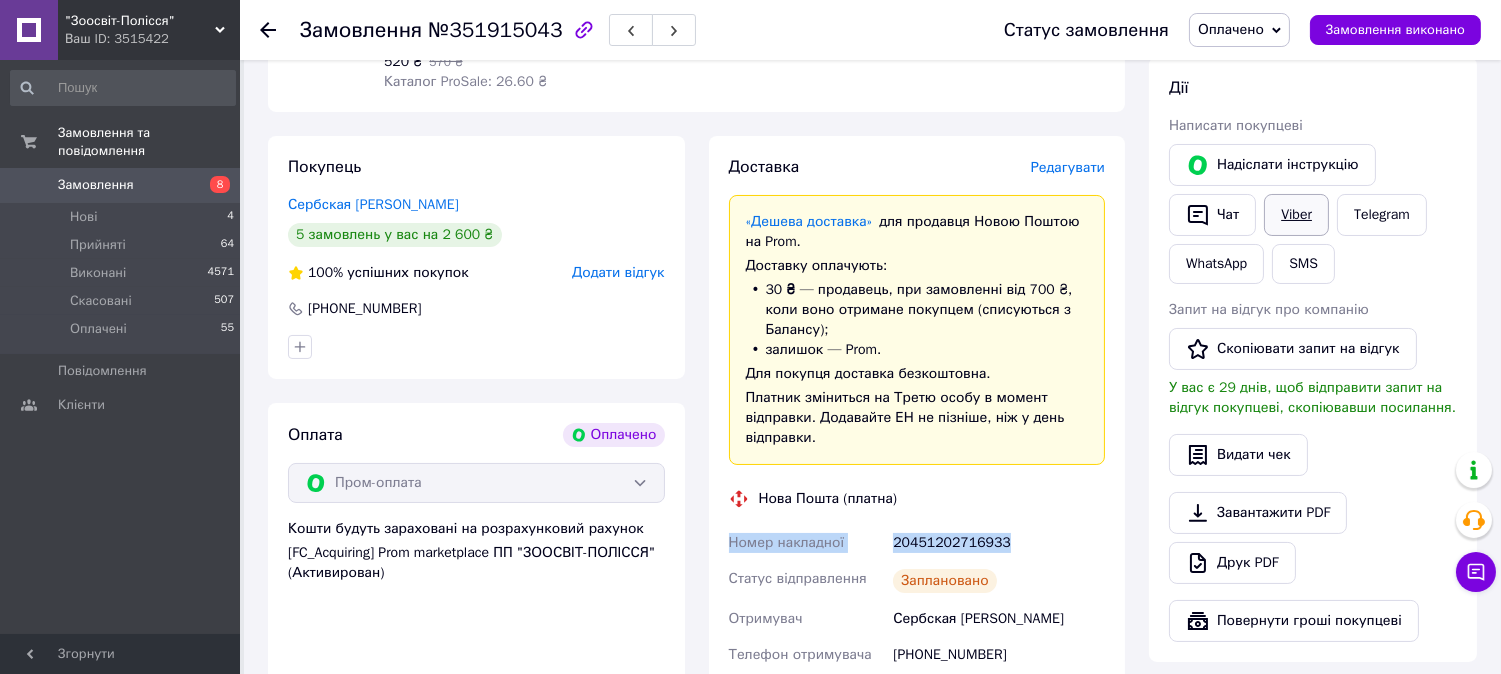 click on "Viber" at bounding box center [1296, 215] 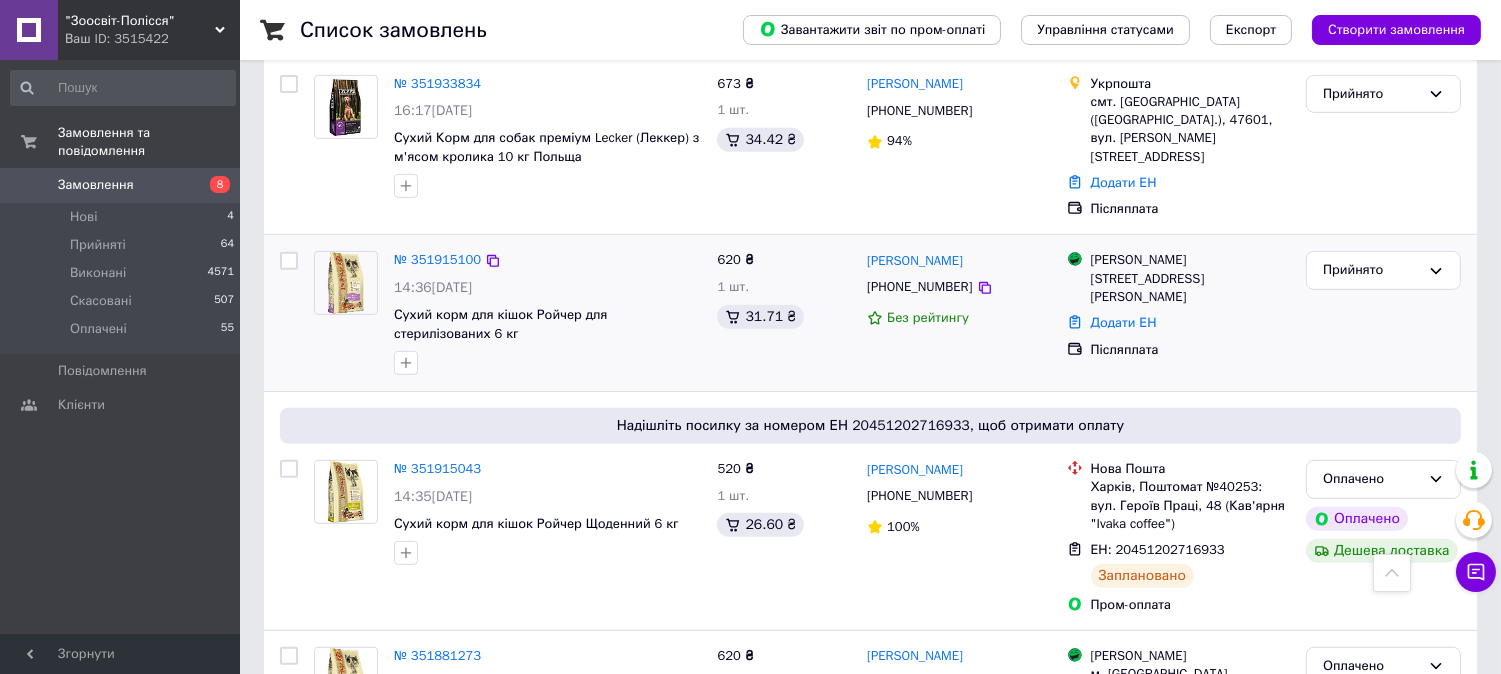 scroll, scrollTop: 1555, scrollLeft: 0, axis: vertical 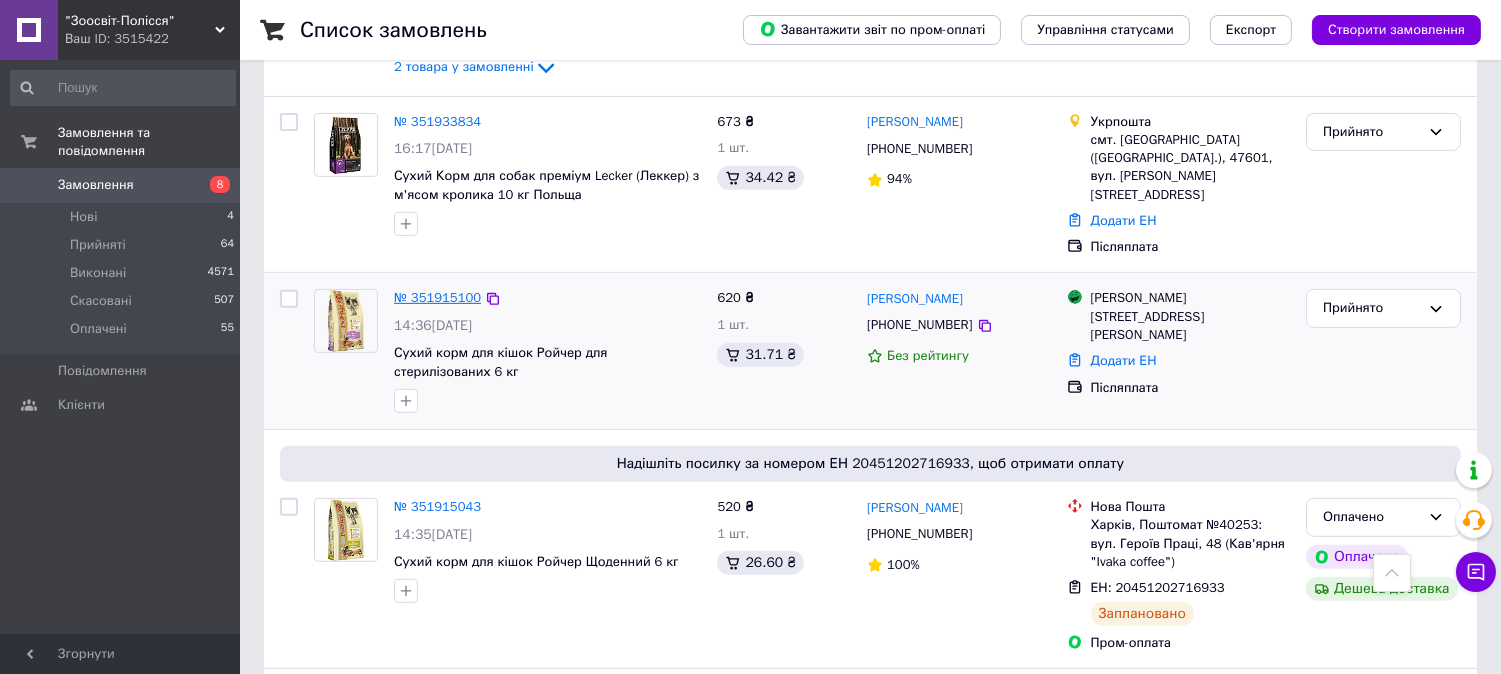 click on "№ 351915100" at bounding box center [437, 297] 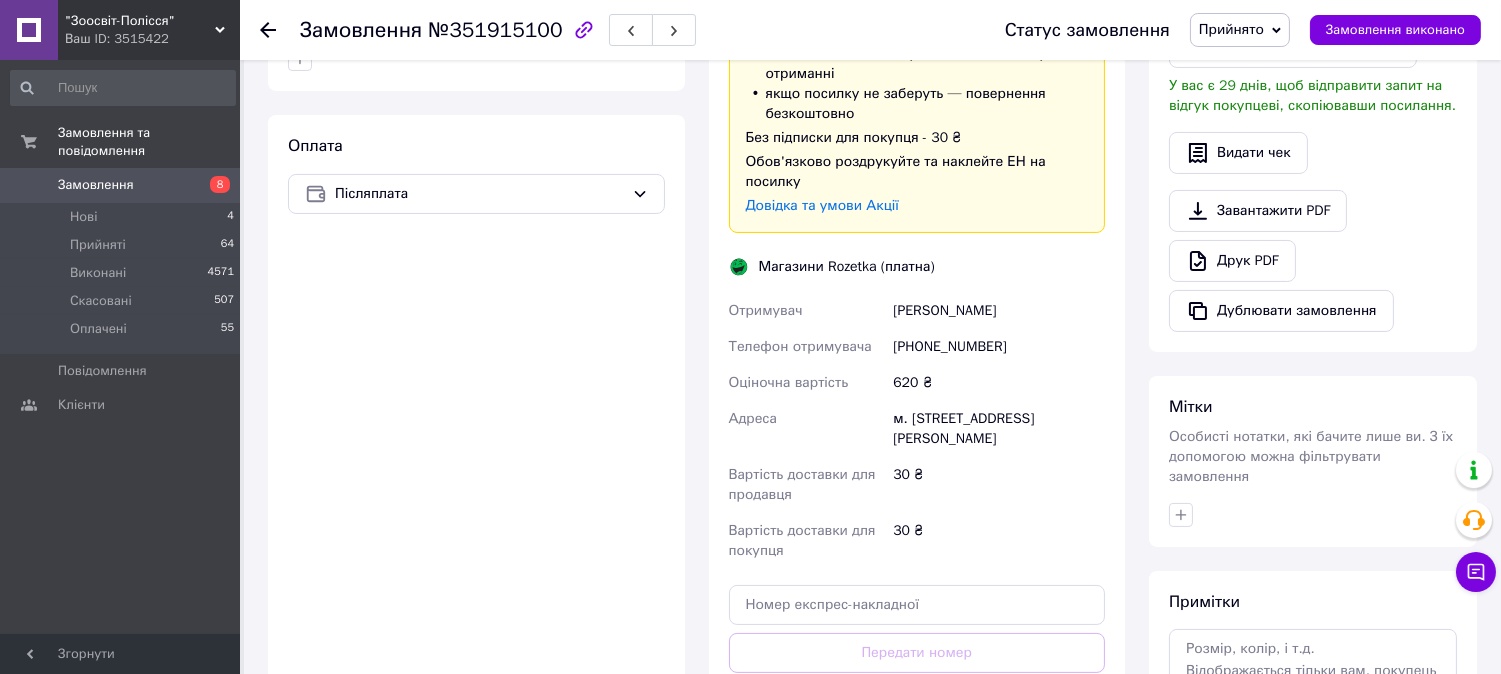 scroll, scrollTop: 564, scrollLeft: 0, axis: vertical 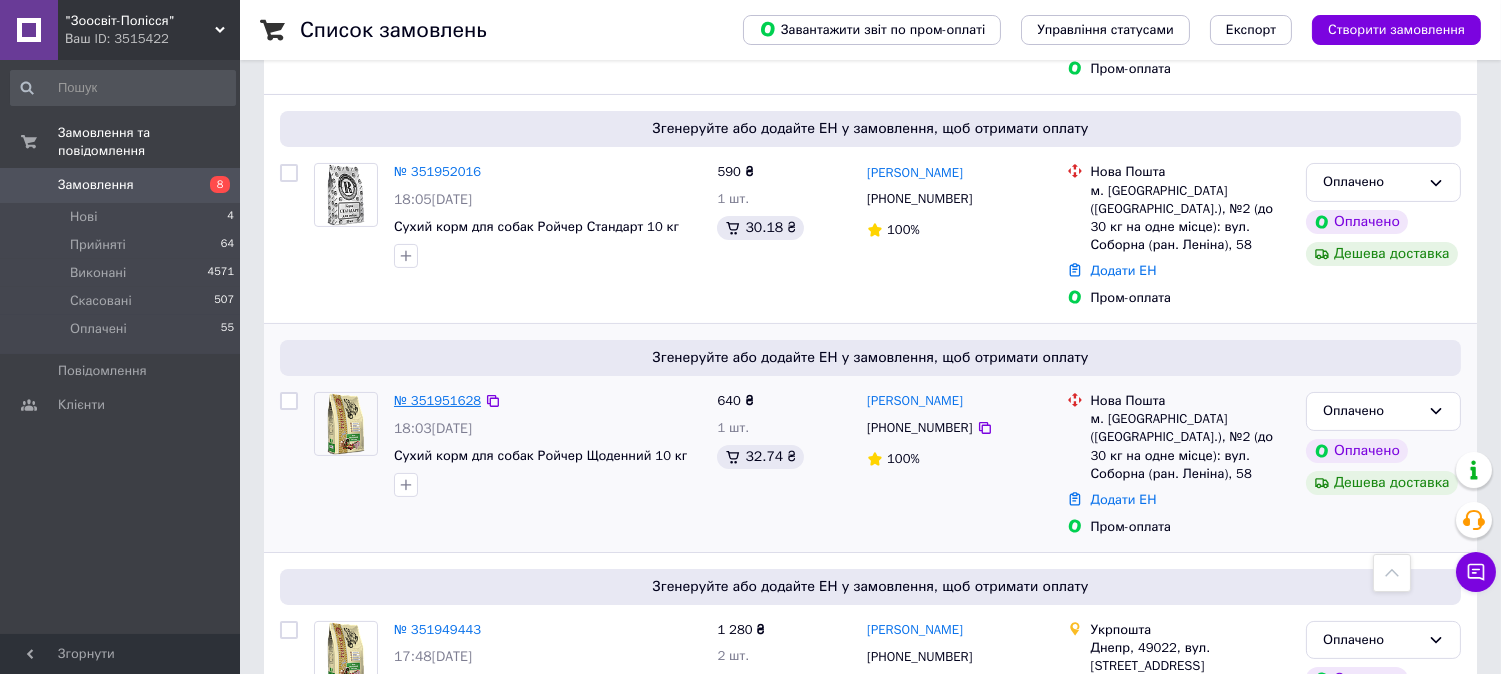 click on "№ 351951628" at bounding box center (437, 400) 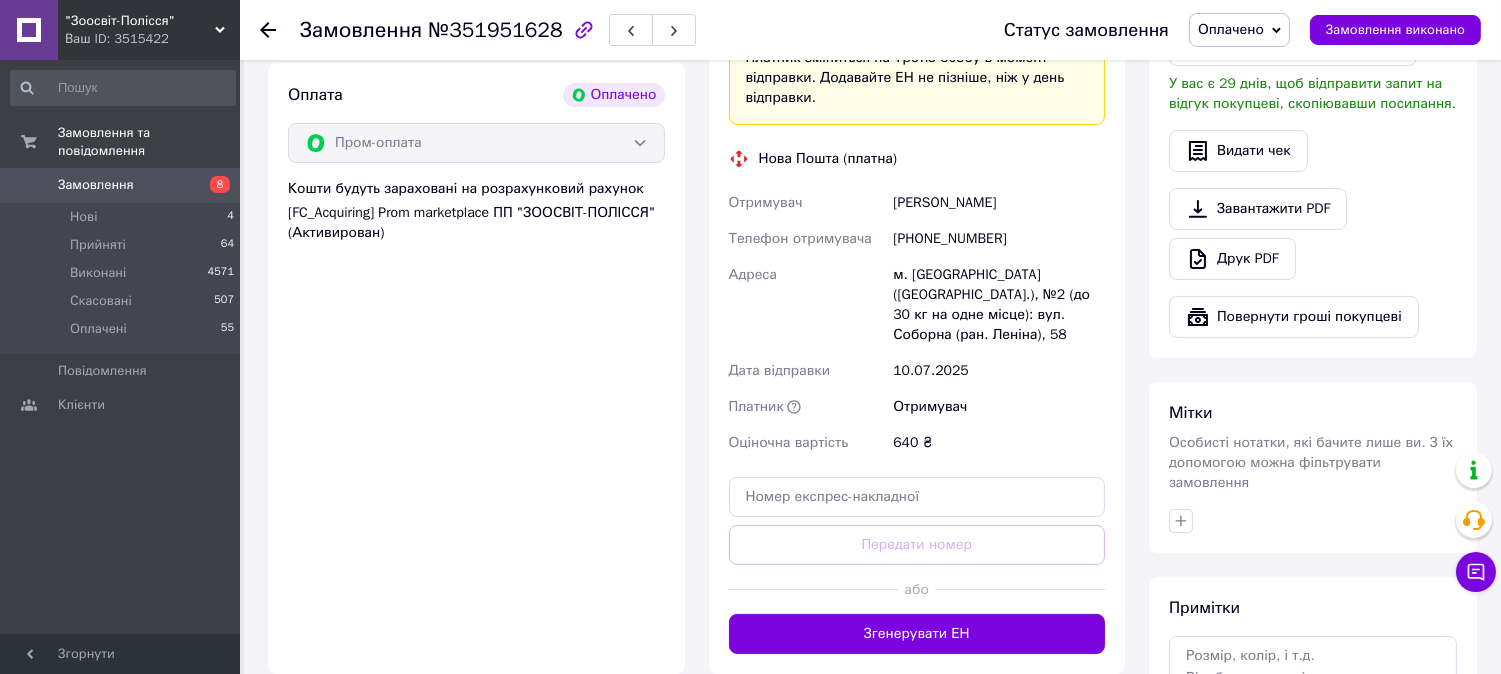 scroll, scrollTop: 888, scrollLeft: 0, axis: vertical 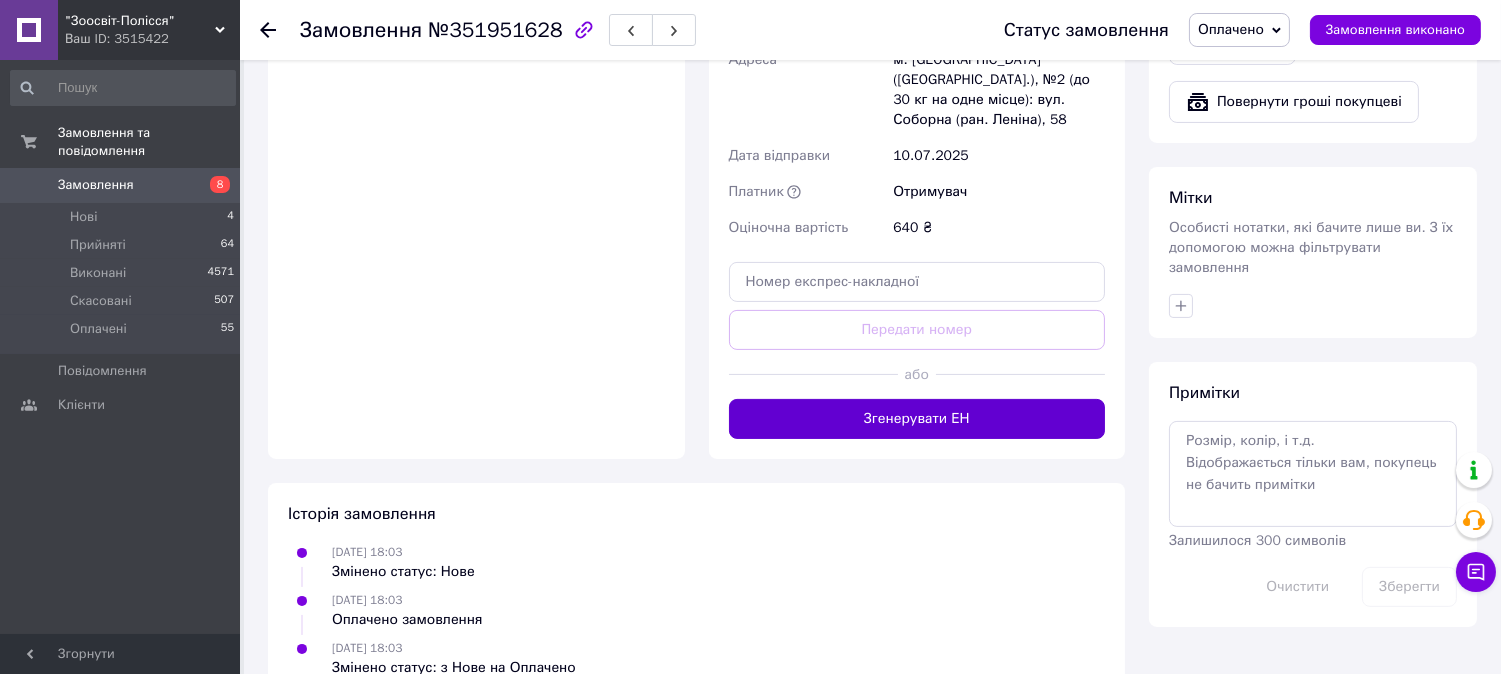 click on "Згенерувати ЕН" at bounding box center [917, 419] 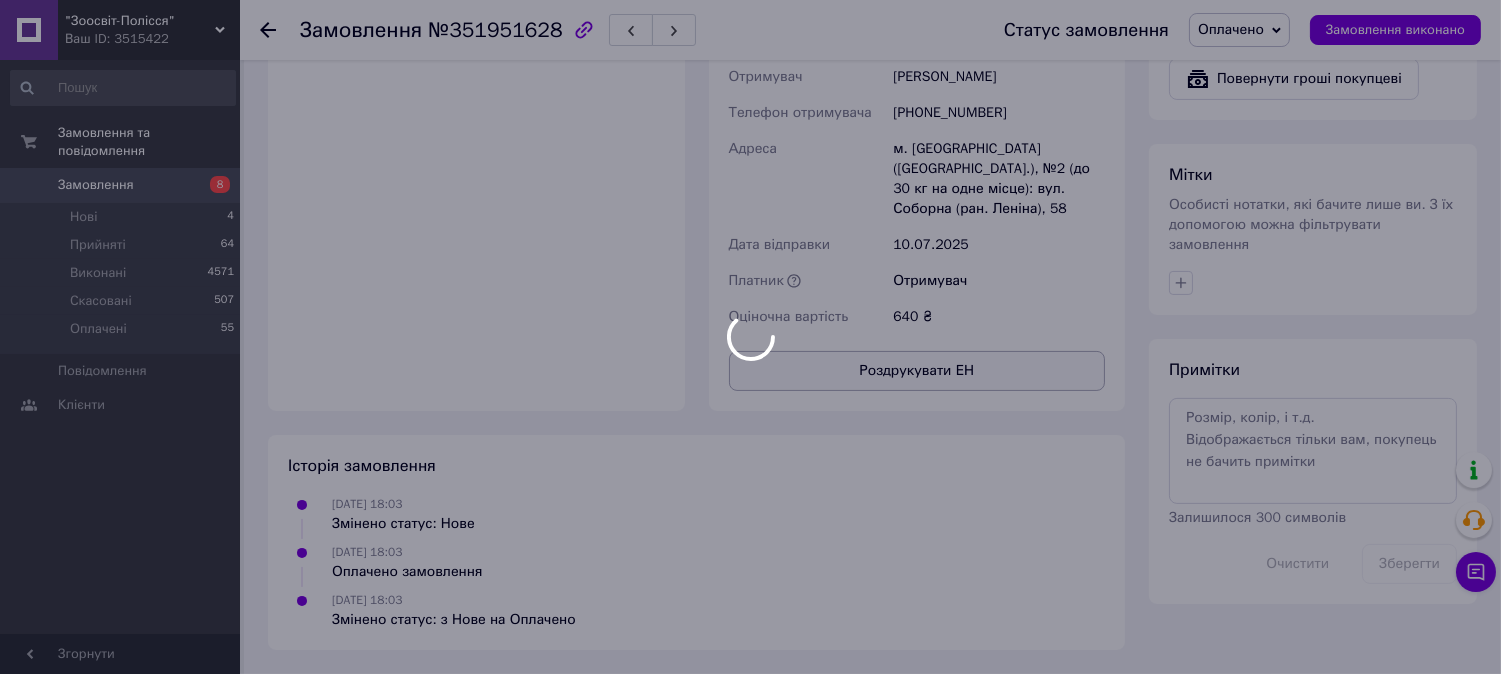 scroll, scrollTop: 888, scrollLeft: 0, axis: vertical 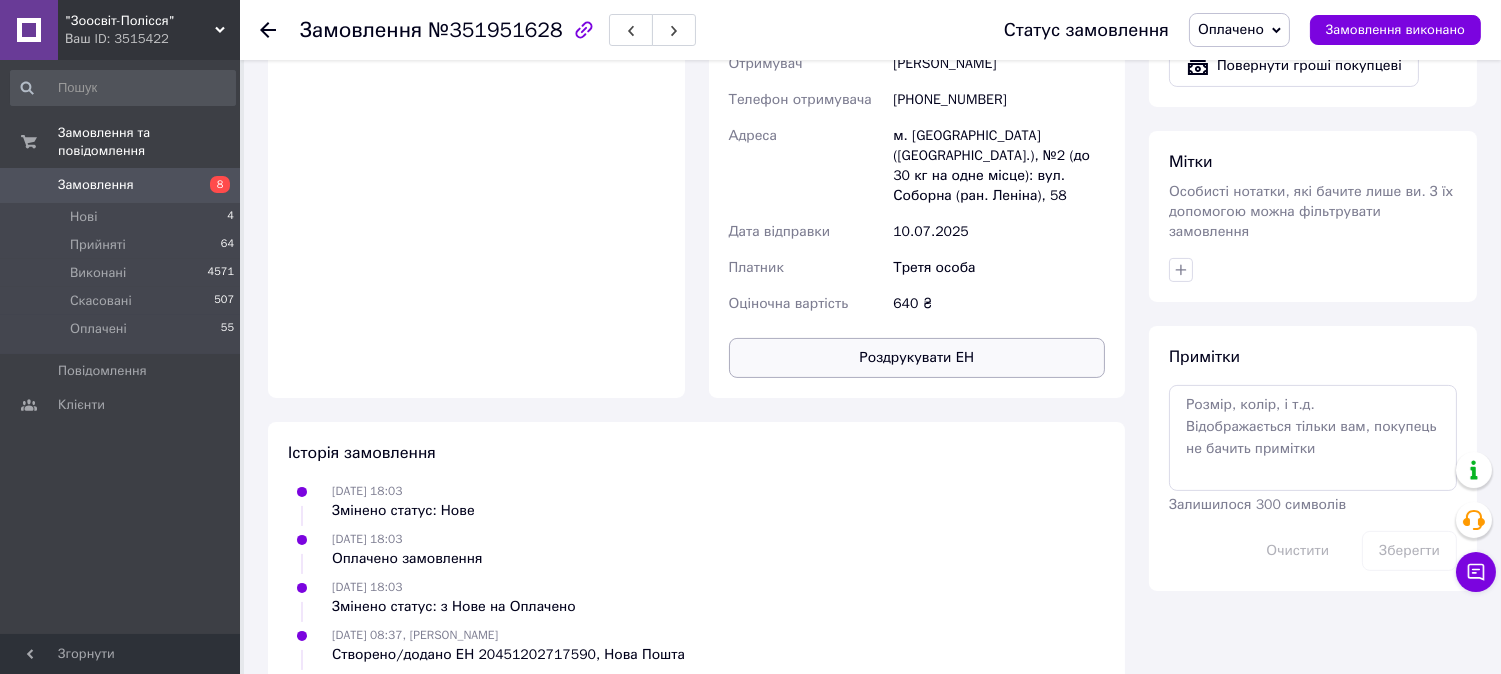 click on "Роздрукувати ЕН" at bounding box center [917, 358] 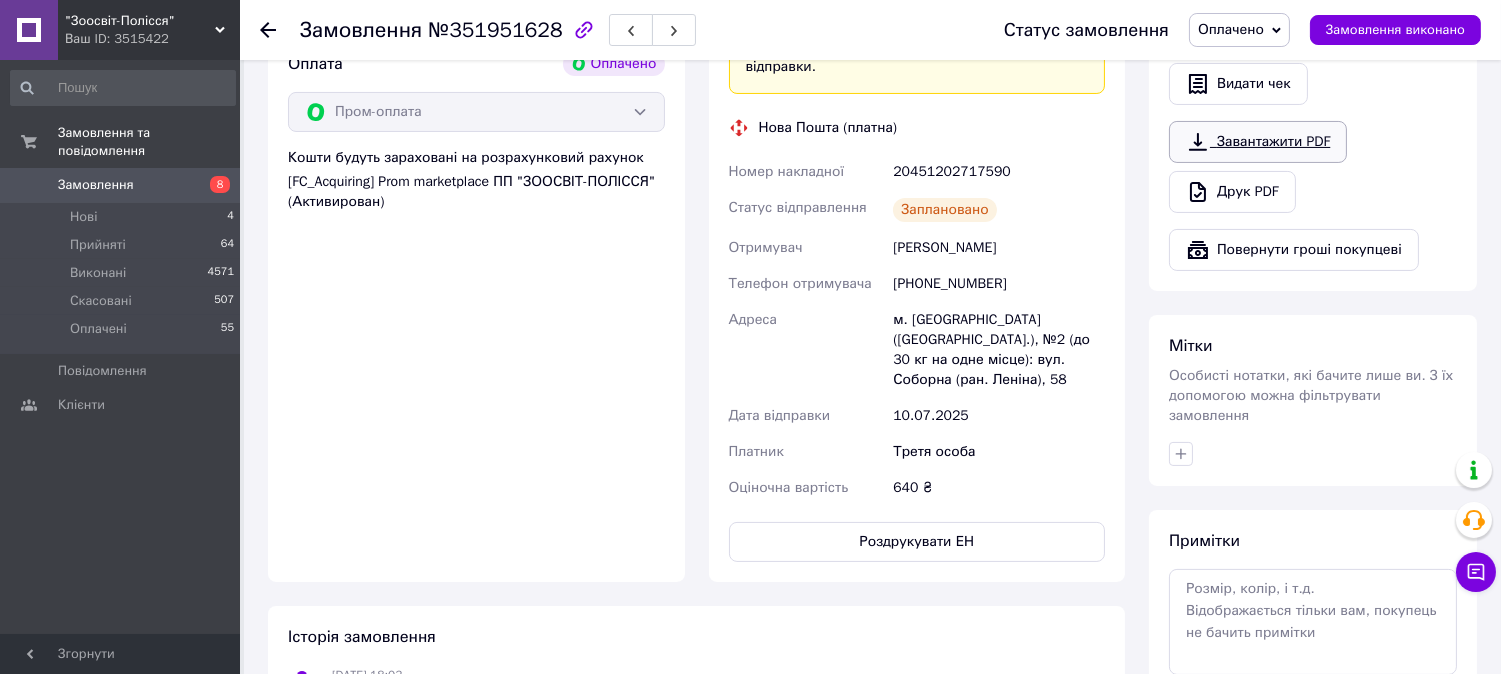 scroll, scrollTop: 666, scrollLeft: 0, axis: vertical 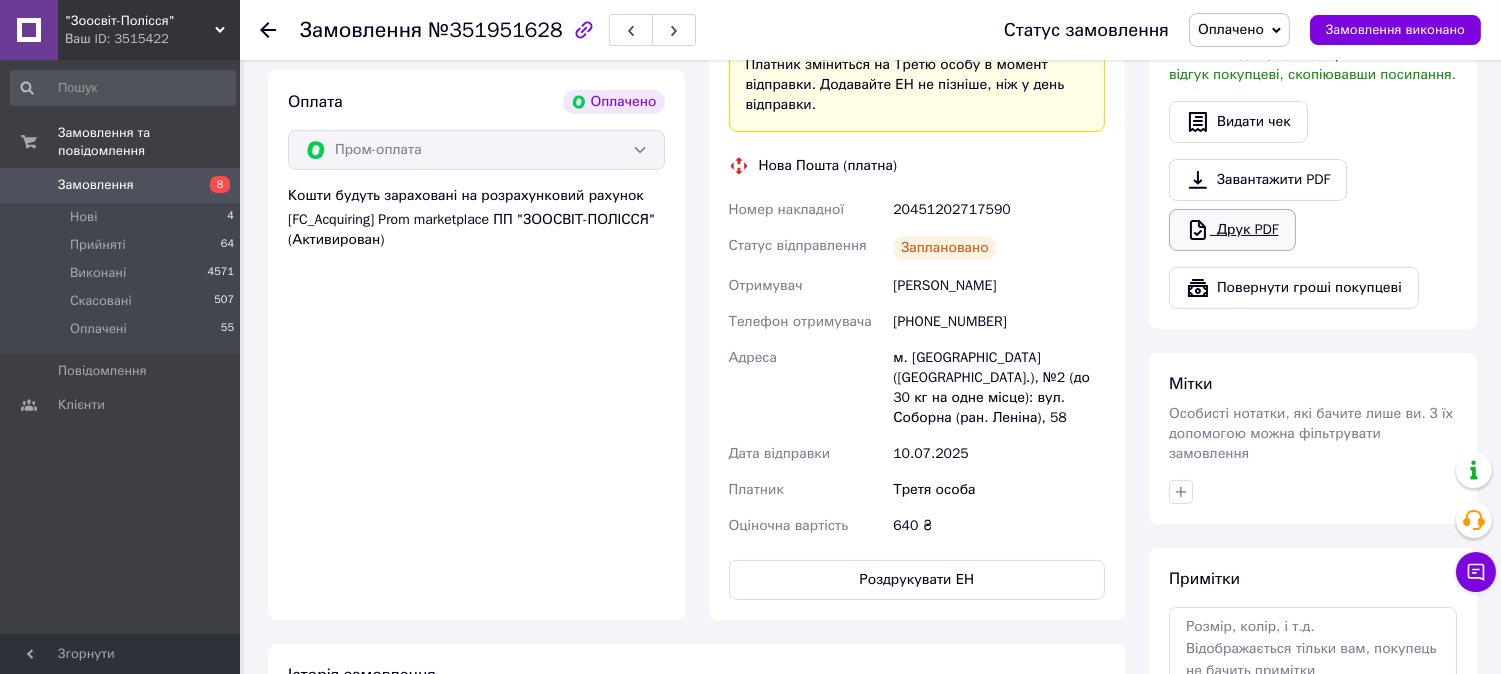 click on "Друк PDF" at bounding box center (1232, 230) 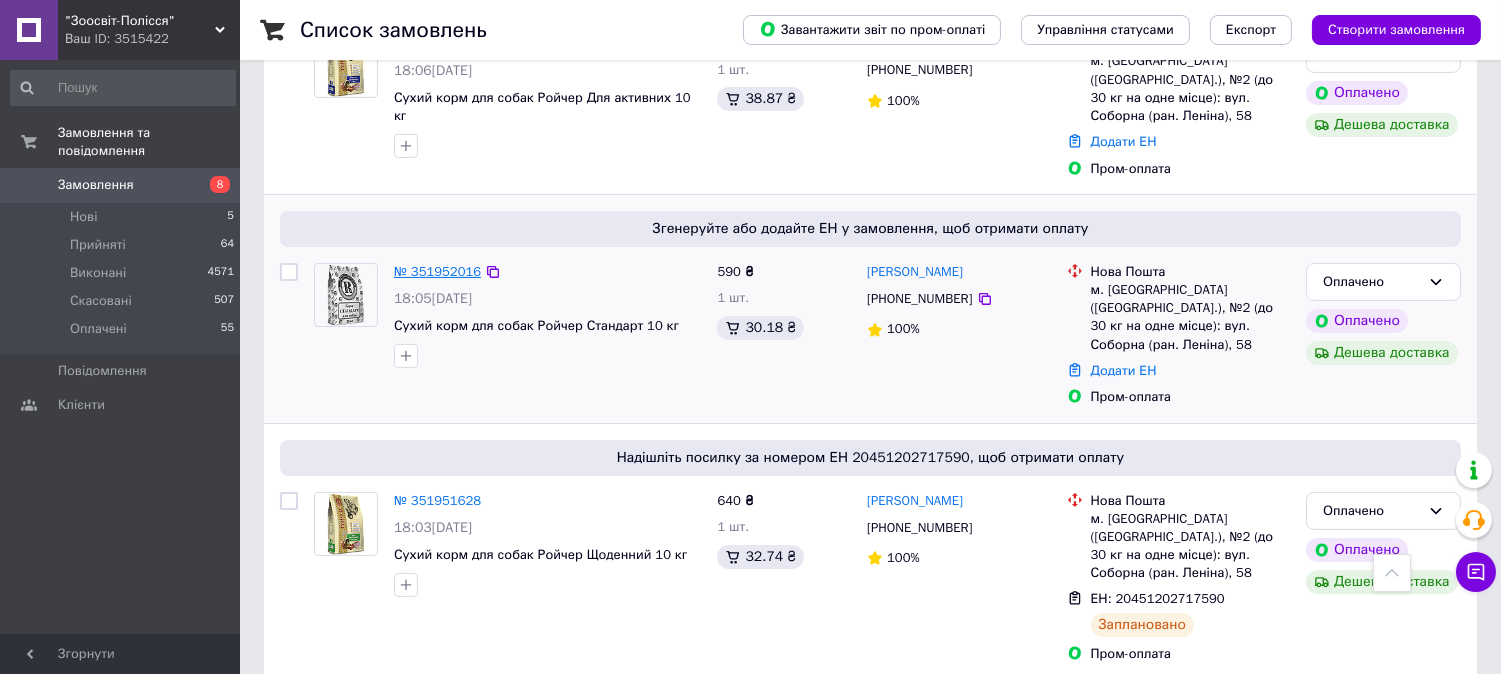 click on "№ 351952016" at bounding box center [437, 271] 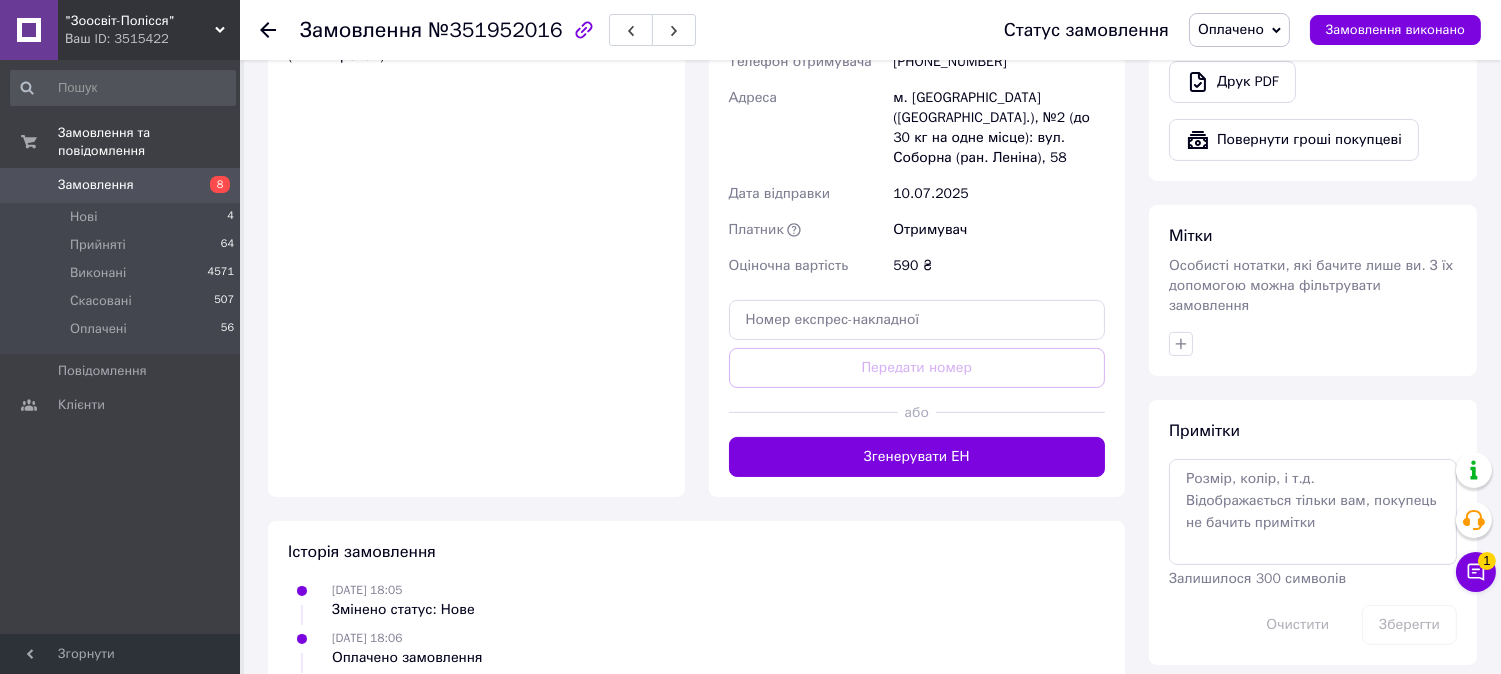 scroll, scrollTop: 888, scrollLeft: 0, axis: vertical 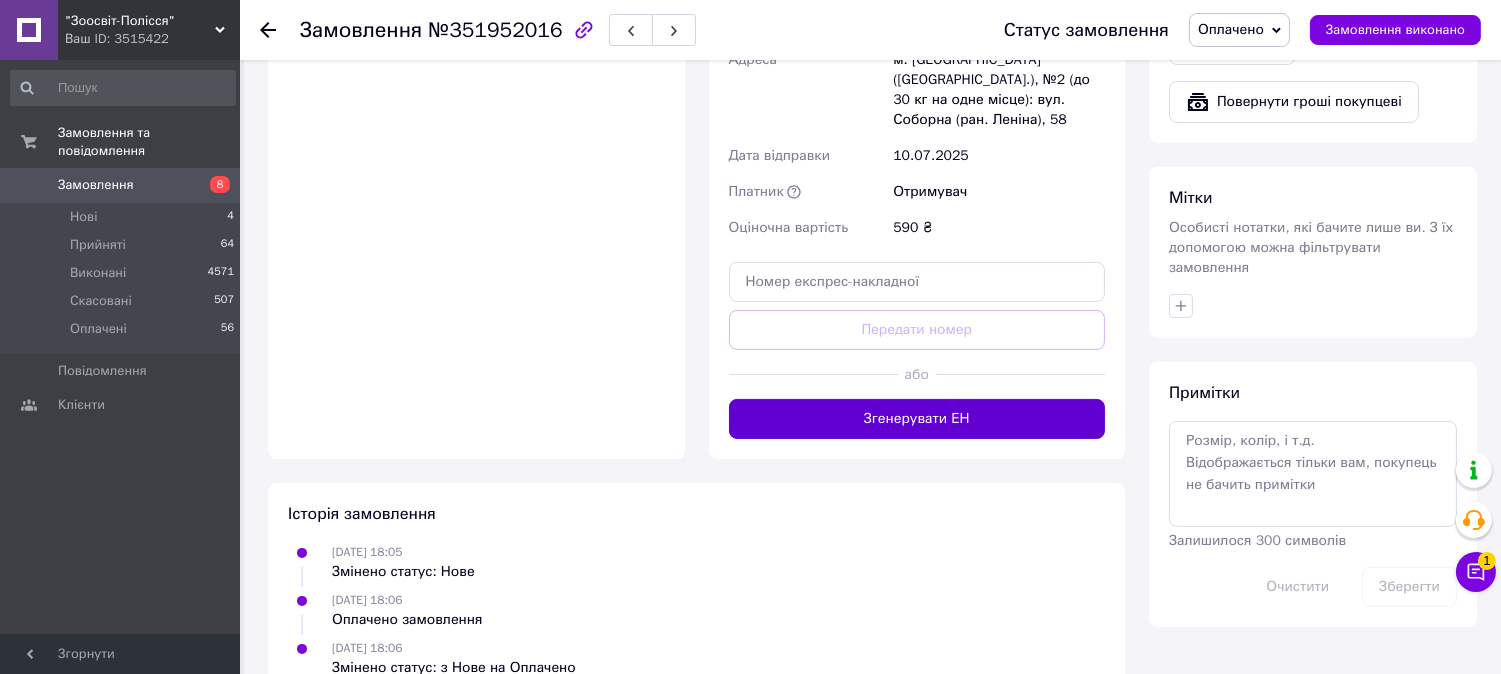 click on "Згенерувати ЕН" at bounding box center [917, 419] 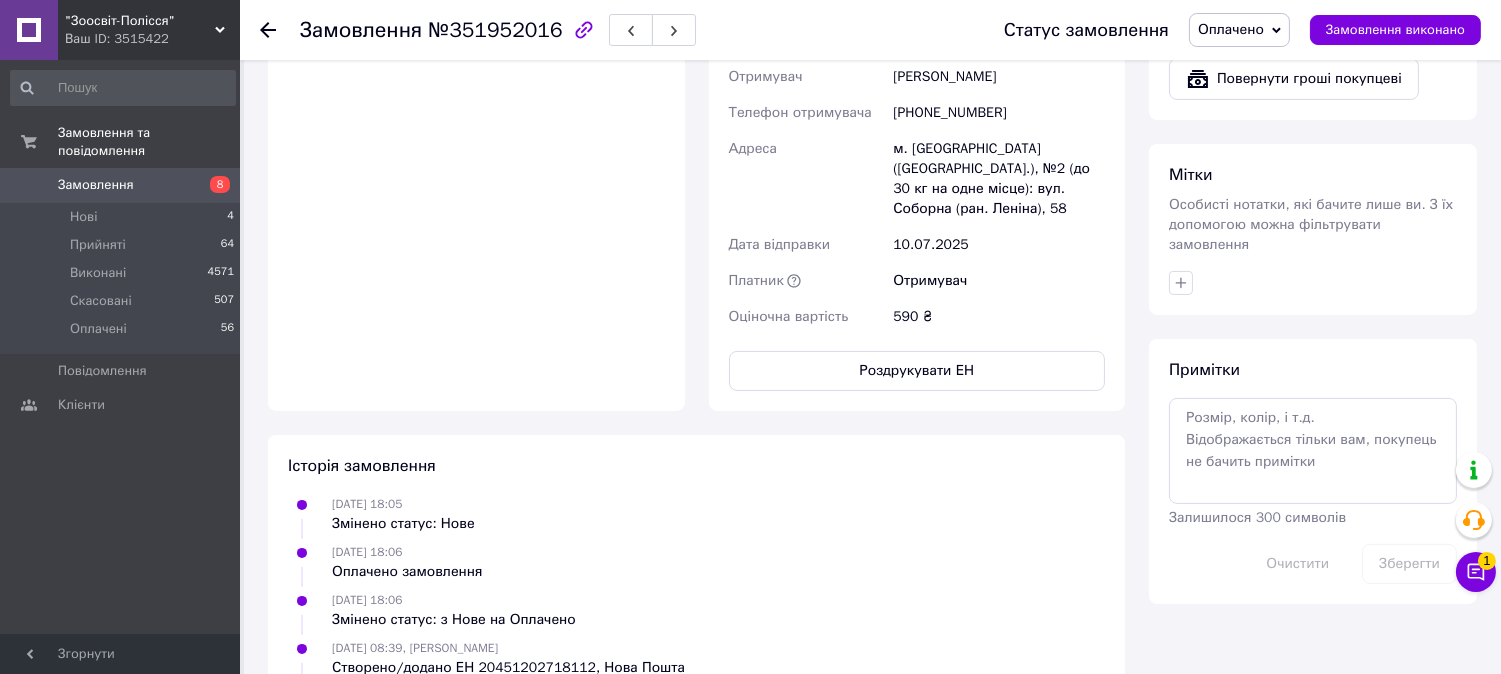 scroll, scrollTop: 888, scrollLeft: 0, axis: vertical 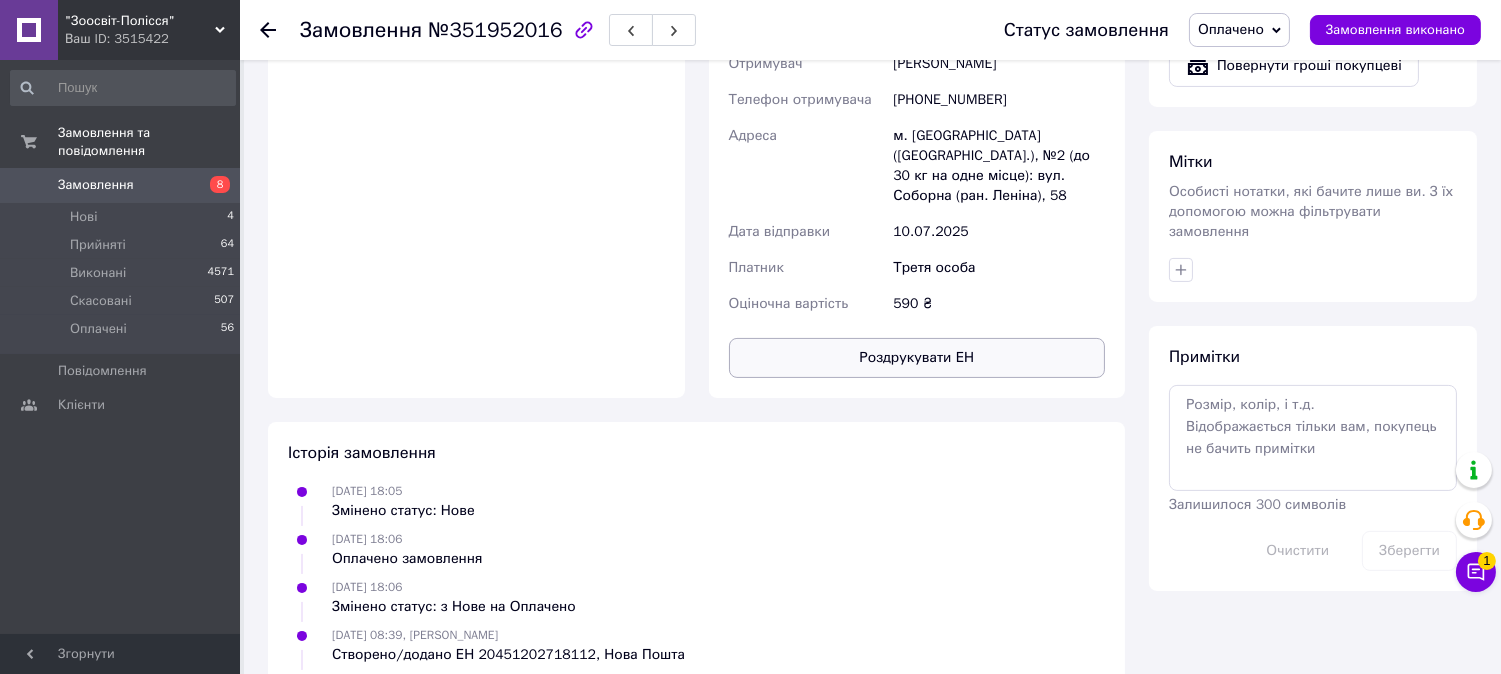 click on "Роздрукувати ЕН" at bounding box center (917, 358) 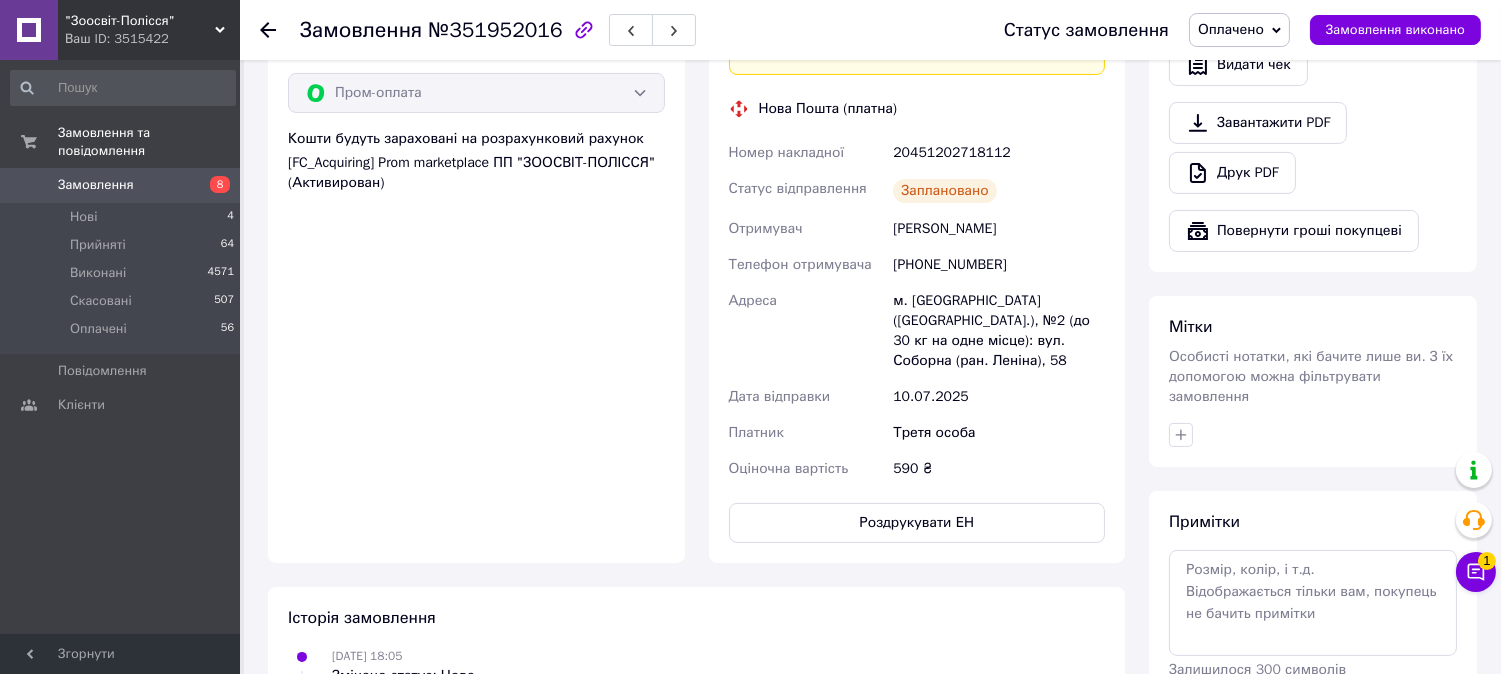scroll, scrollTop: 666, scrollLeft: 0, axis: vertical 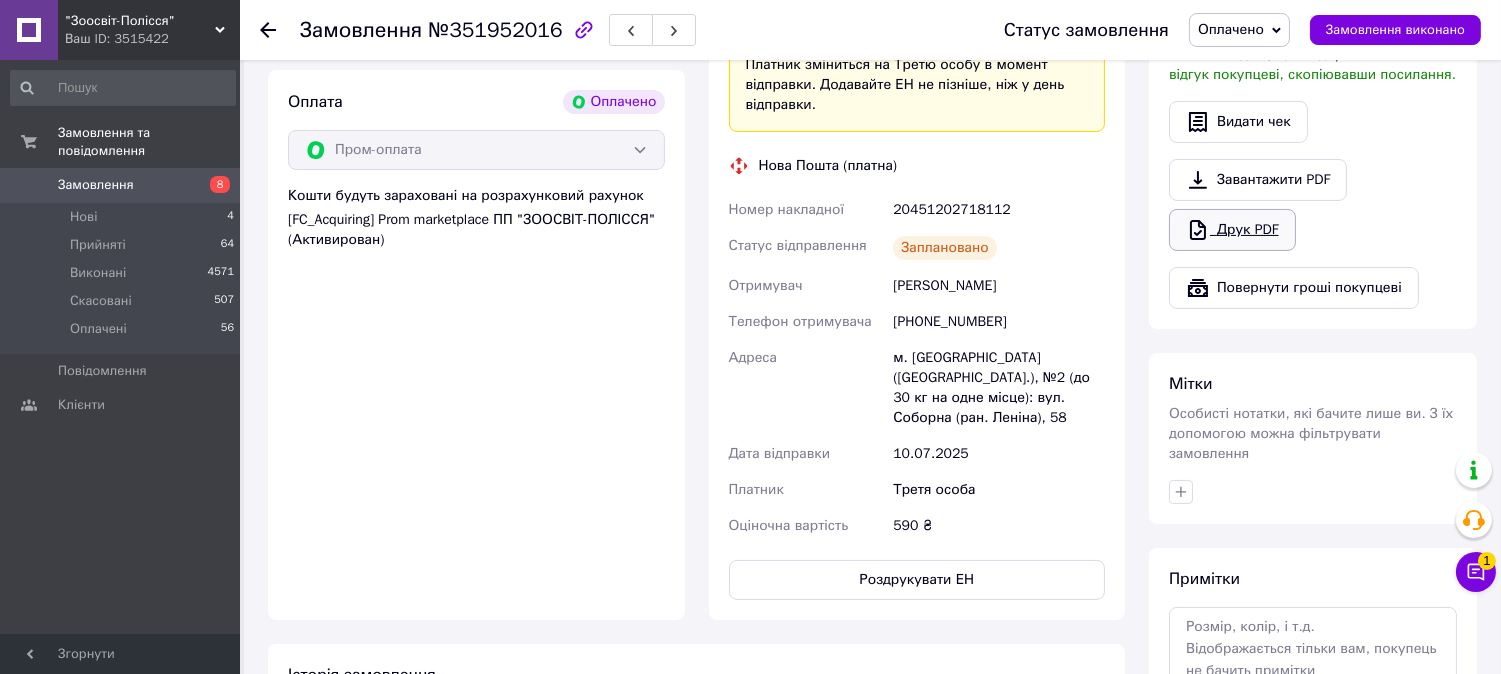 click on "Друк PDF" at bounding box center [1232, 230] 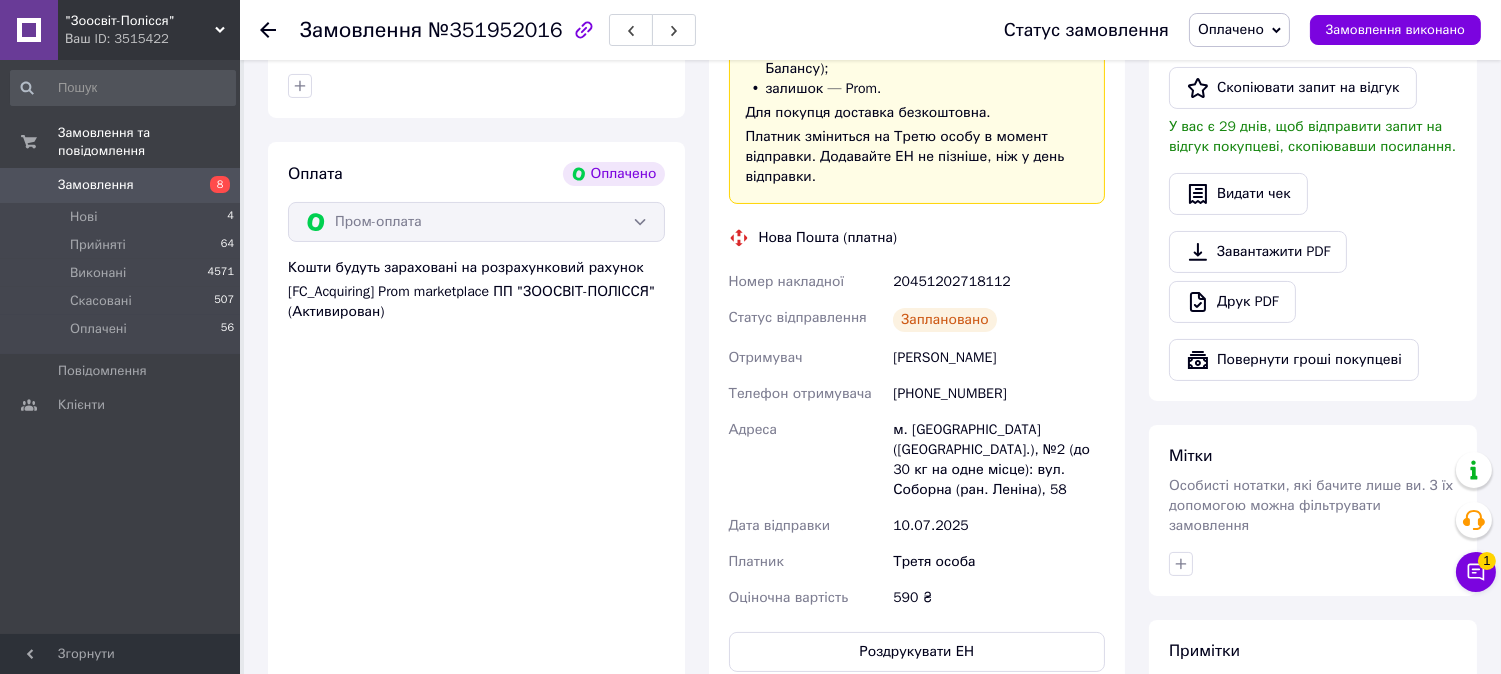 scroll, scrollTop: 555, scrollLeft: 0, axis: vertical 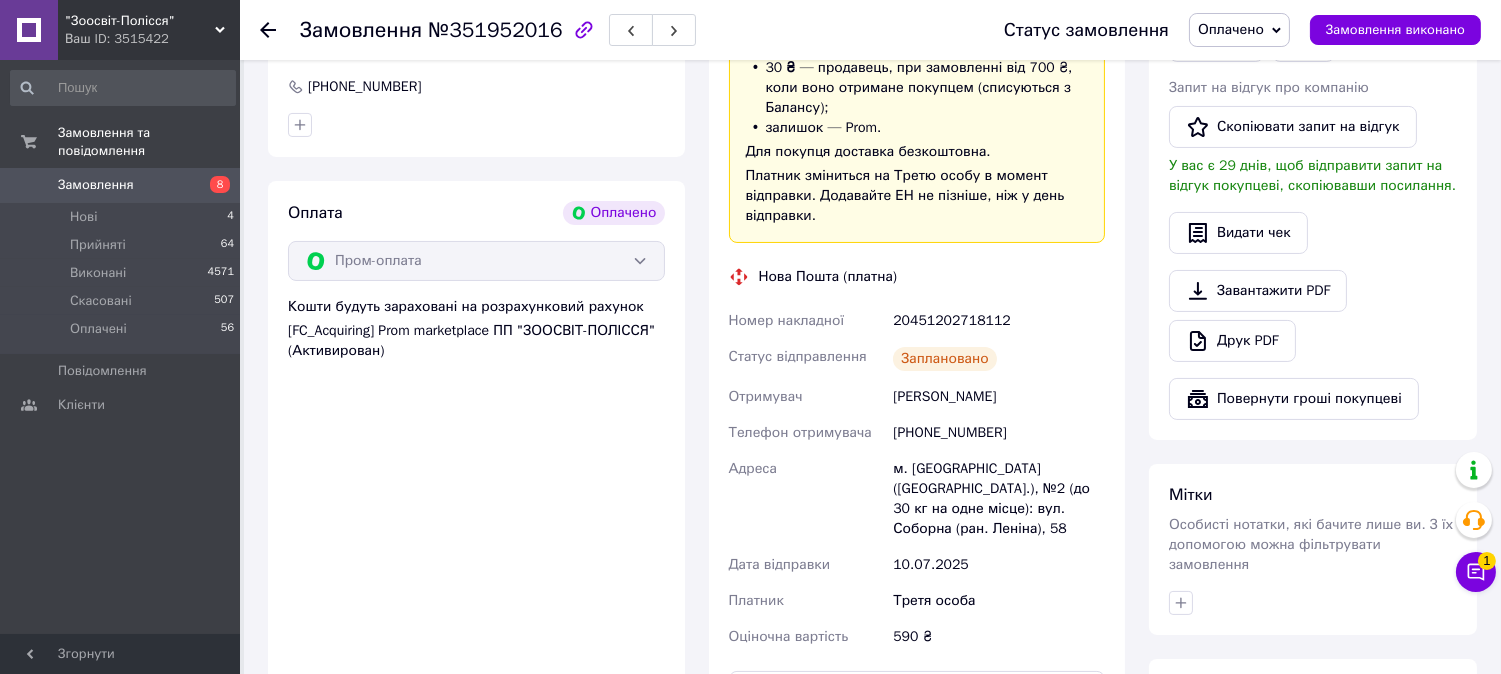 click on "Номер накладної" at bounding box center [787, 320] 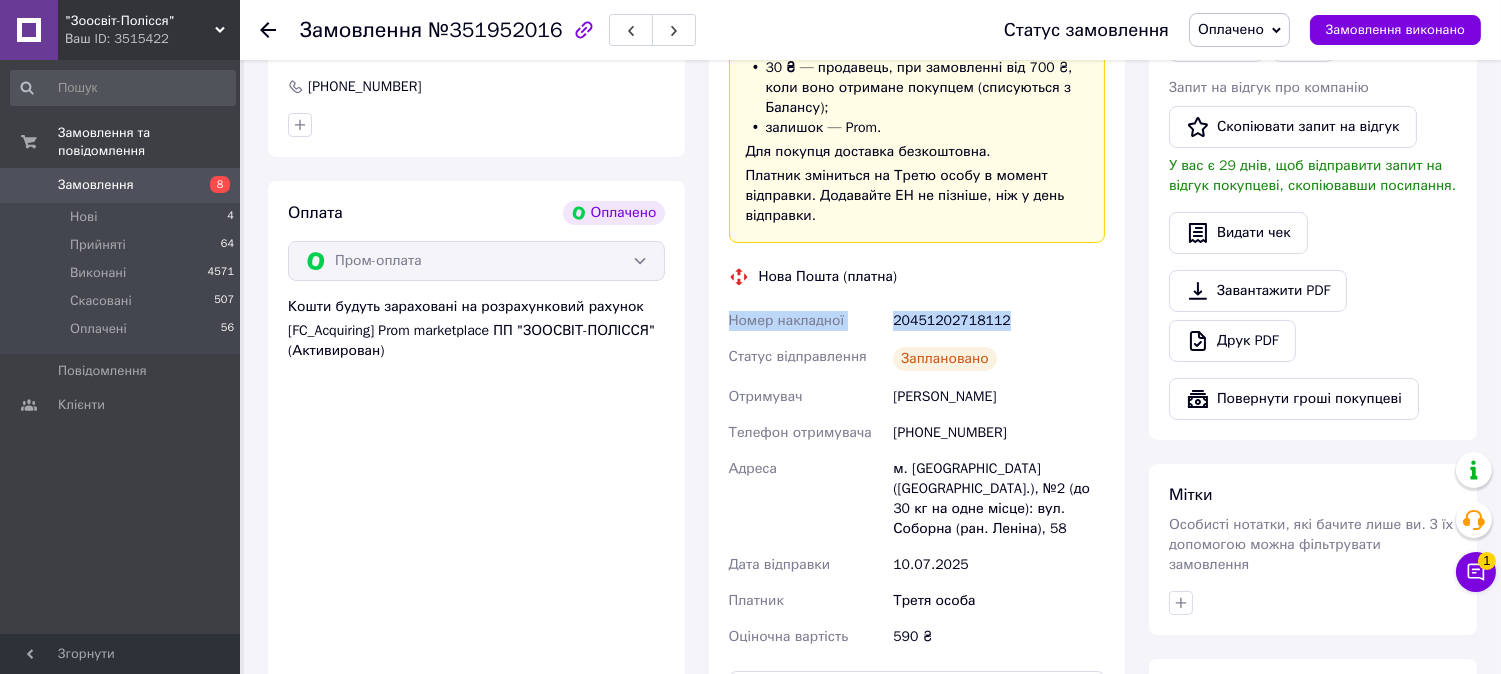 drag, startPoint x: 726, startPoint y: 322, endPoint x: 1001, endPoint y: 313, distance: 275.14725 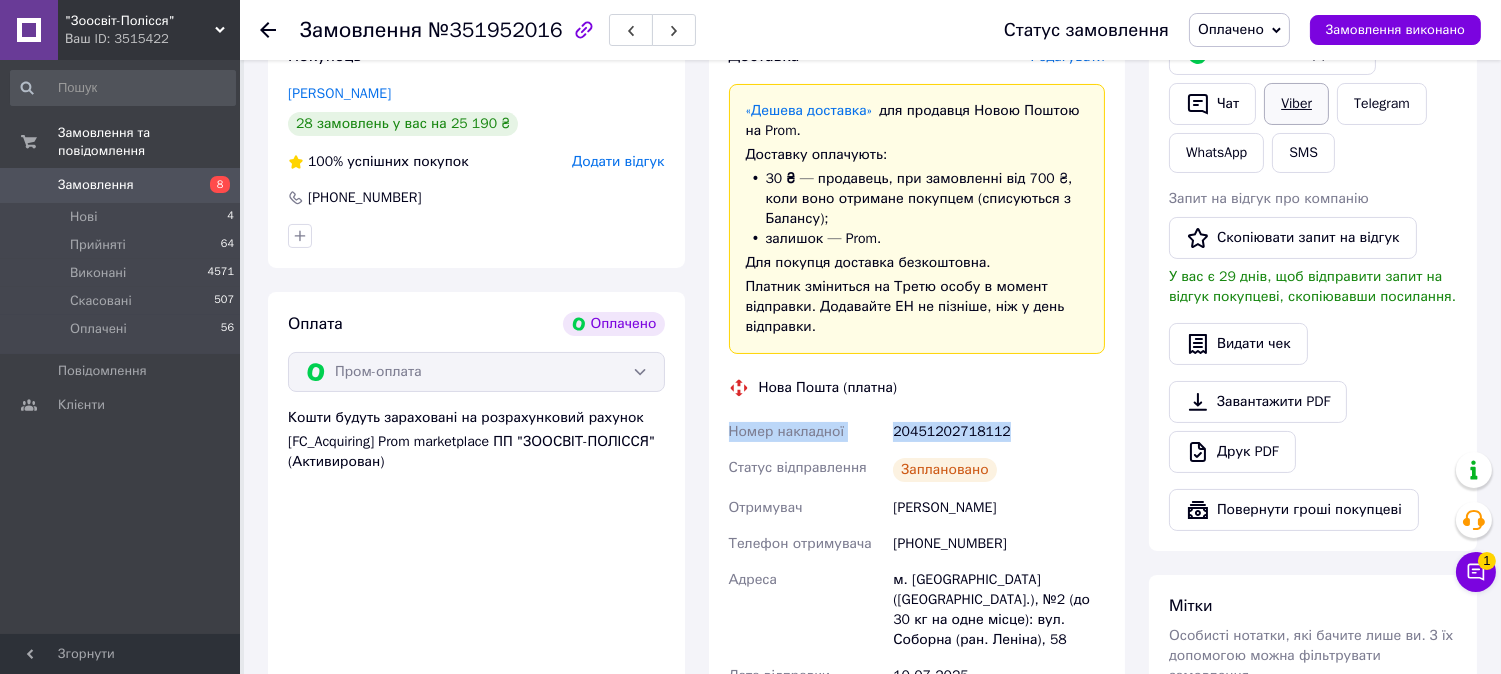 click on "Viber" at bounding box center [1296, 104] 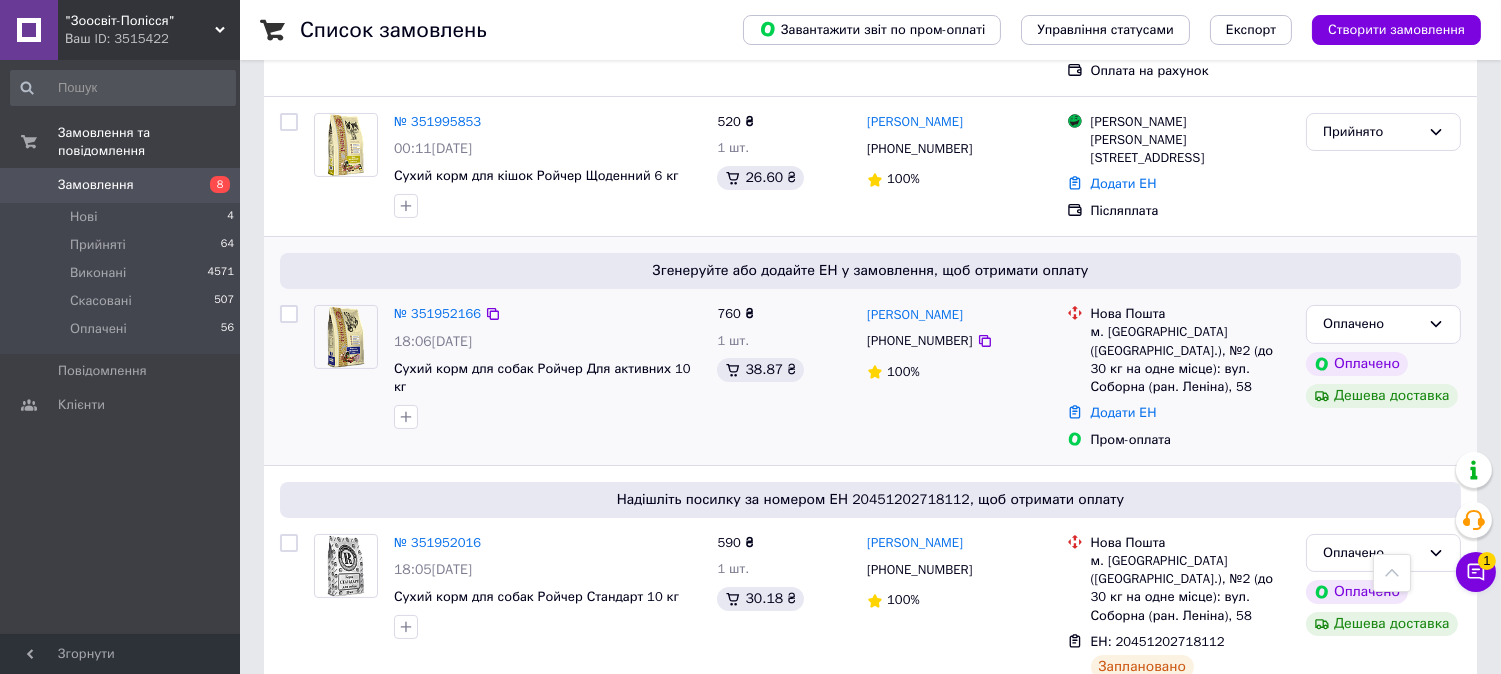 scroll, scrollTop: 555, scrollLeft: 0, axis: vertical 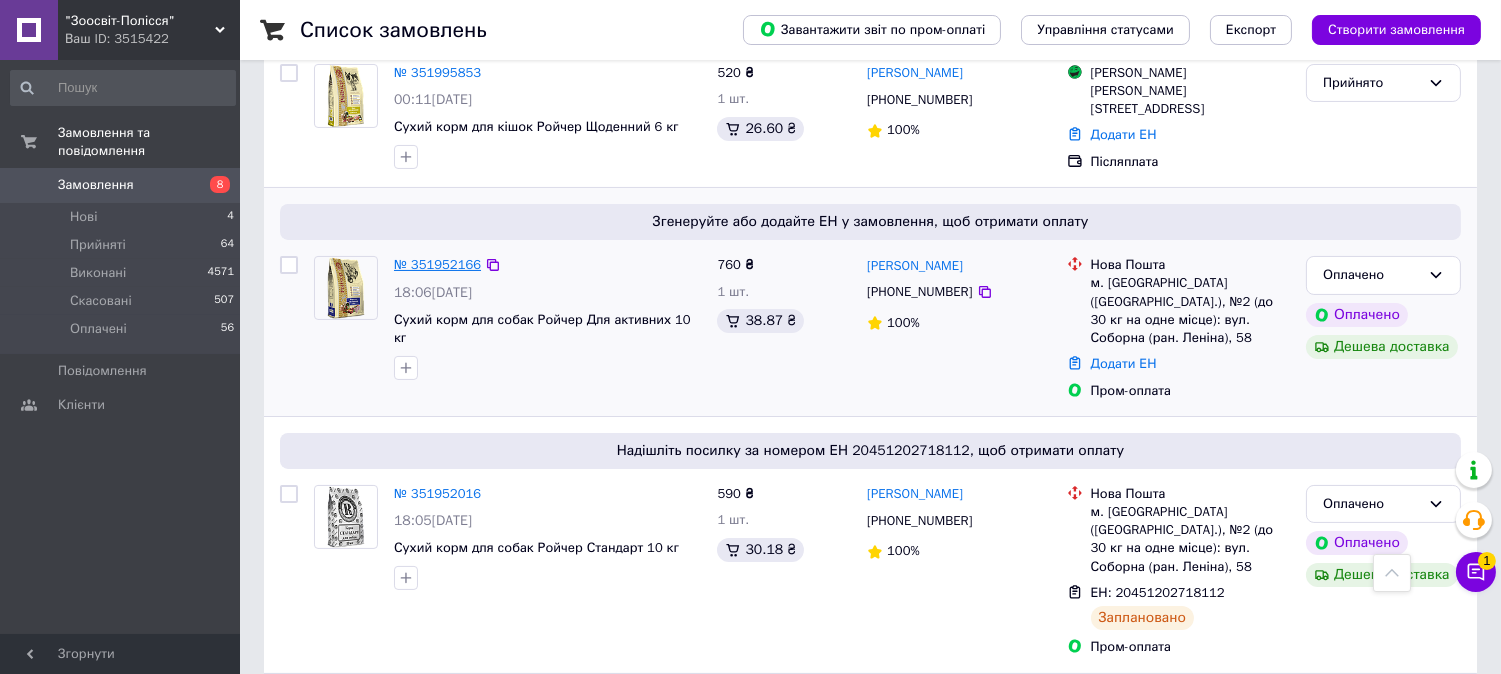 click on "№ 351952166" at bounding box center (437, 264) 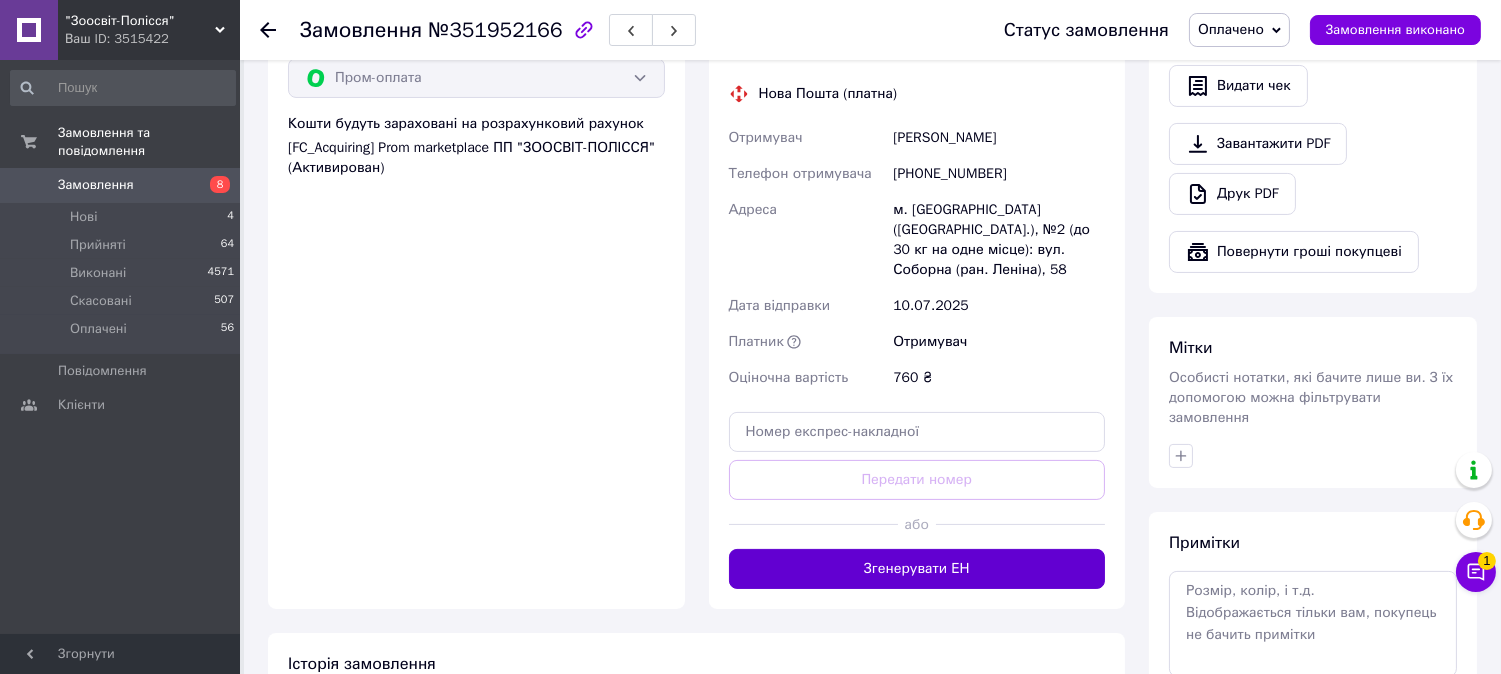 scroll, scrollTop: 777, scrollLeft: 0, axis: vertical 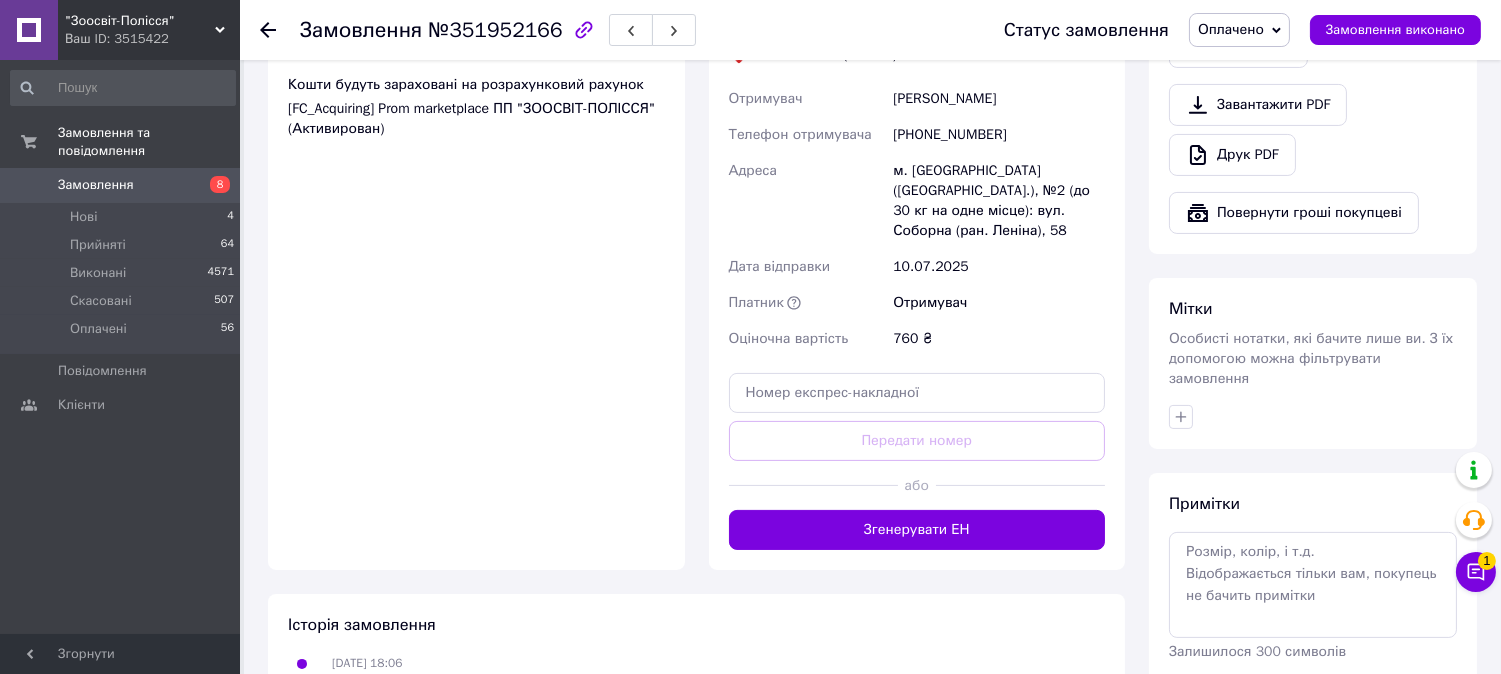 click on "Доставка Редагувати «Дешева доставка»   для продавця [GEOGRAPHIC_DATA] на Prom. Доставку оплачують: 30 ₴   — продавець , при замовленні від 700 ₴, коли воно отримане покупцем (списуються з Балансу); залишок — Prom. Для покупця доставка безкоштовна. Платник зміниться на Третю особу в момент відправки. Додавайте ЕН не пізніше, ніж у день відправки. Нова Пошта (платна) Отримувач [PERSON_NAME] Телефон отримувача [PHONE_NUMBER] Адреса м. [GEOGRAPHIC_DATA] ([GEOGRAPHIC_DATA].), №2 (до 30 кг на одне місце): вул. Соборна (ран. Леніна), 58 Дата відправки [DATE] Платник   Отримувач 760 ₴ або 760" at bounding box center (917, 131) 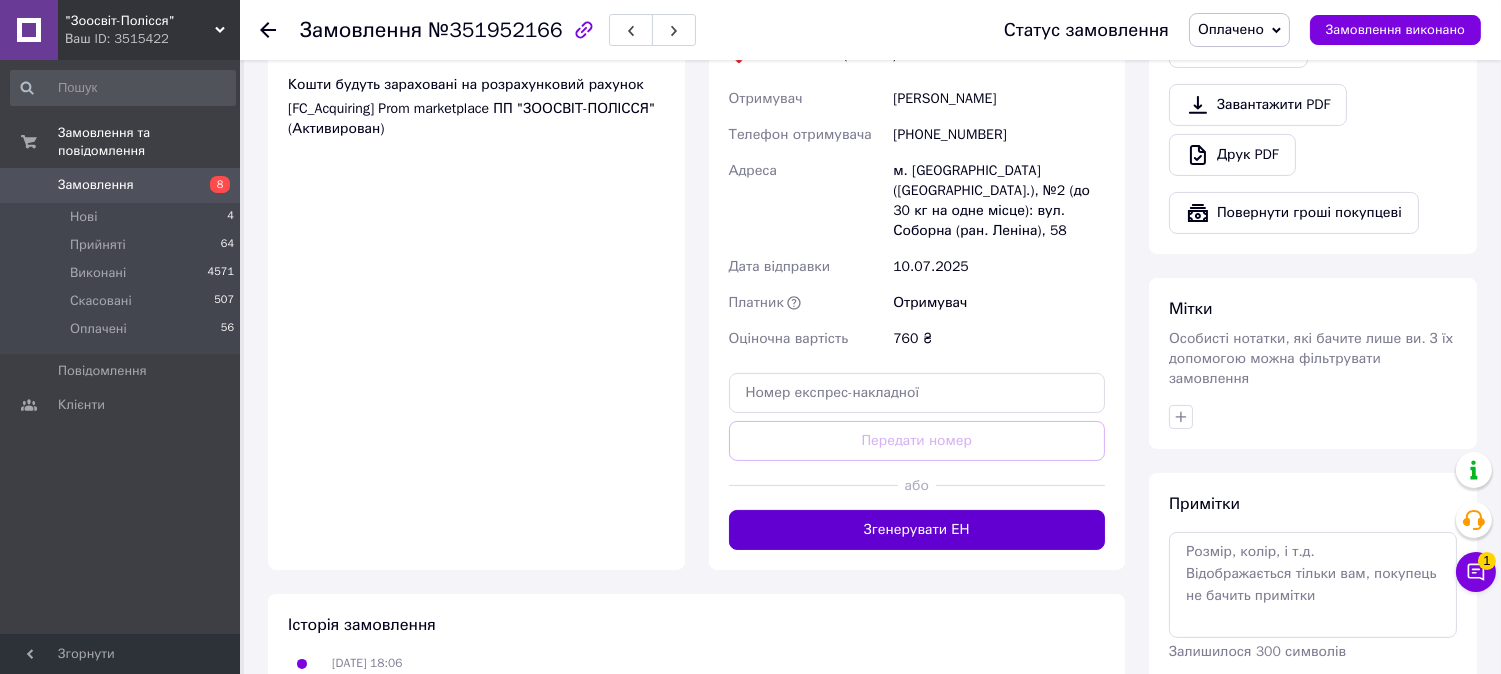 click on "Згенерувати ЕН" at bounding box center (917, 530) 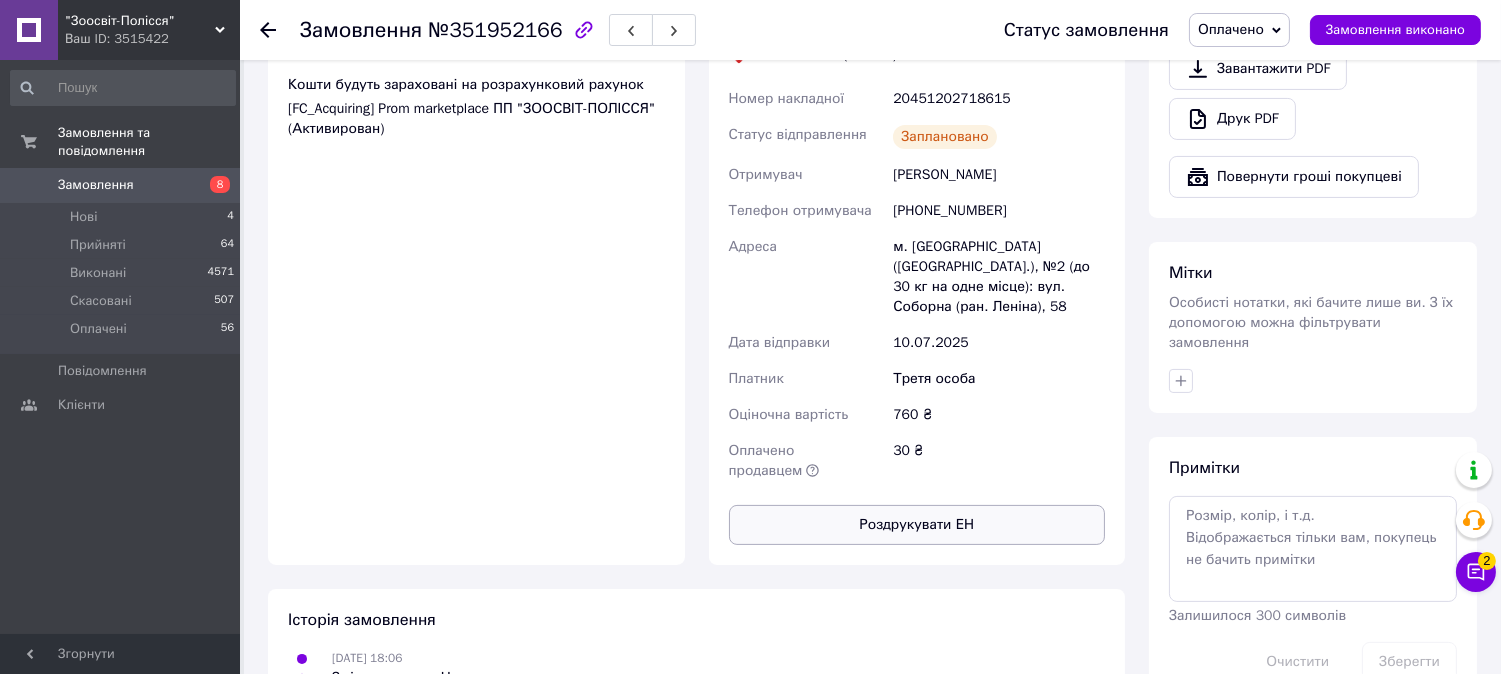 click on "Роздрукувати ЕН" at bounding box center [917, 525] 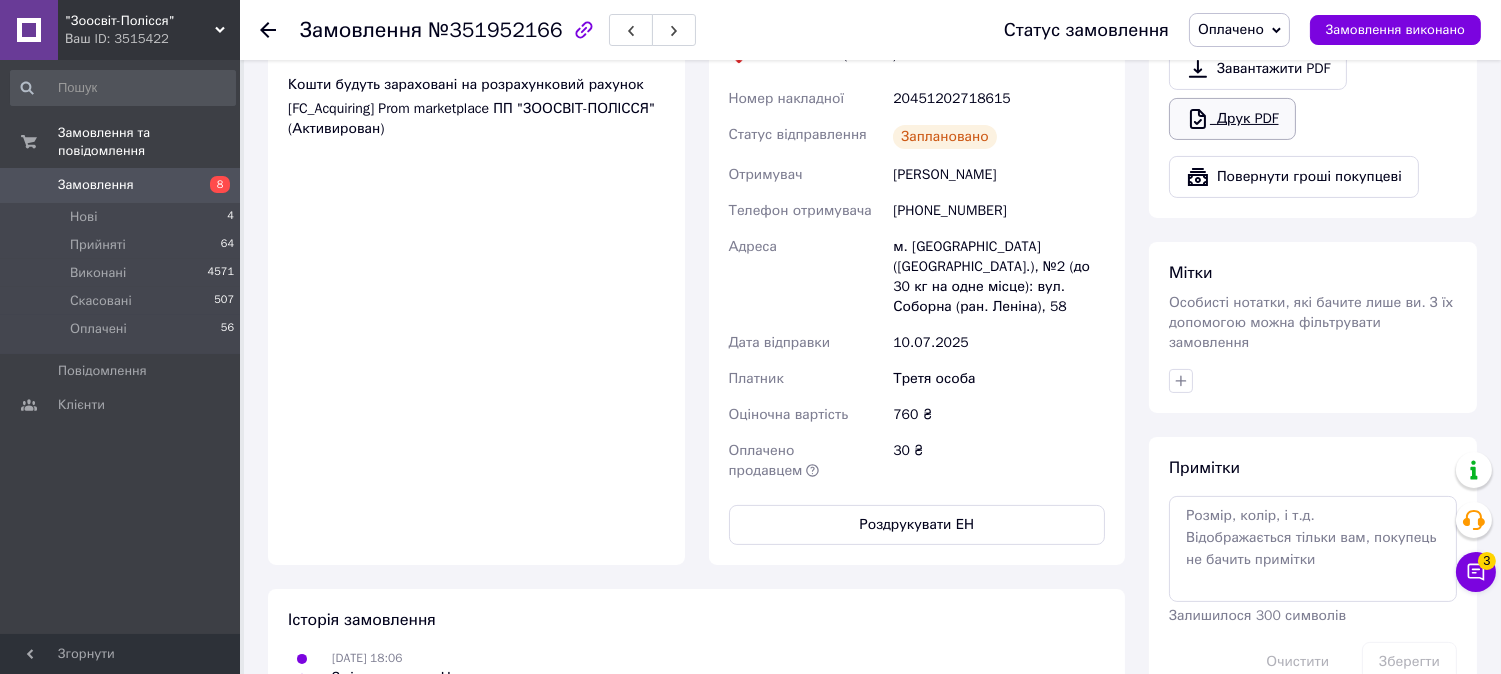 click on "Друк PDF" at bounding box center (1232, 119) 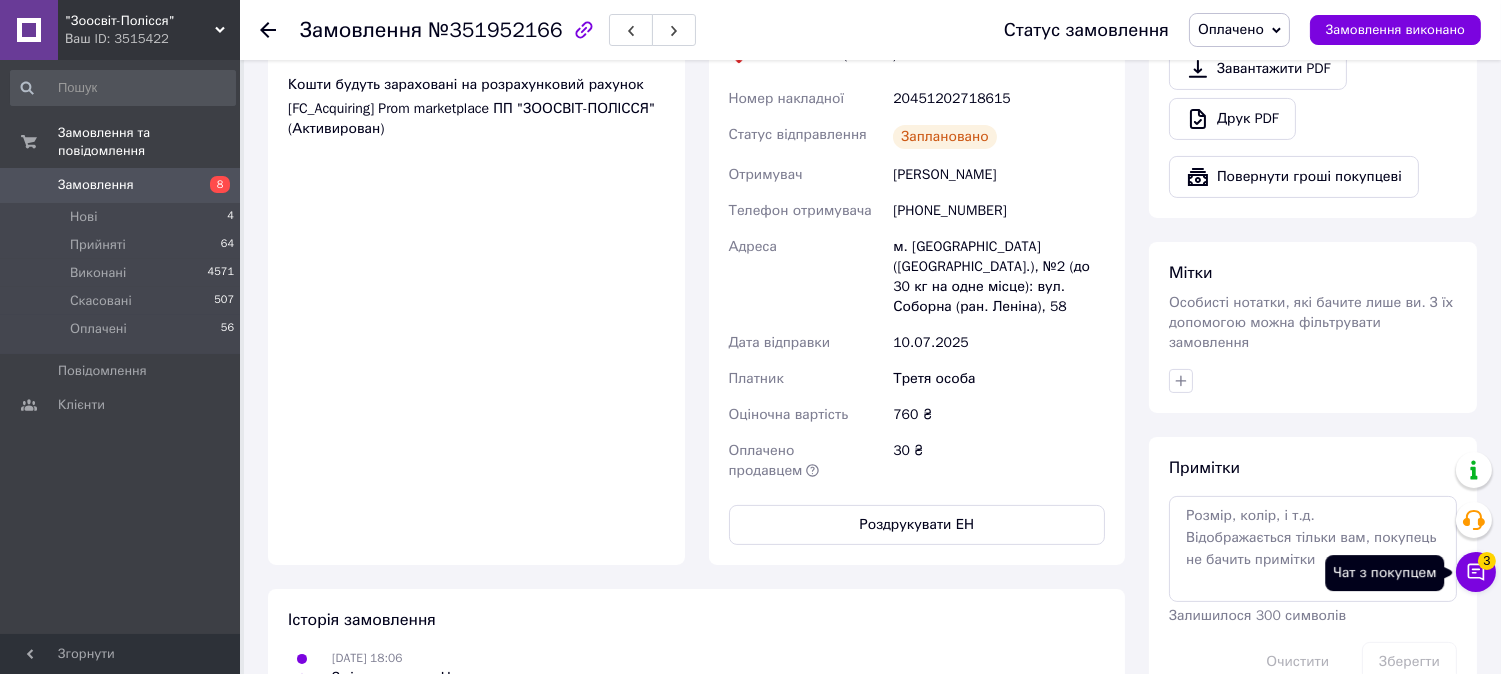 click 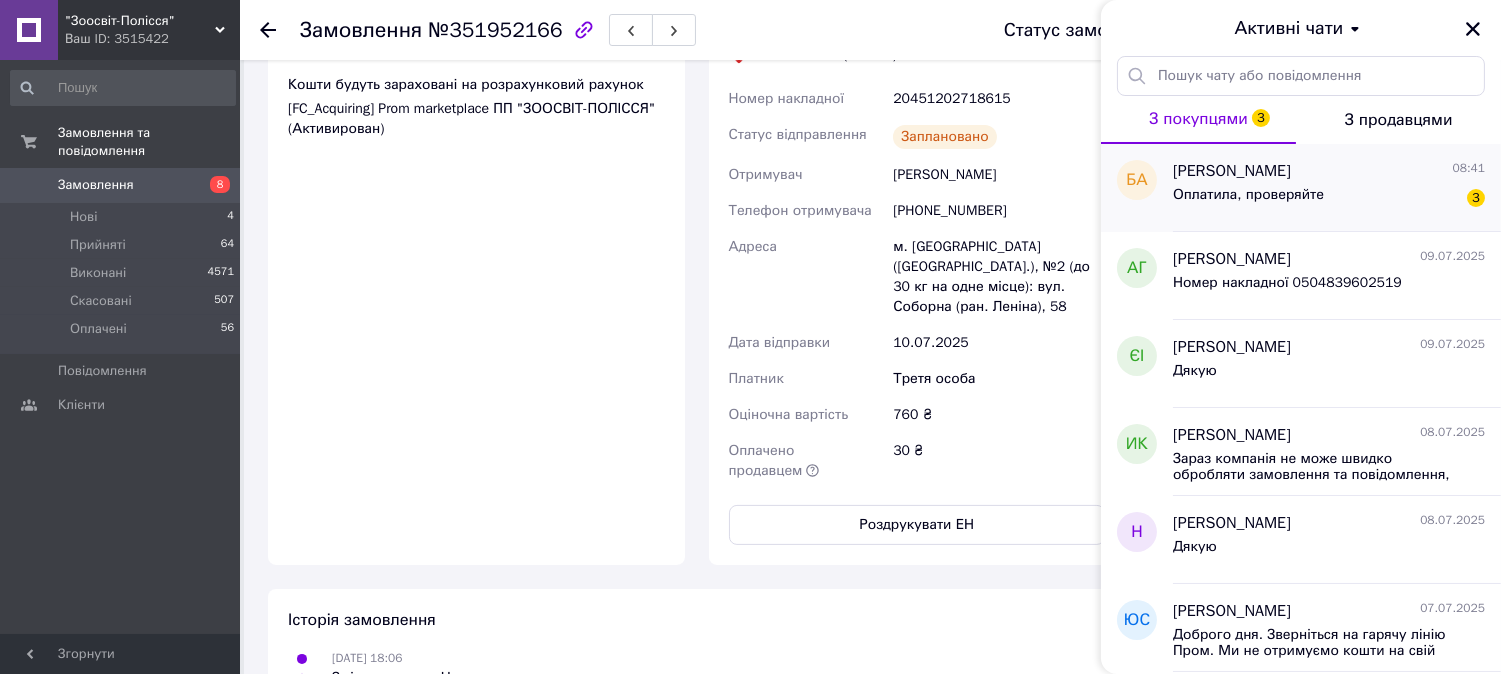 click on "[PERSON_NAME]" at bounding box center [1232, 171] 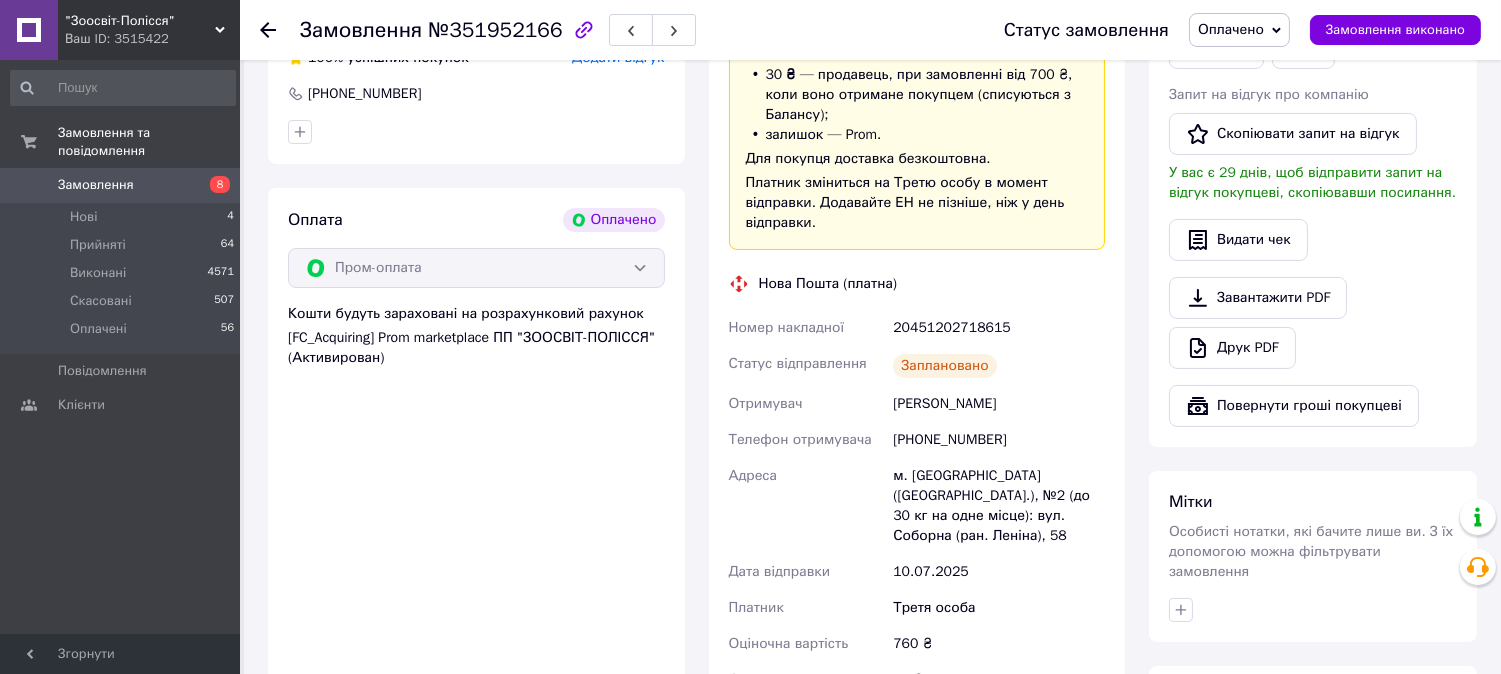 scroll, scrollTop: 444, scrollLeft: 0, axis: vertical 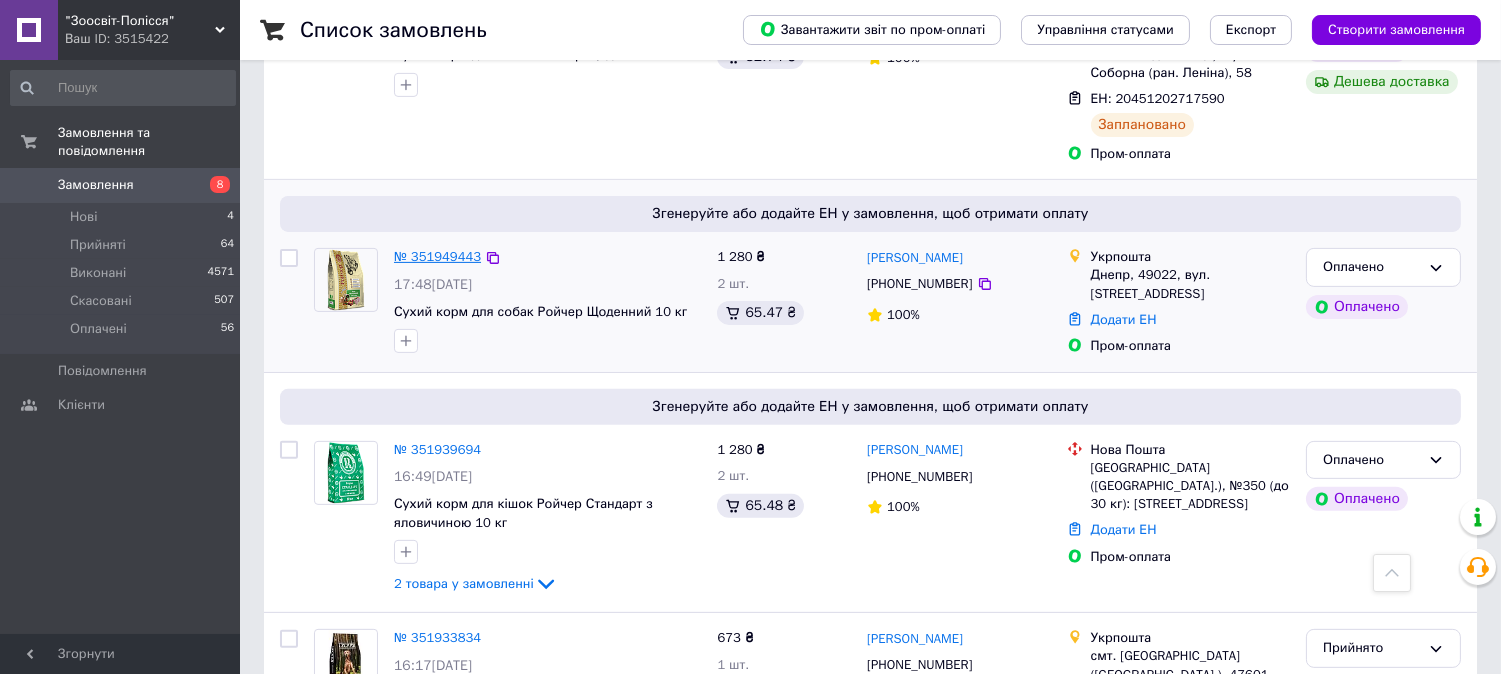 click on "№ 351949443" at bounding box center (437, 256) 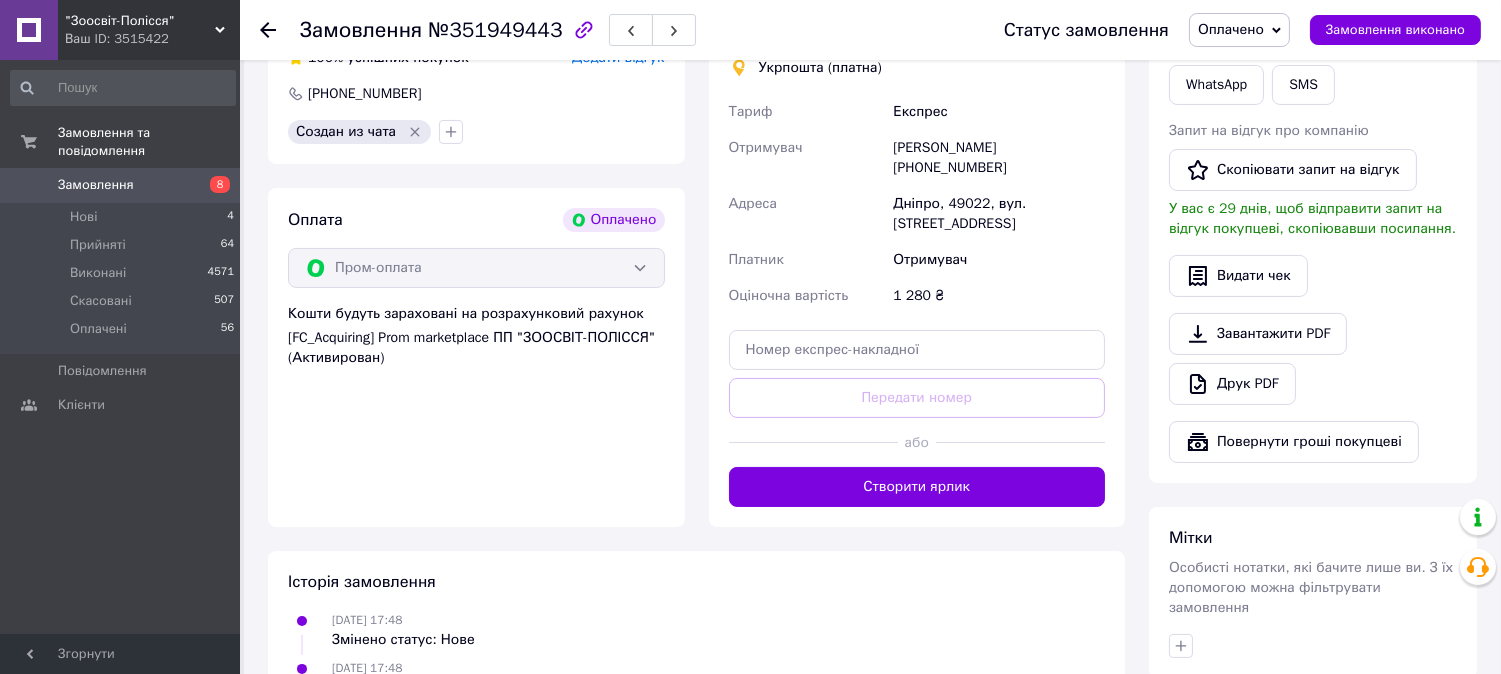 scroll, scrollTop: 555, scrollLeft: 0, axis: vertical 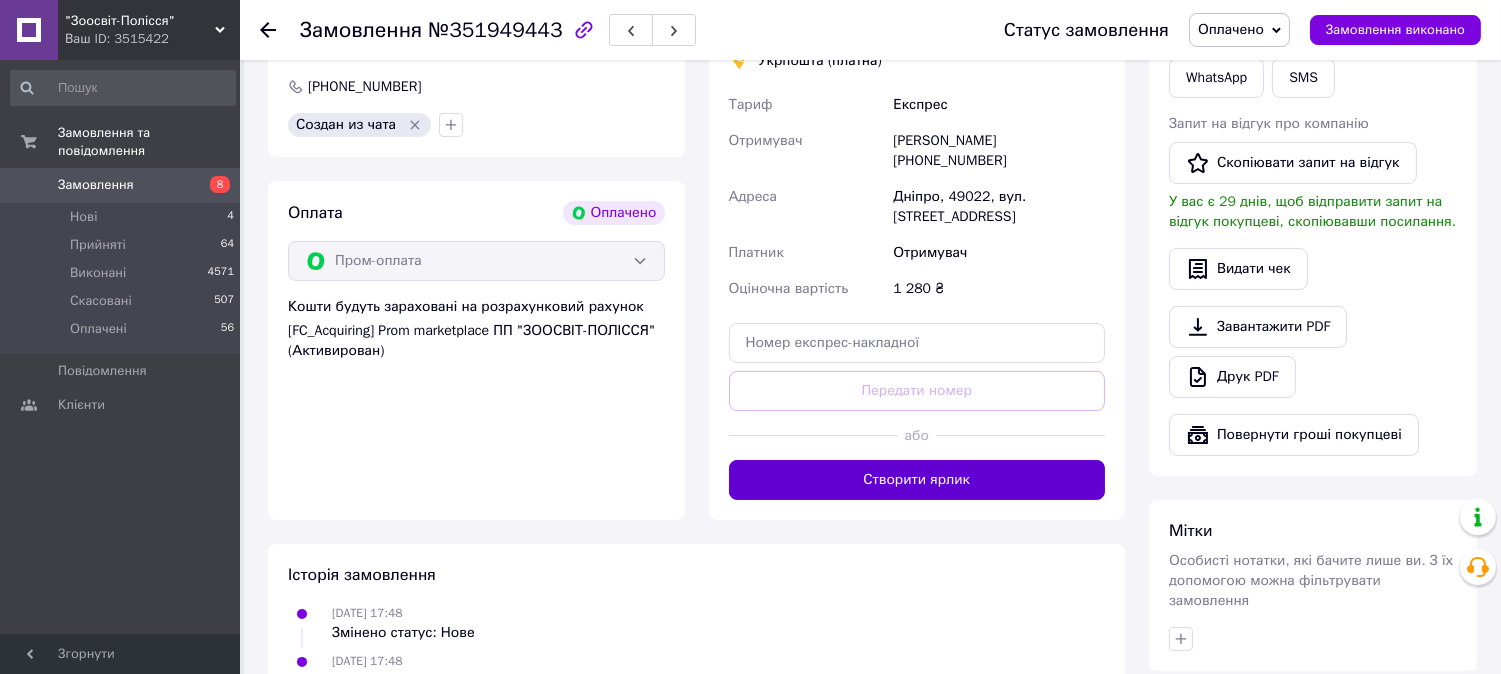 click on "Створити ярлик" at bounding box center [917, 480] 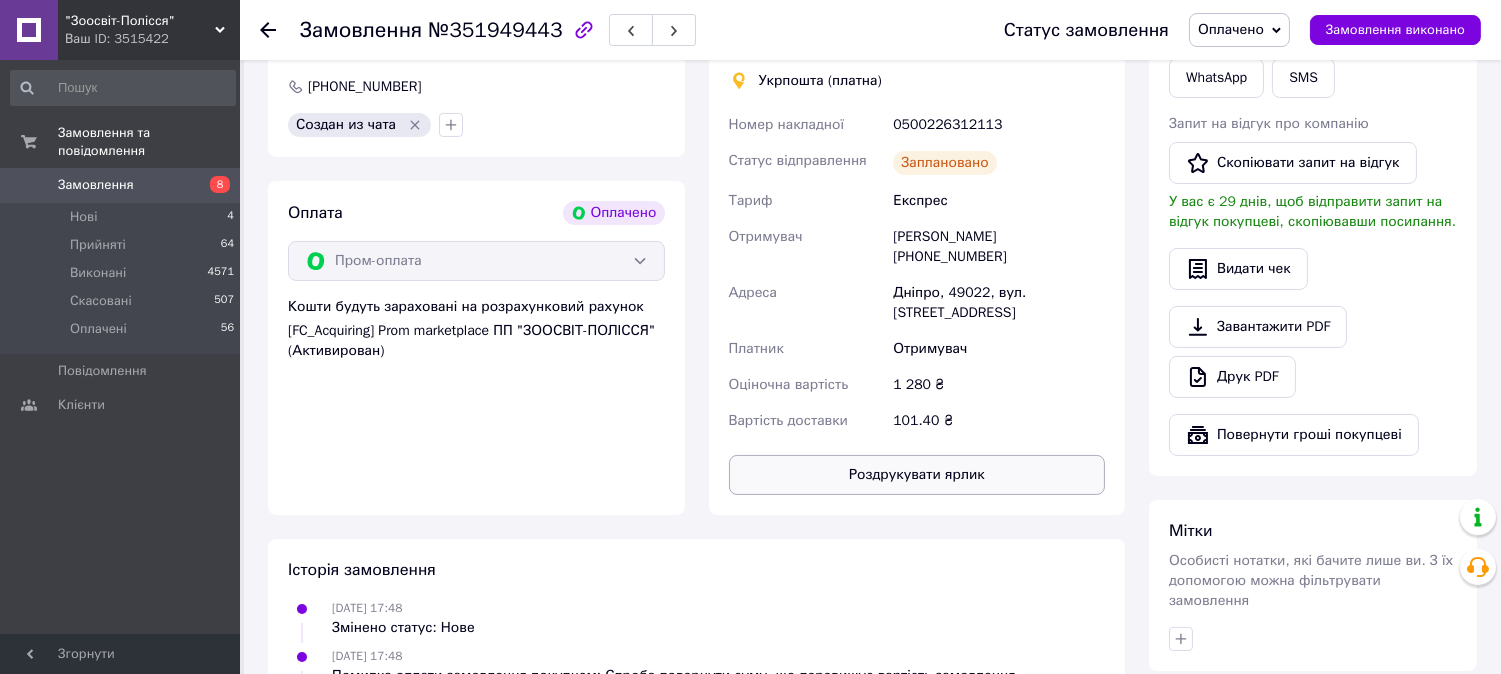 click on "Роздрукувати ярлик" at bounding box center [917, 475] 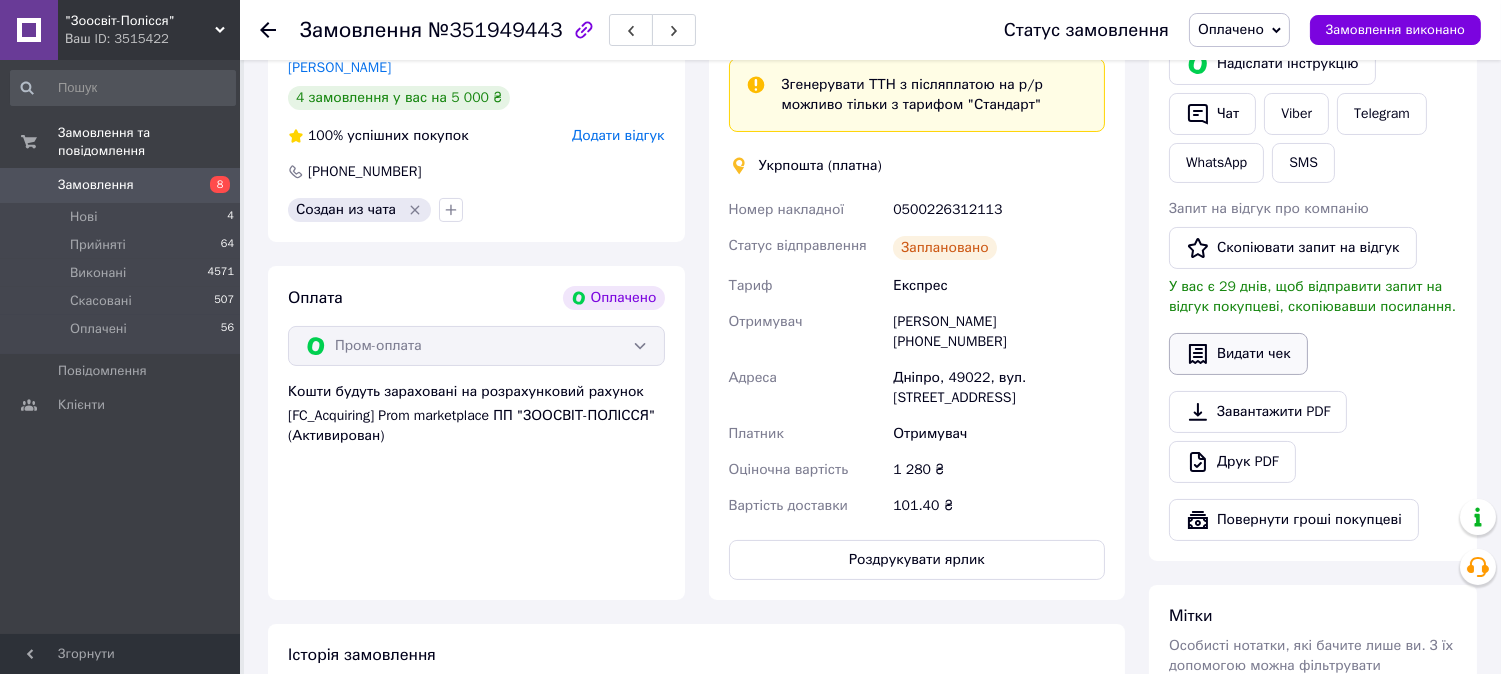 scroll, scrollTop: 444, scrollLeft: 0, axis: vertical 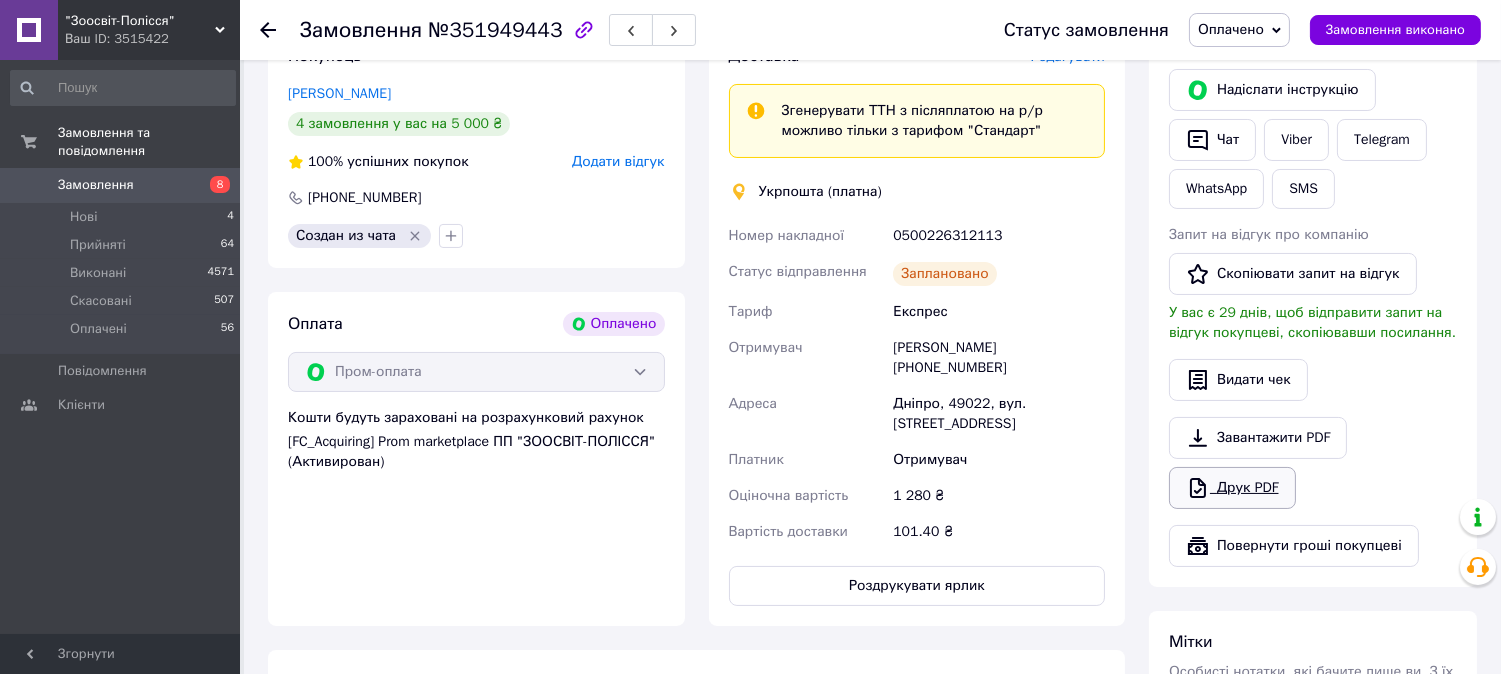 click on "Друк PDF" at bounding box center [1232, 488] 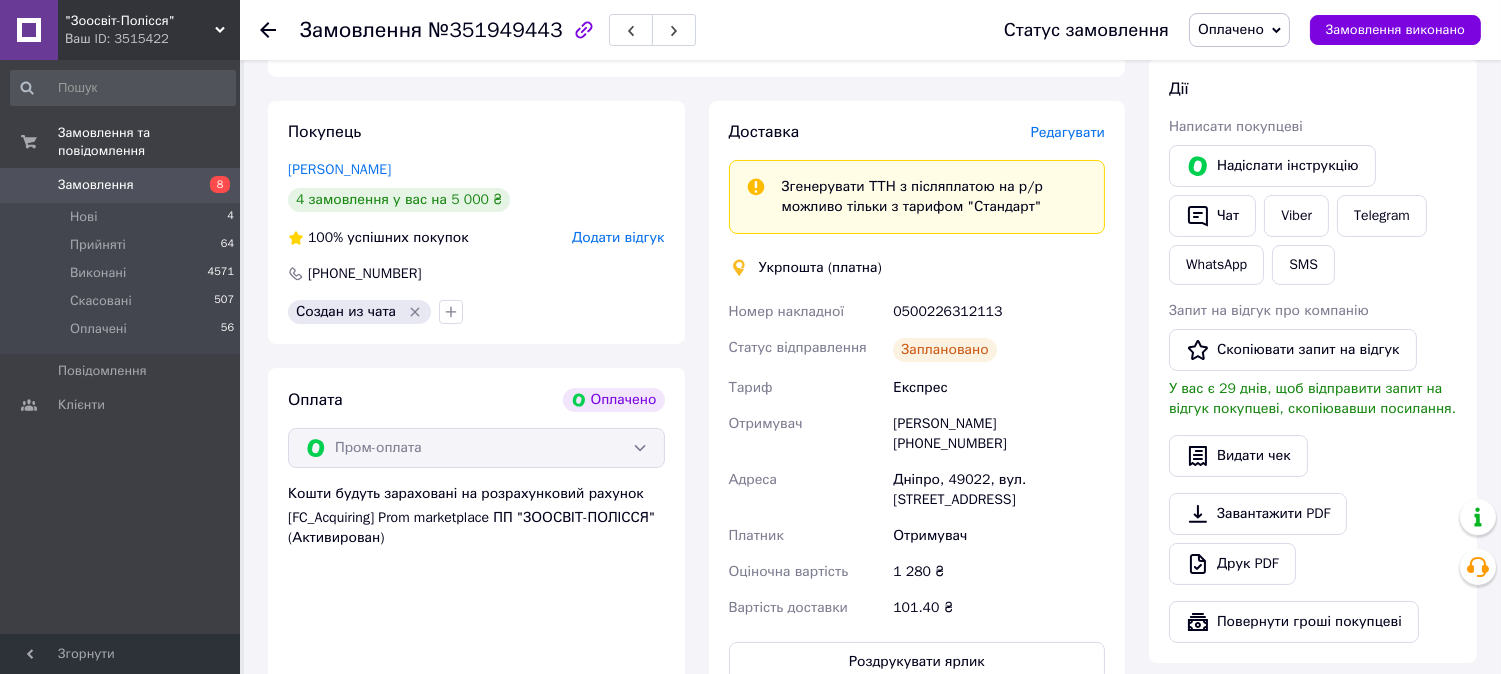 scroll, scrollTop: 333, scrollLeft: 0, axis: vertical 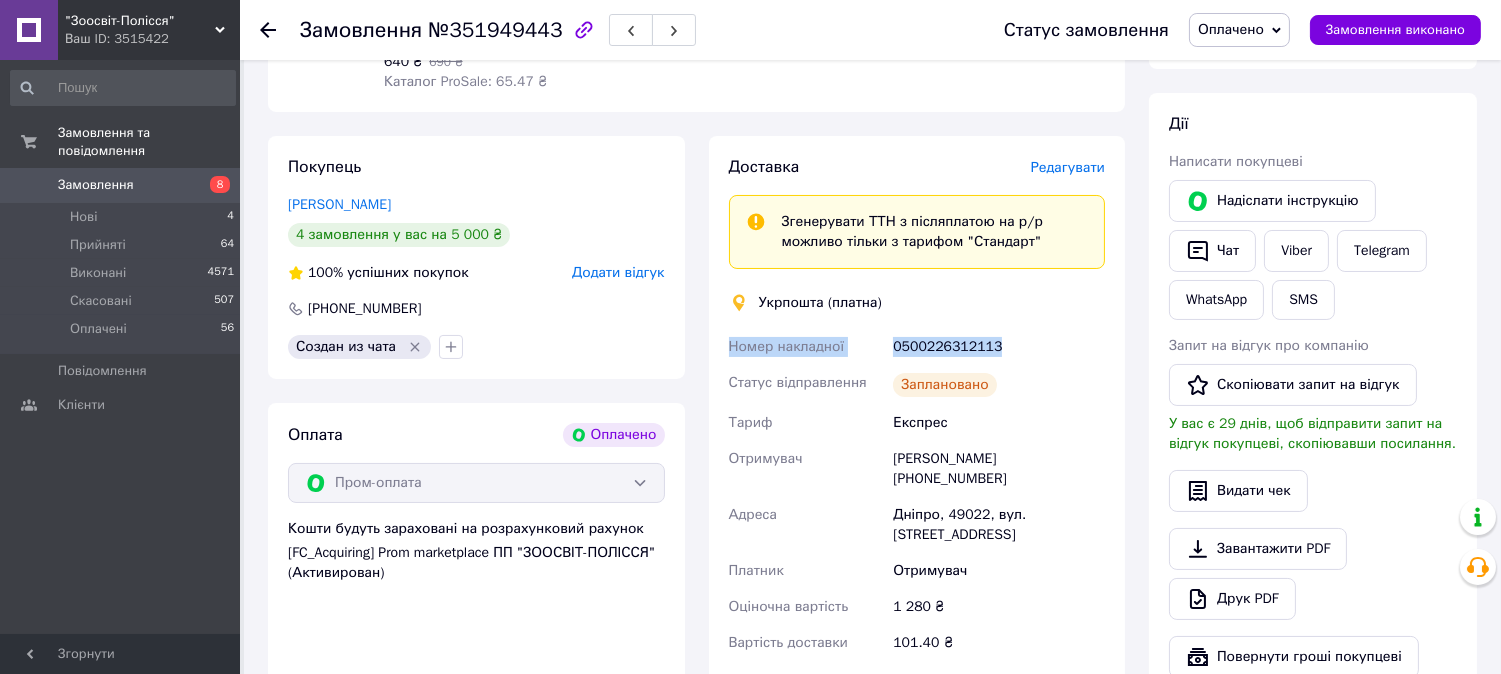 drag, startPoint x: 716, startPoint y: 357, endPoint x: 1076, endPoint y: 342, distance: 360.31238 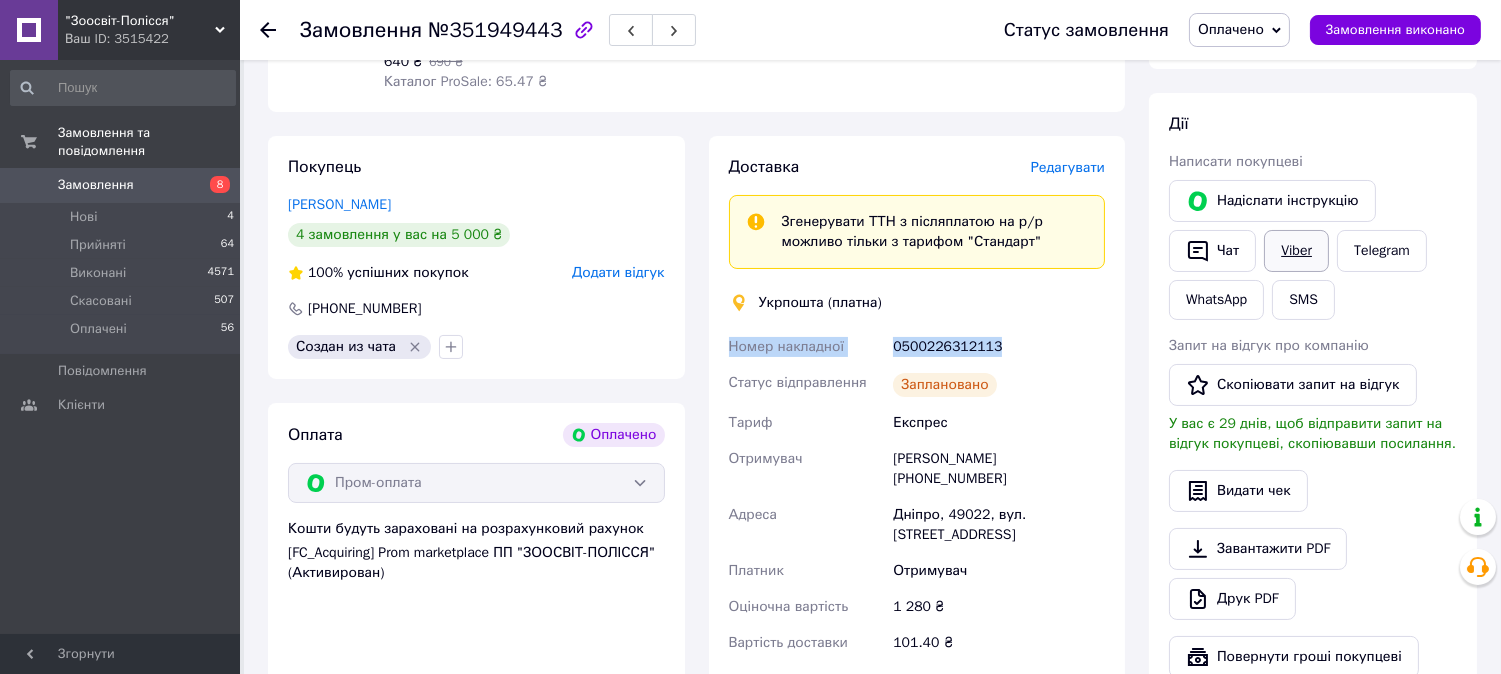 click on "Viber" at bounding box center (1296, 251) 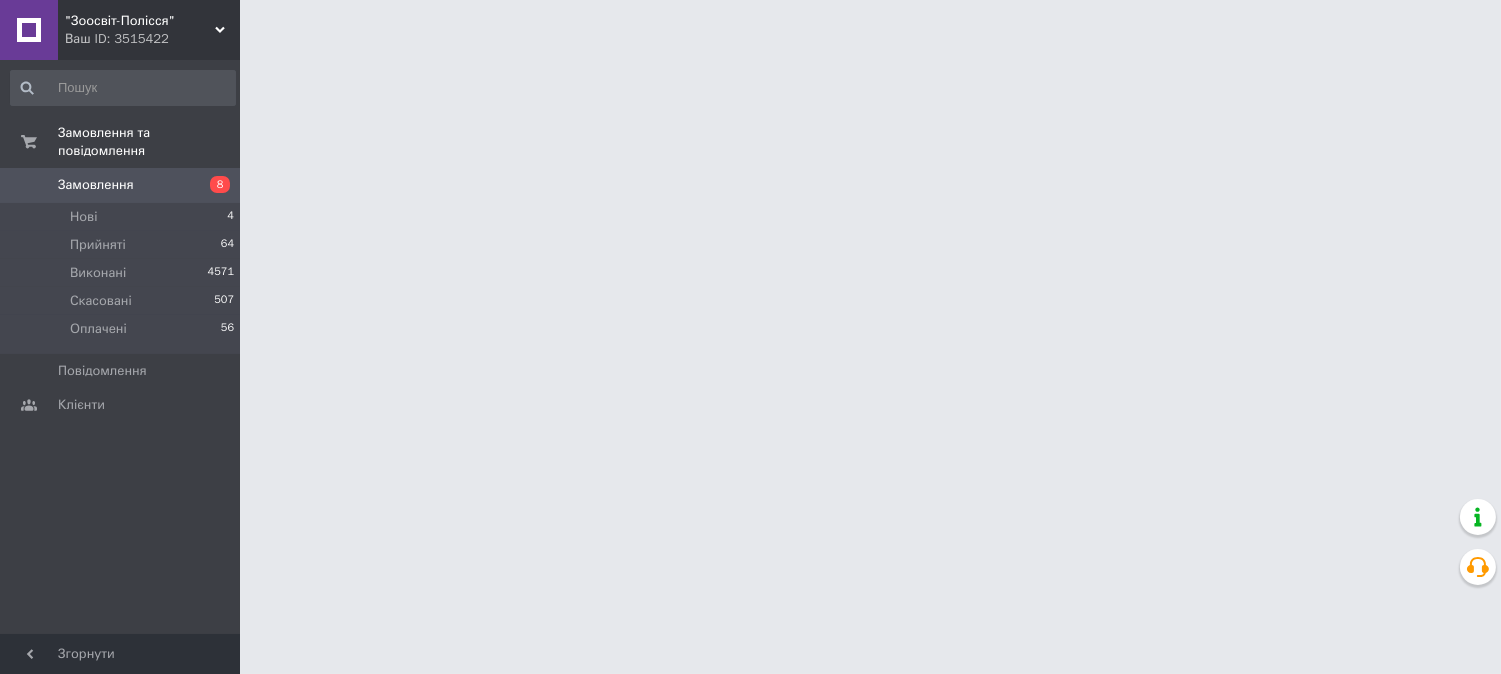 scroll, scrollTop: 0, scrollLeft: 0, axis: both 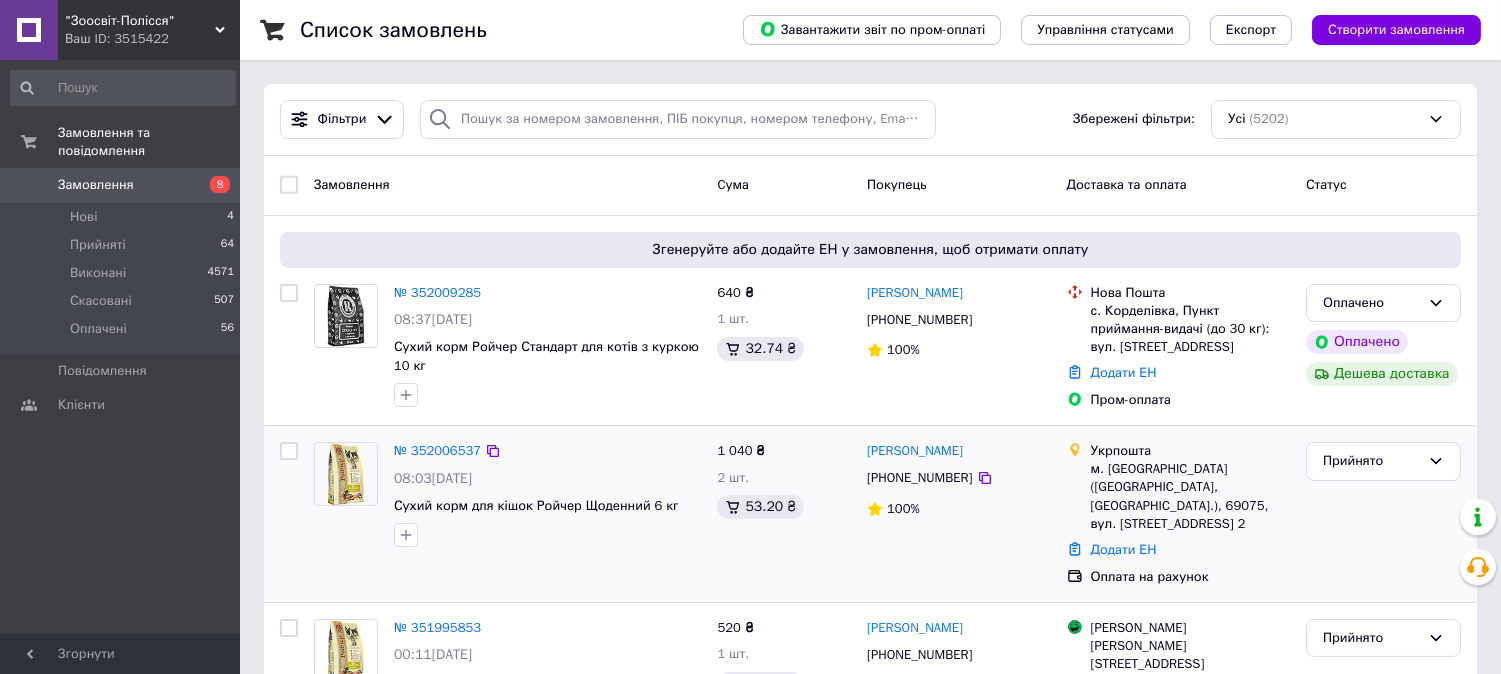 click on "№ 352006537" at bounding box center (437, 451) 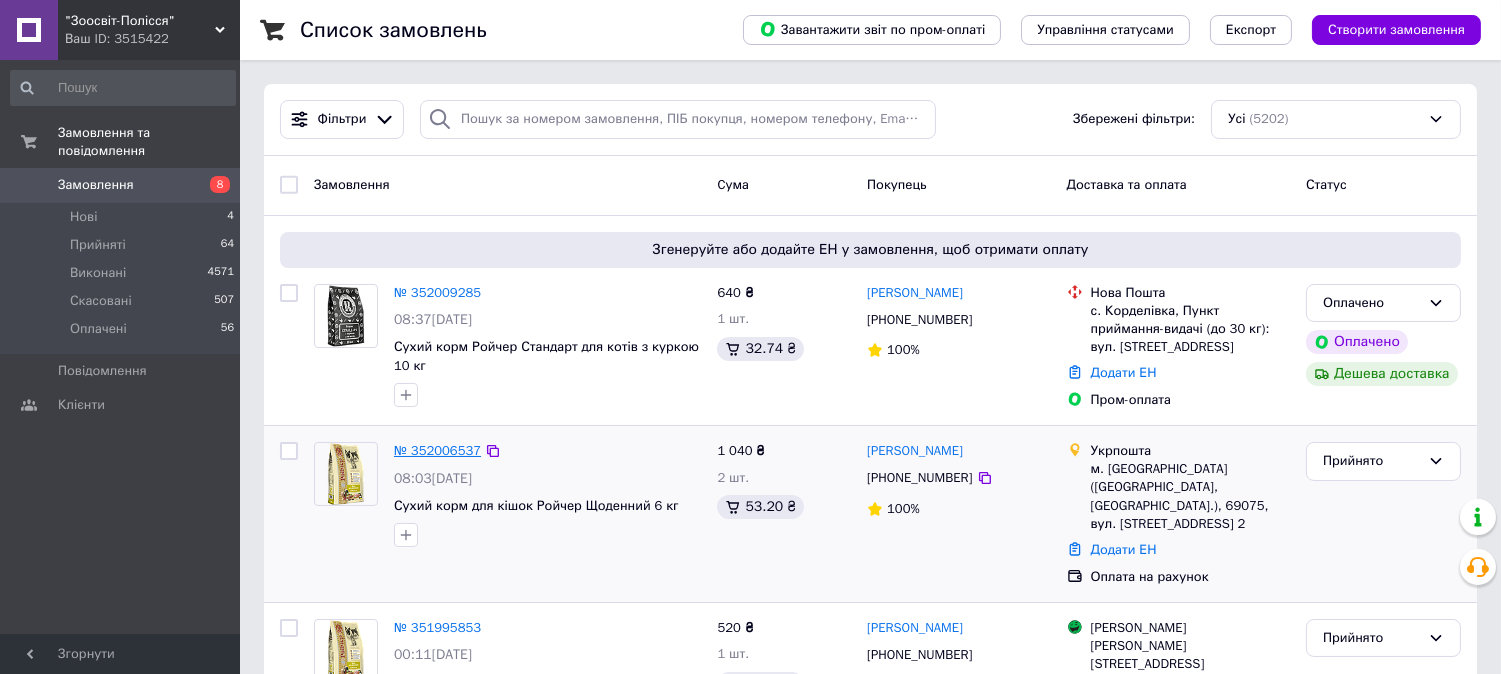 click on "№ 352006537" at bounding box center (437, 450) 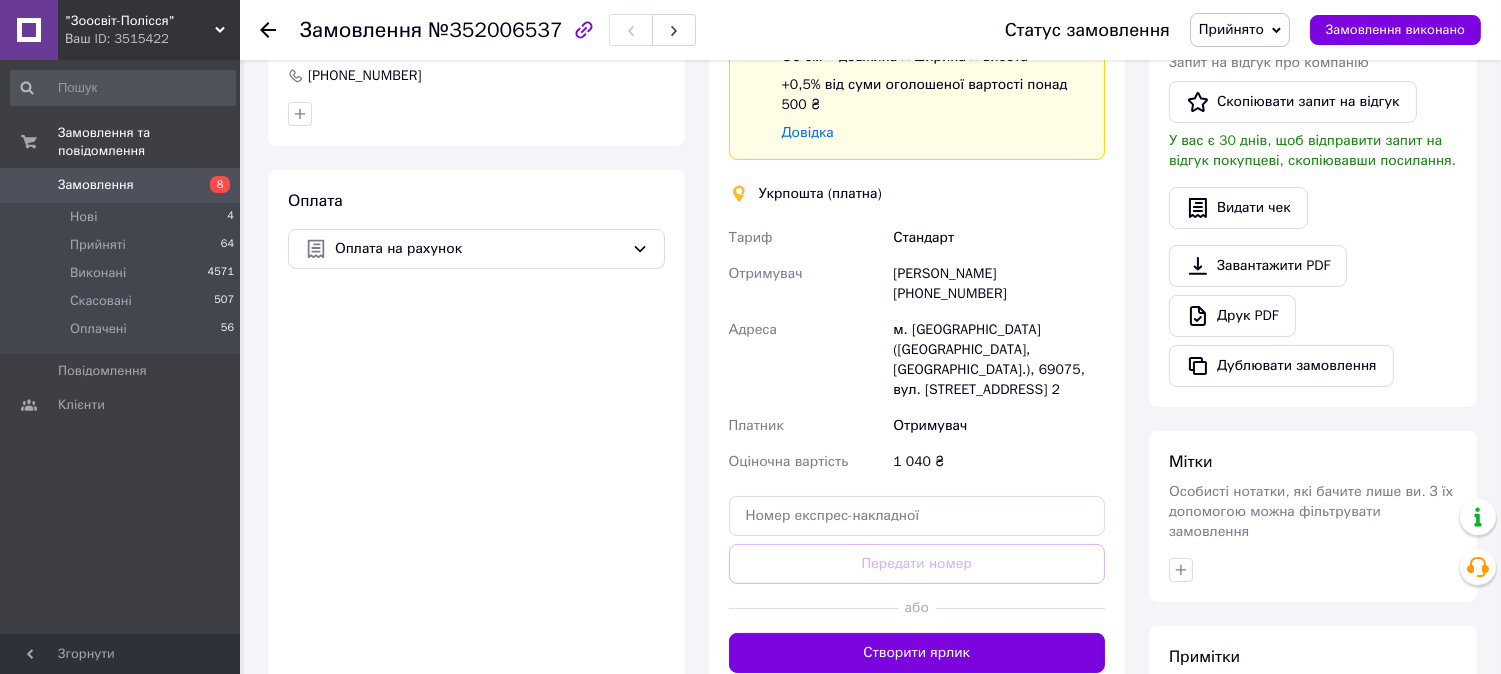 scroll, scrollTop: 666, scrollLeft: 0, axis: vertical 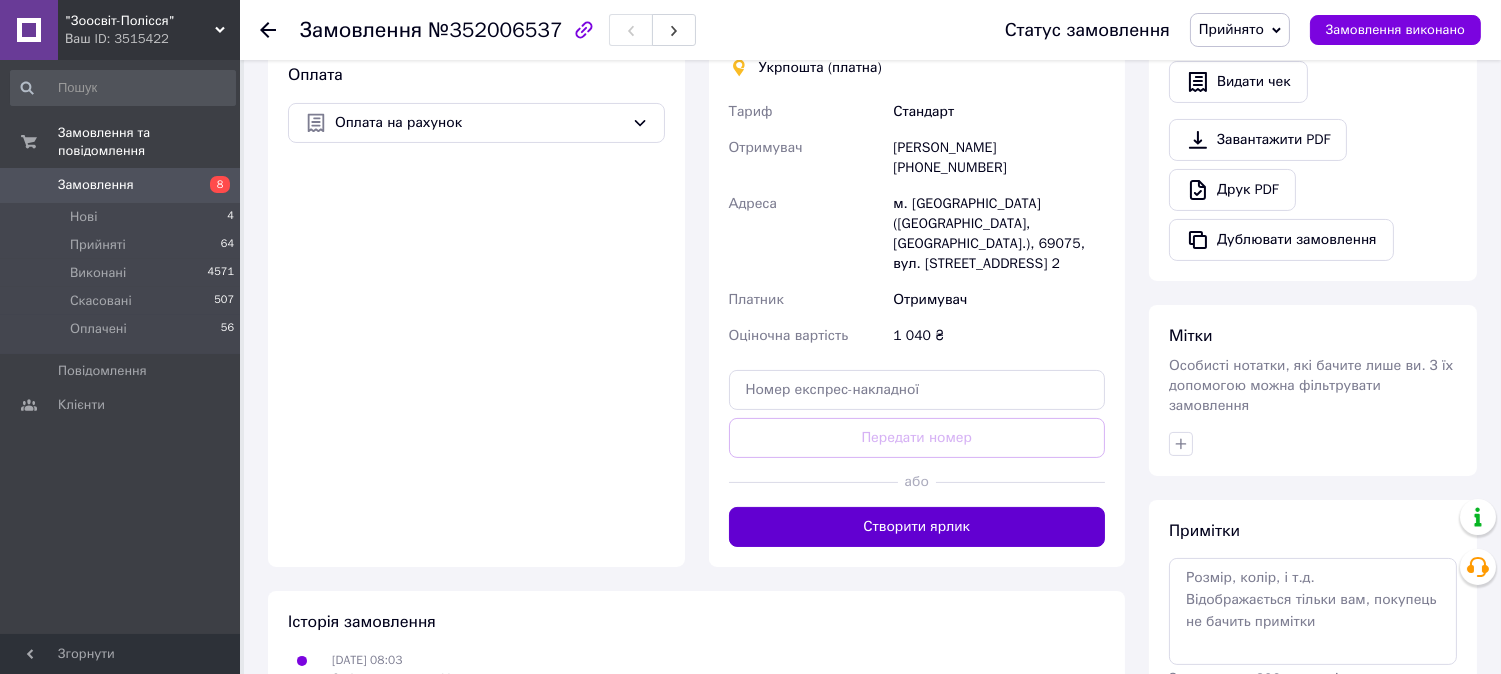 click on "Створити ярлик" at bounding box center (917, 527) 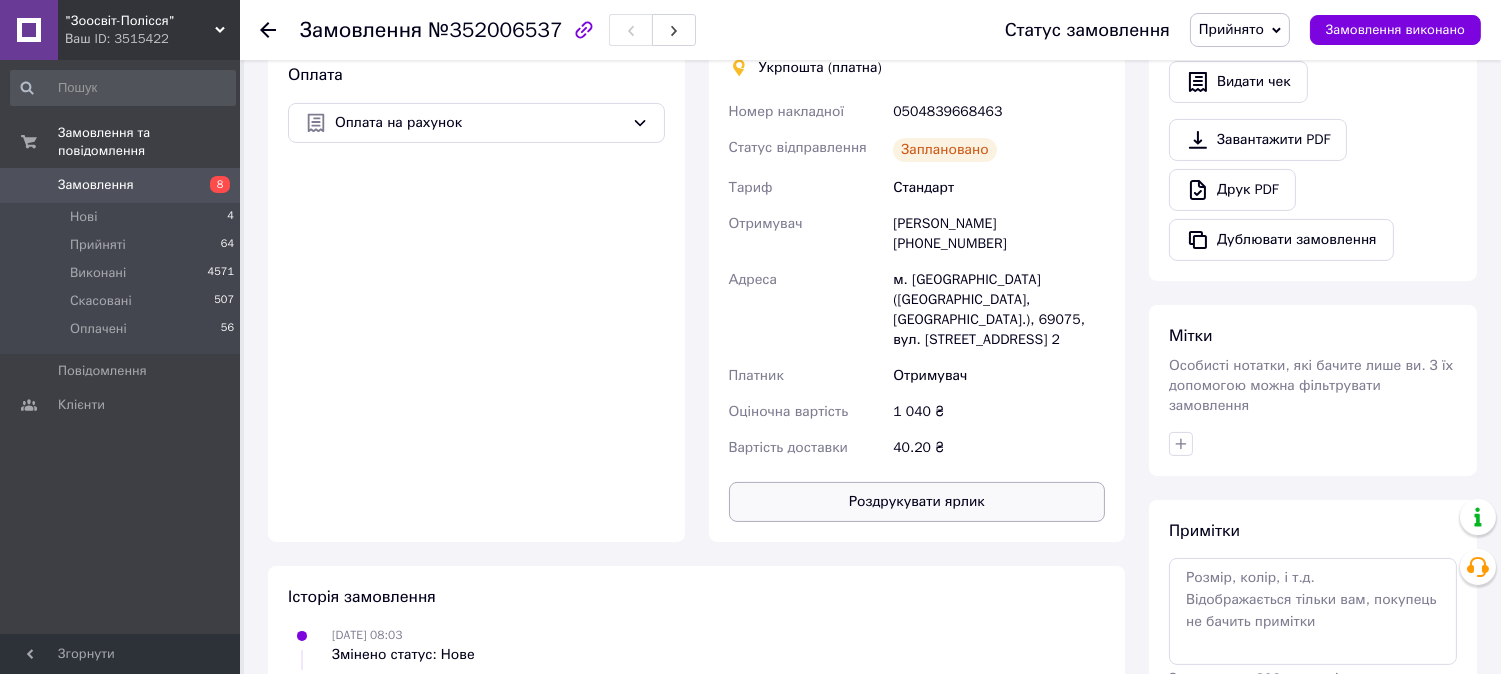 click on "Роздрукувати ярлик" at bounding box center [917, 502] 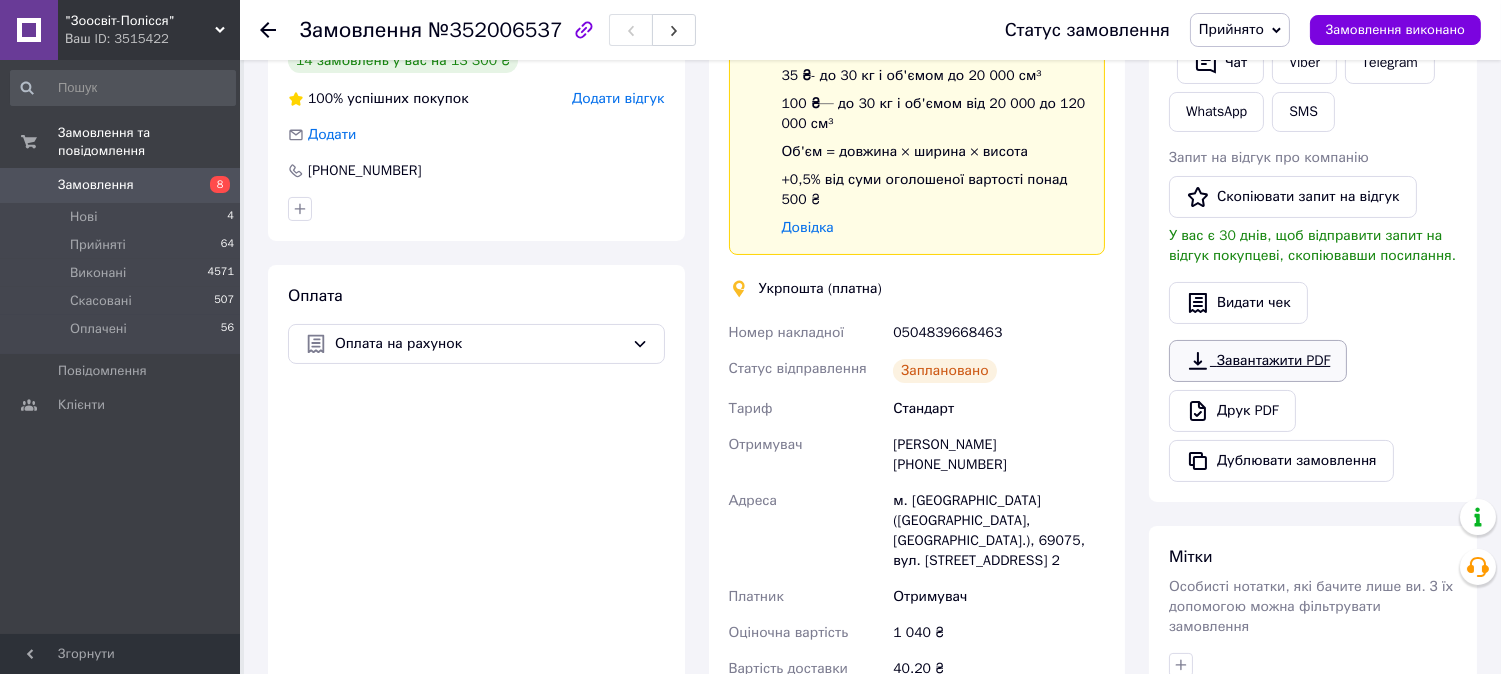 scroll, scrollTop: 444, scrollLeft: 0, axis: vertical 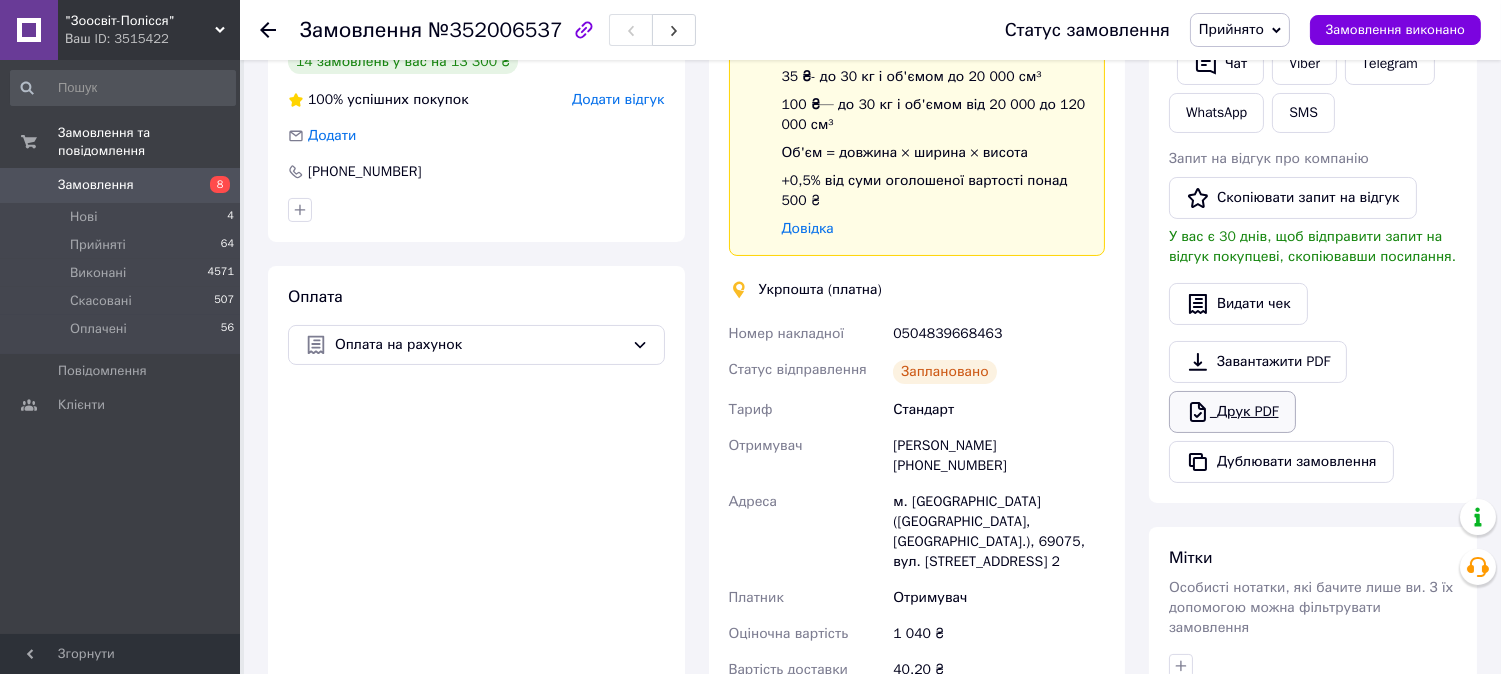 click on "Друк PDF" at bounding box center (1232, 412) 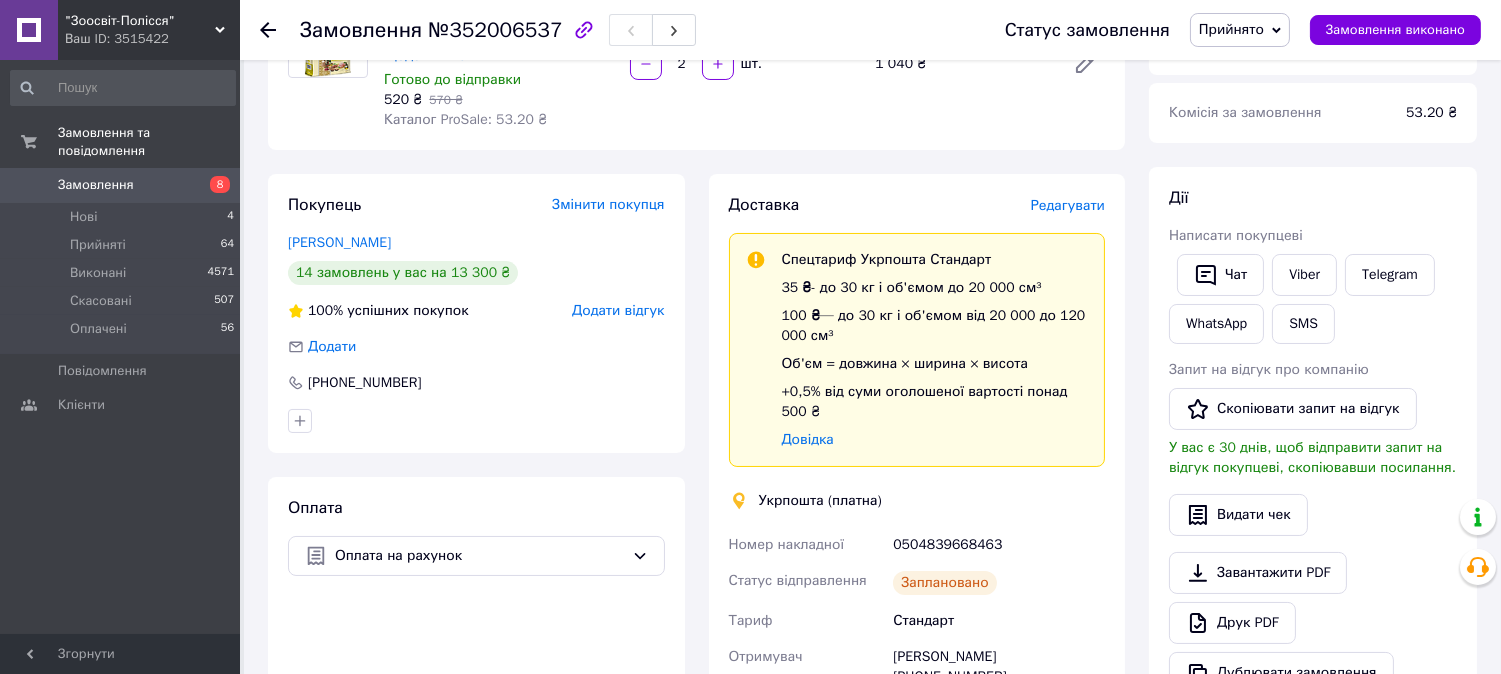 scroll, scrollTop: 222, scrollLeft: 0, axis: vertical 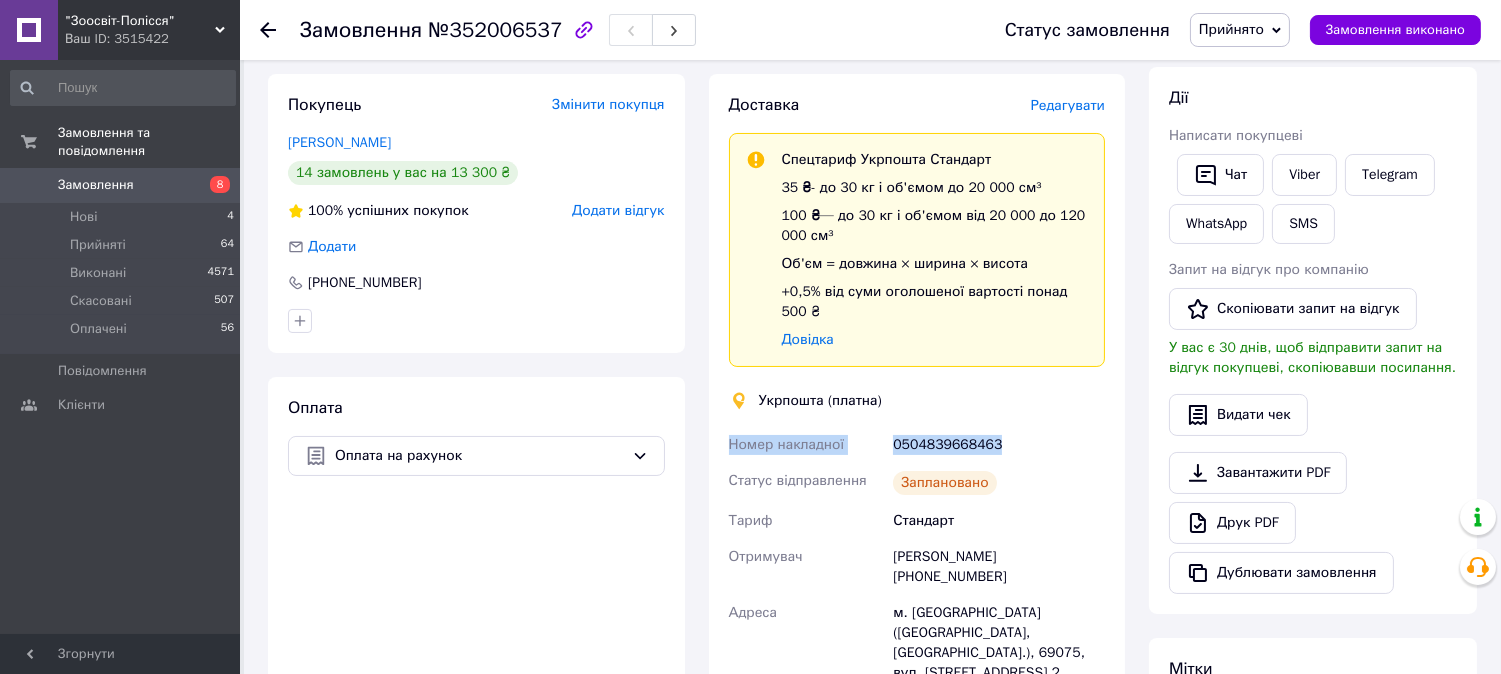 drag, startPoint x: 721, startPoint y: 447, endPoint x: 1012, endPoint y: 441, distance: 291.06186 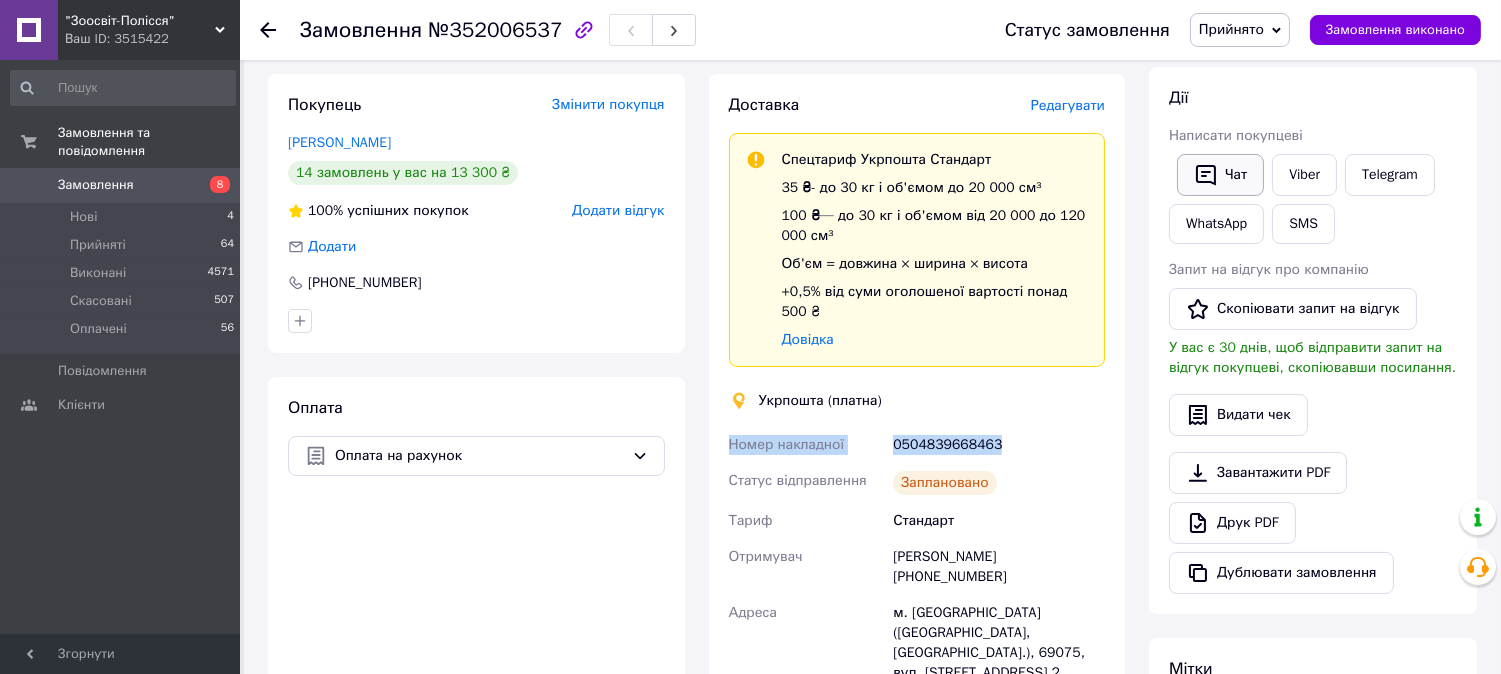 click on "Чат" at bounding box center (1220, 175) 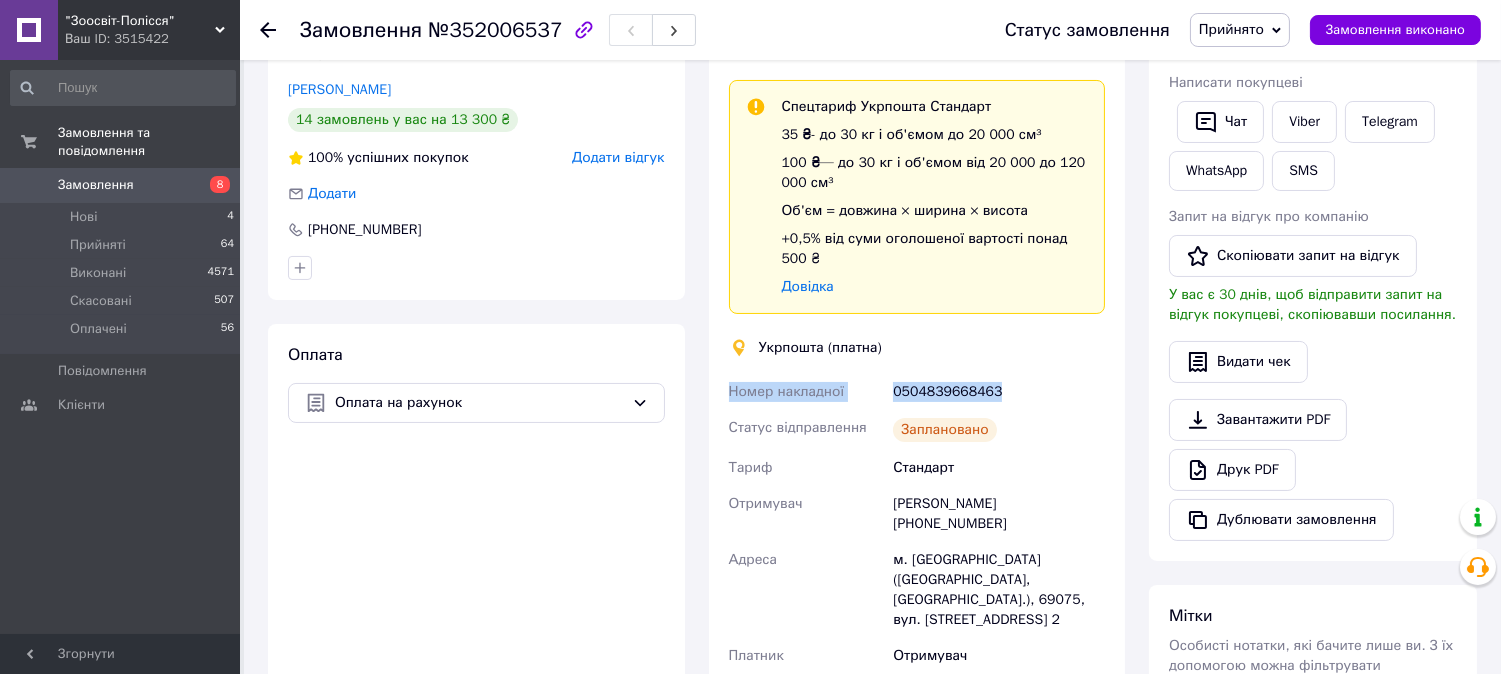 scroll, scrollTop: 333, scrollLeft: 0, axis: vertical 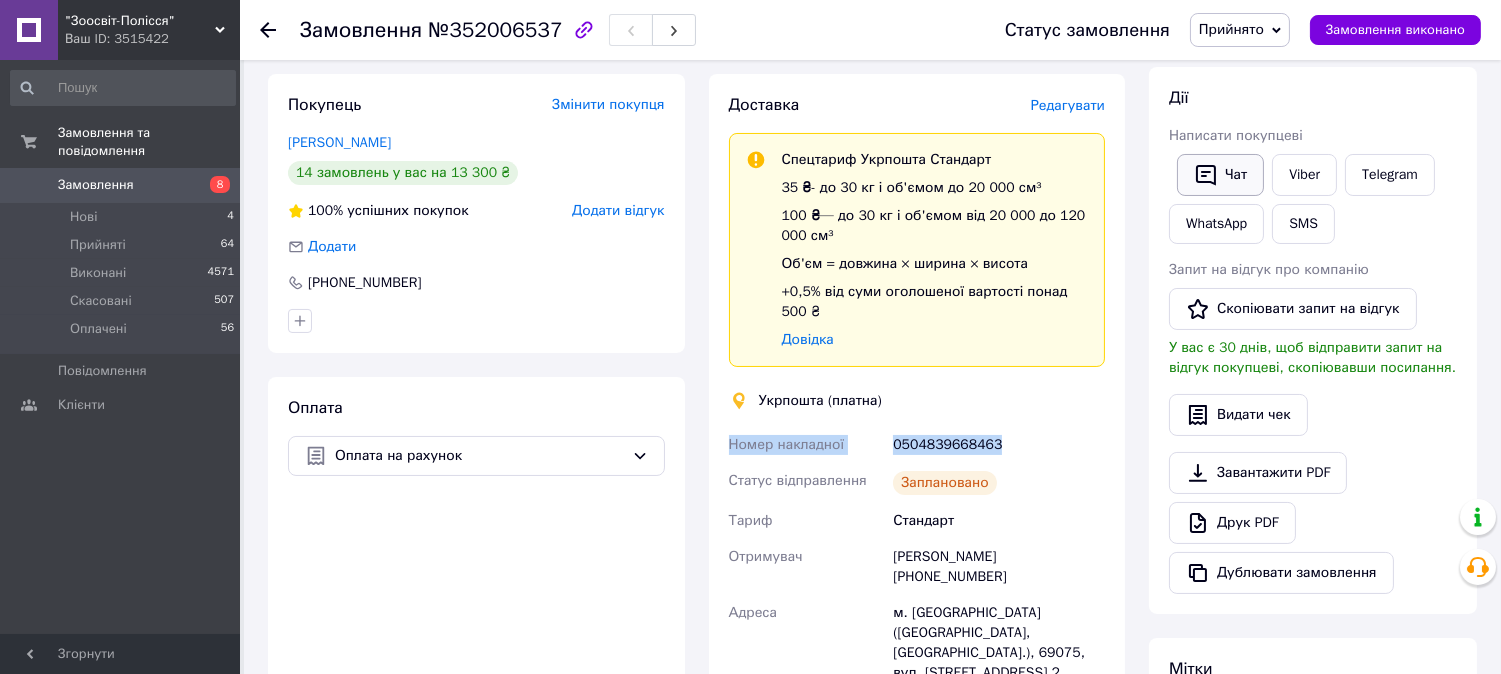 click 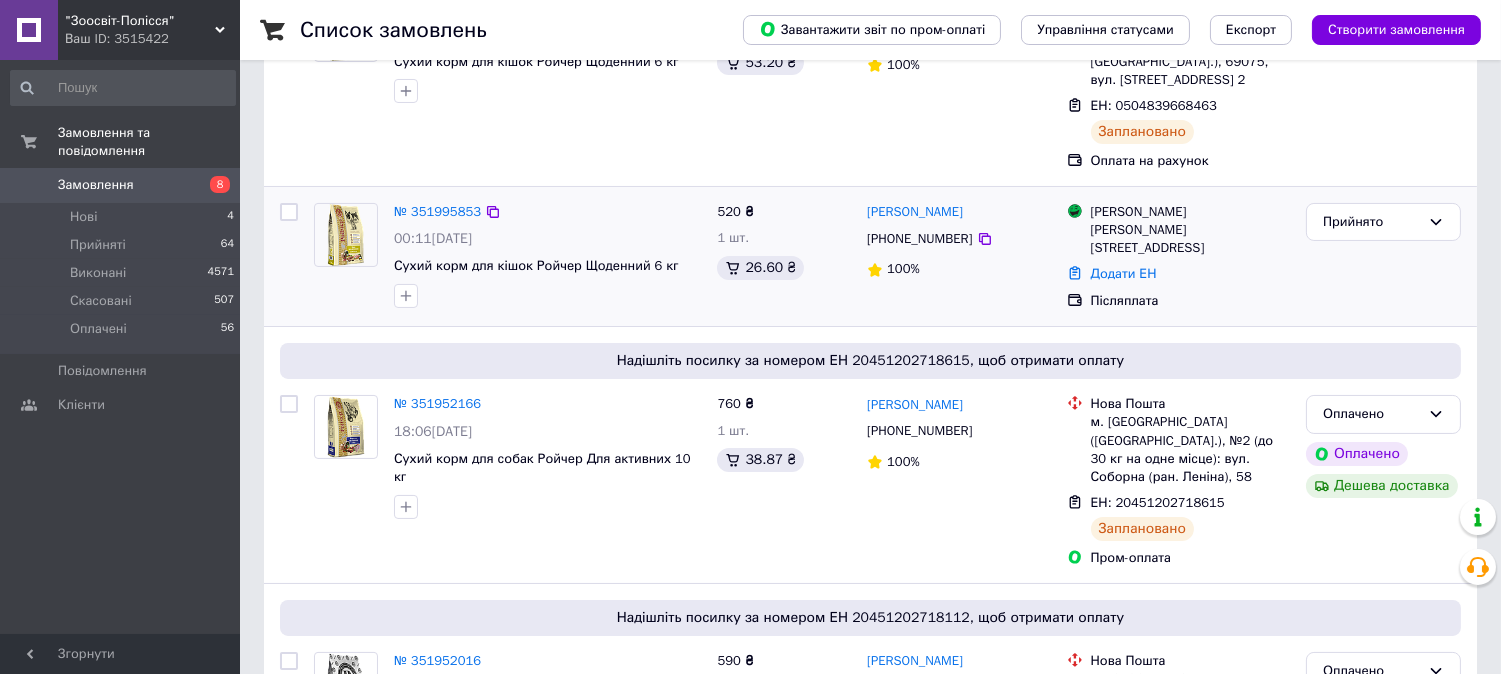 scroll, scrollTop: 333, scrollLeft: 0, axis: vertical 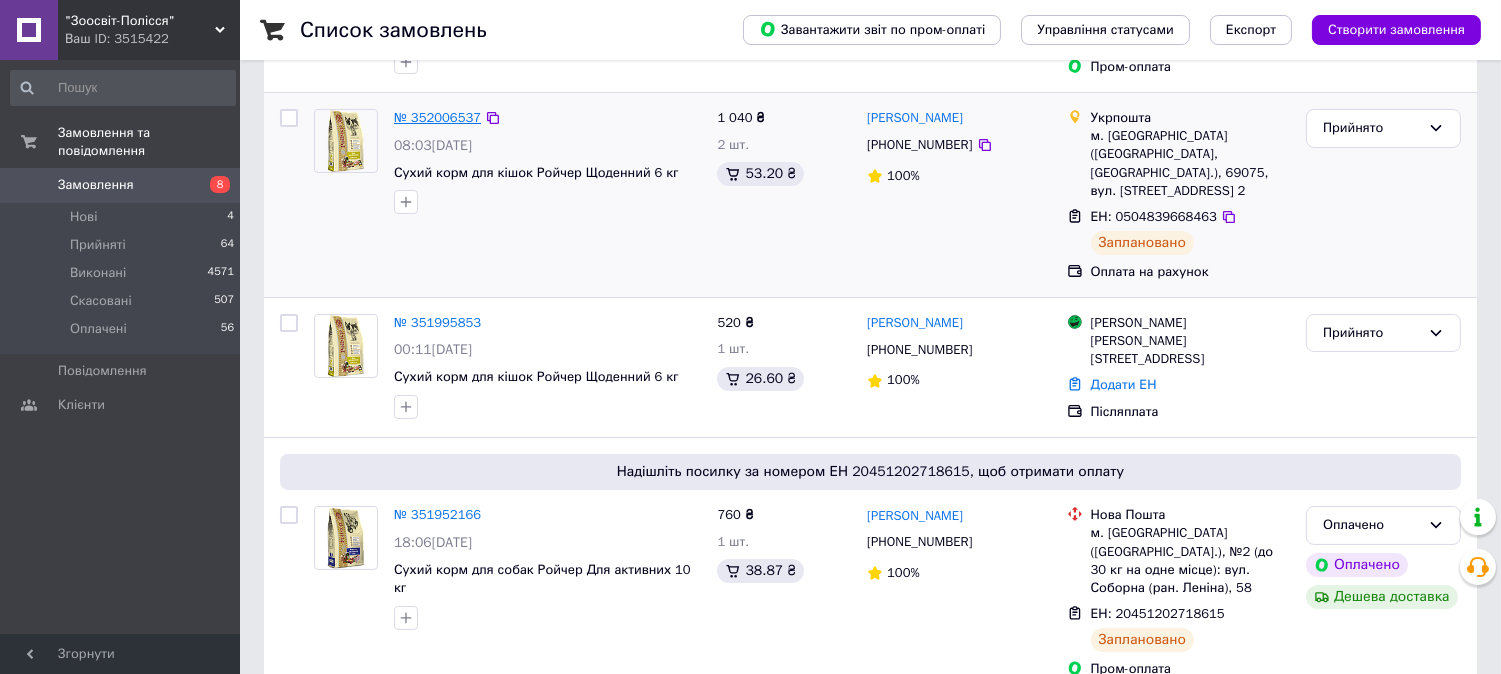 click on "№ 352006537" at bounding box center (437, 117) 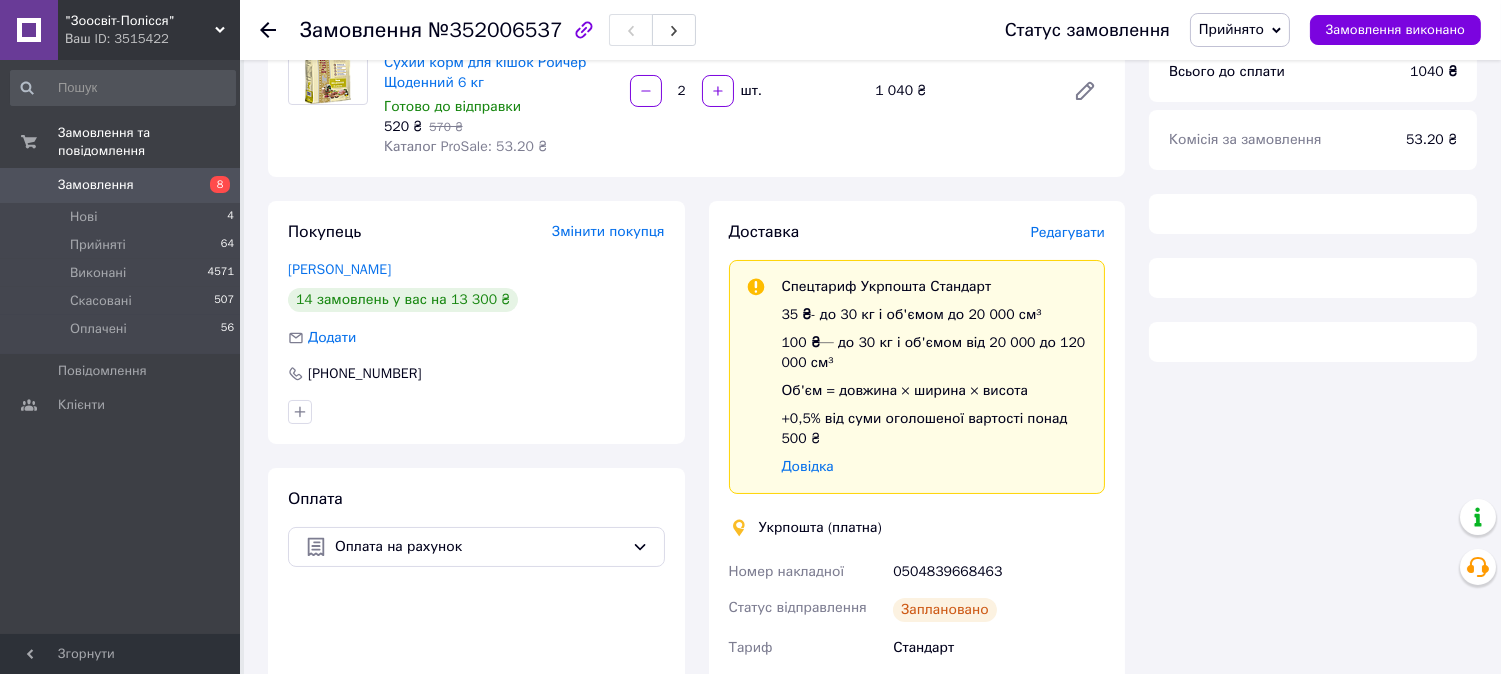 scroll, scrollTop: 333, scrollLeft: 0, axis: vertical 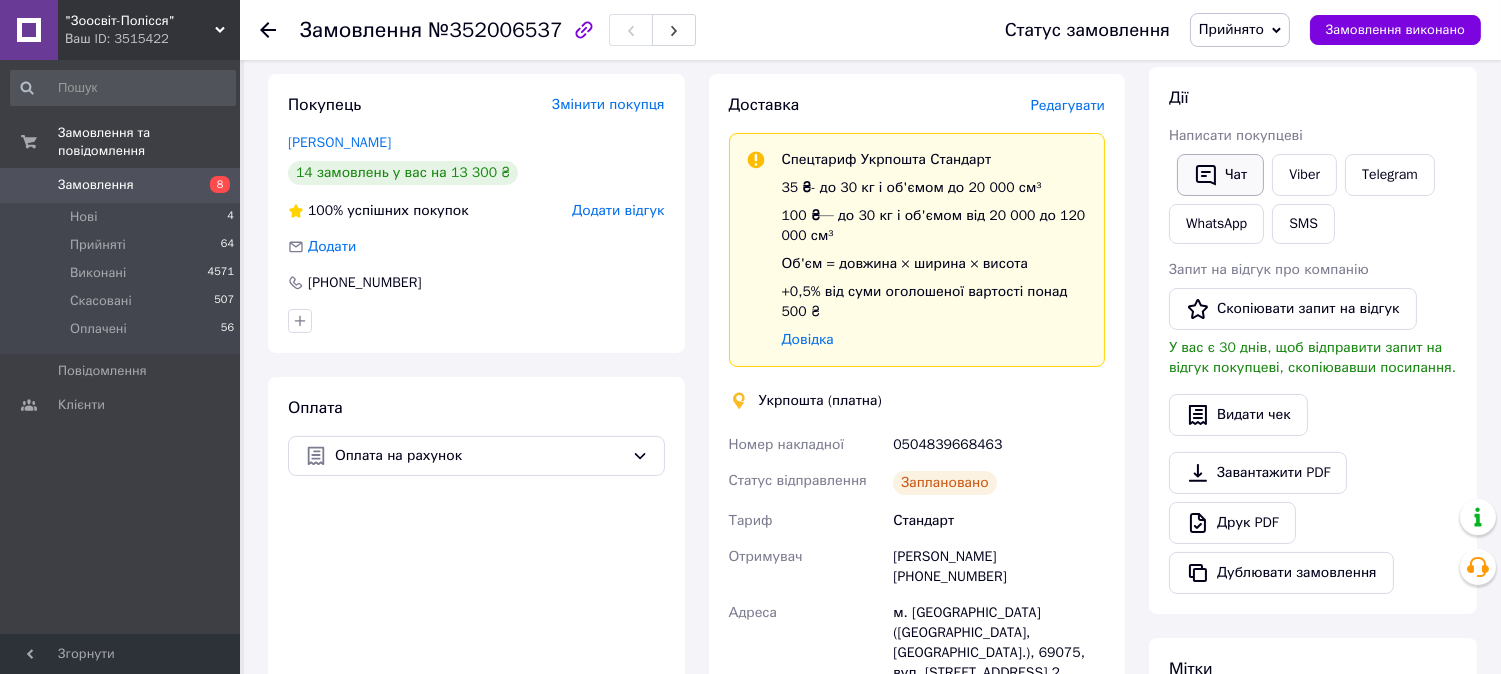 click 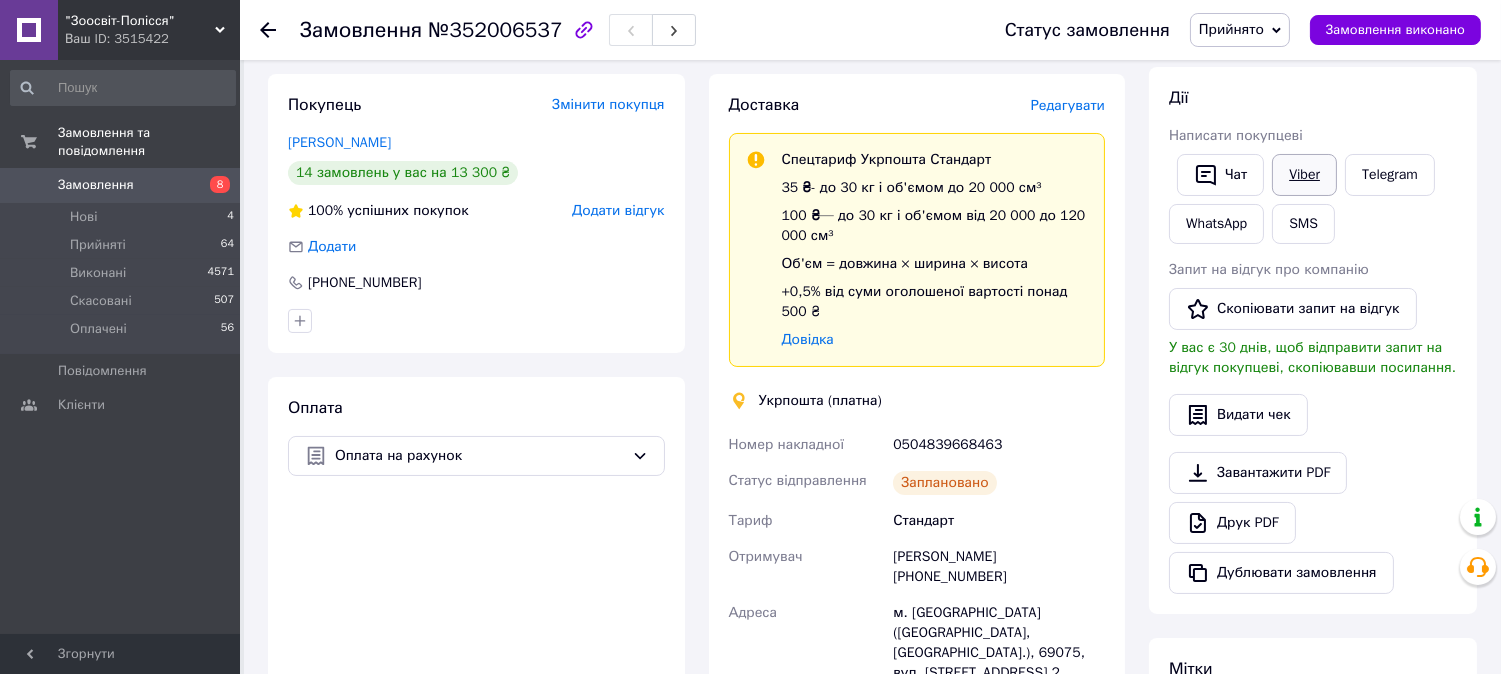 click on "Viber" at bounding box center [1304, 175] 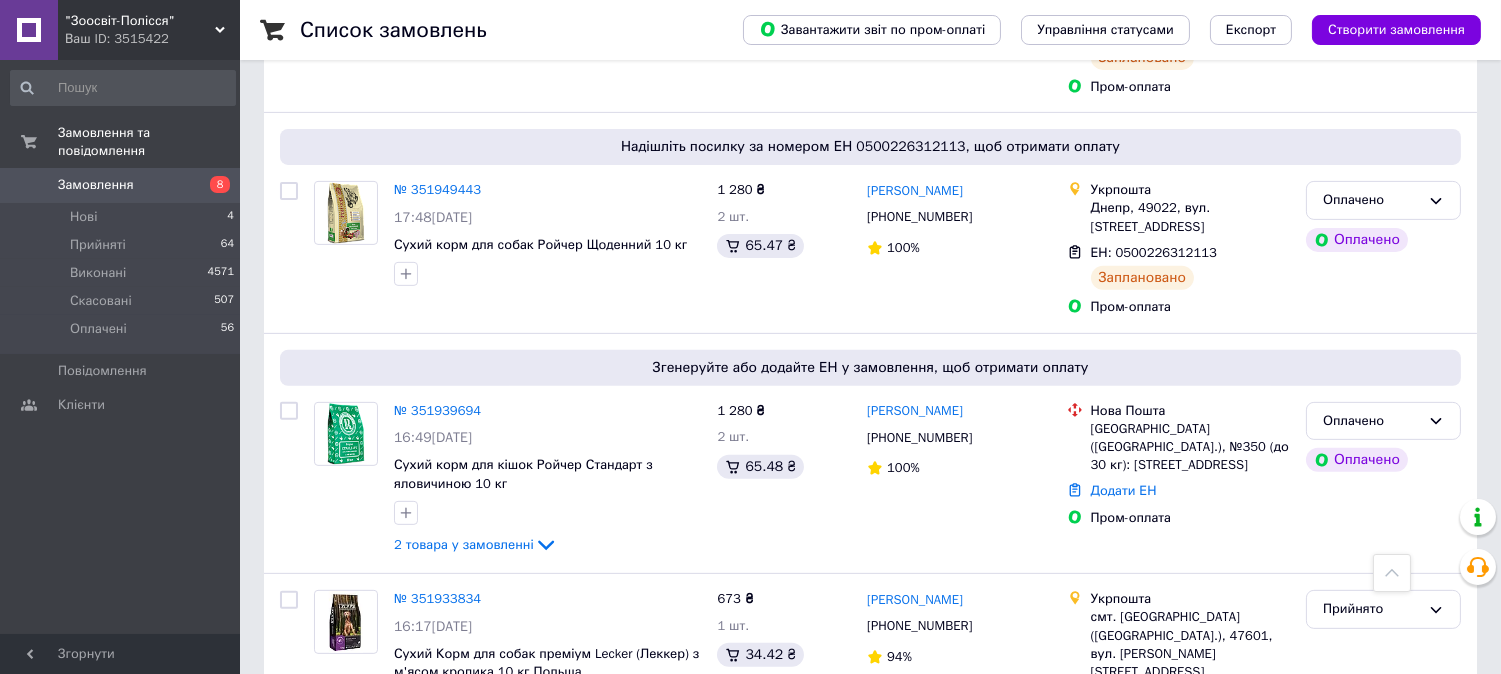scroll, scrollTop: 1555, scrollLeft: 0, axis: vertical 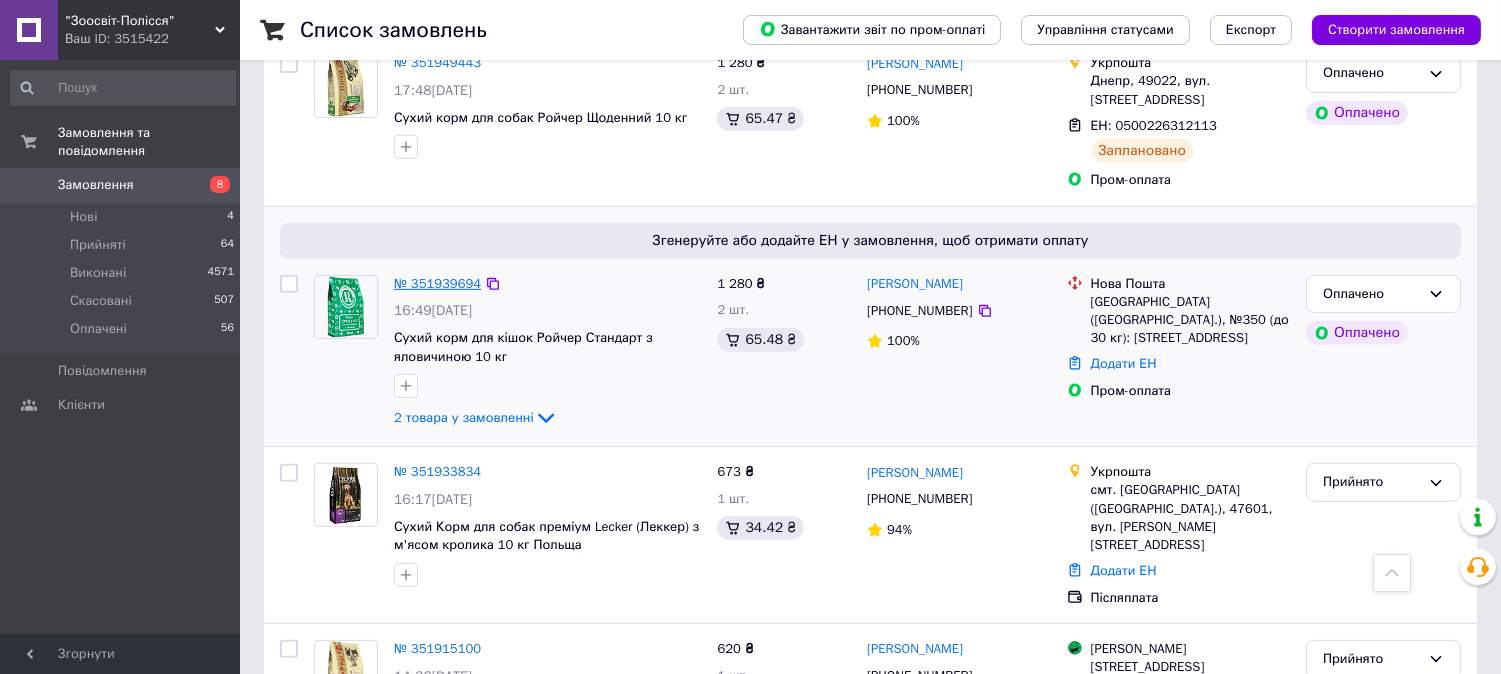click on "№ 351939694" at bounding box center [437, 283] 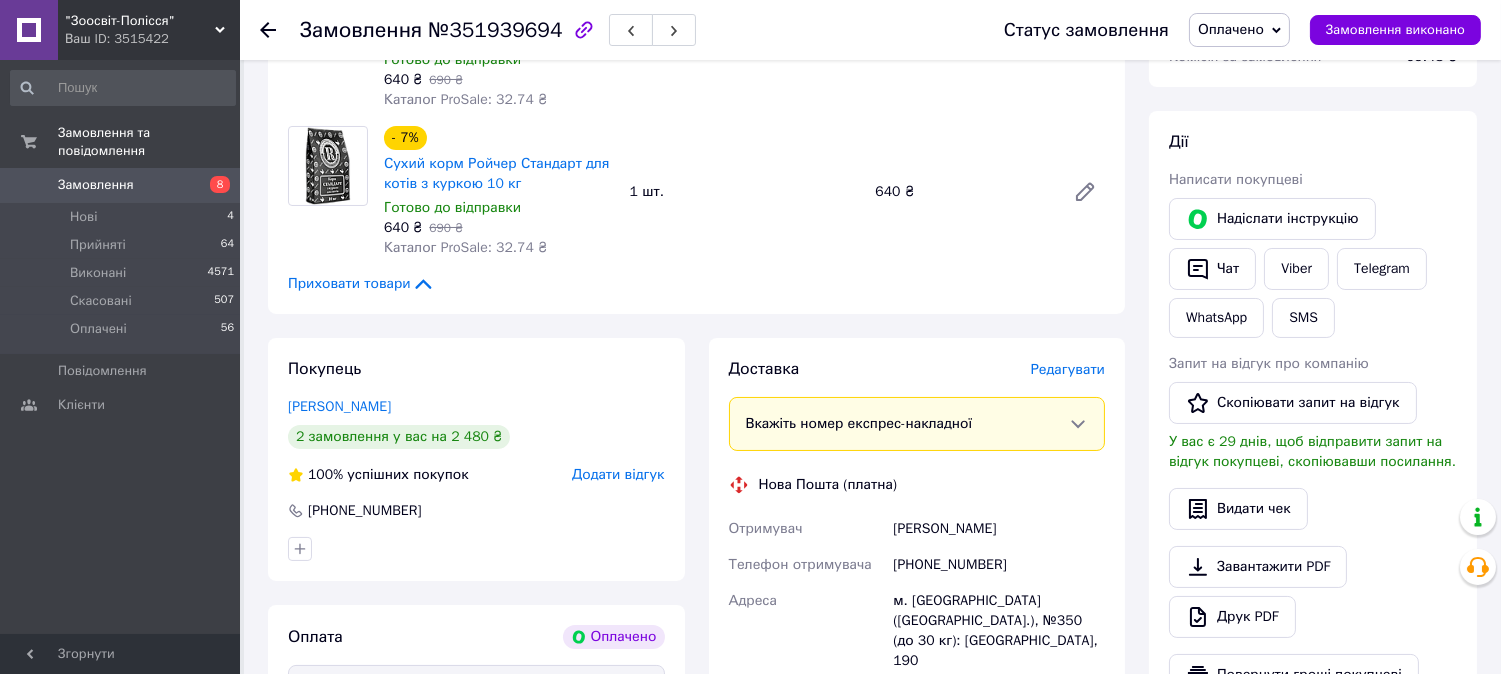 scroll, scrollTop: 196, scrollLeft: 0, axis: vertical 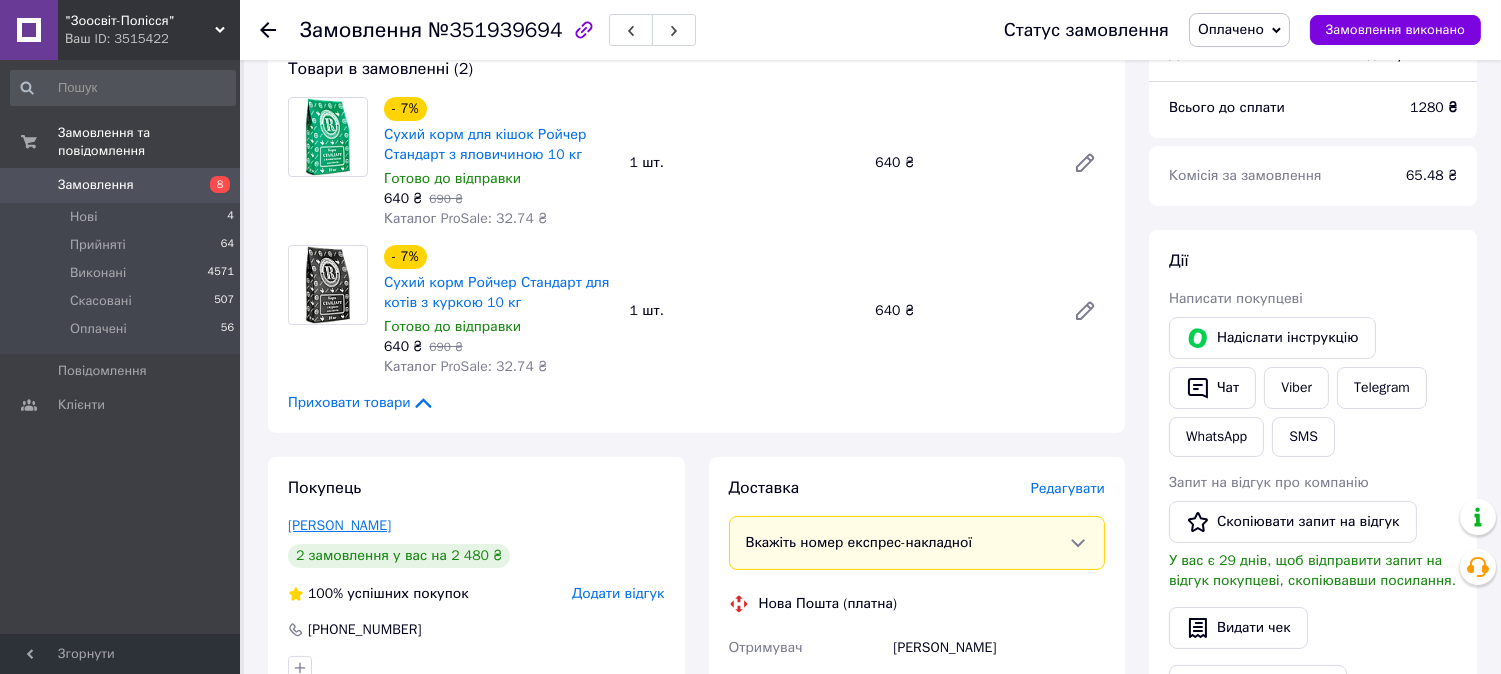 click on "[PERSON_NAME]" at bounding box center [339, 525] 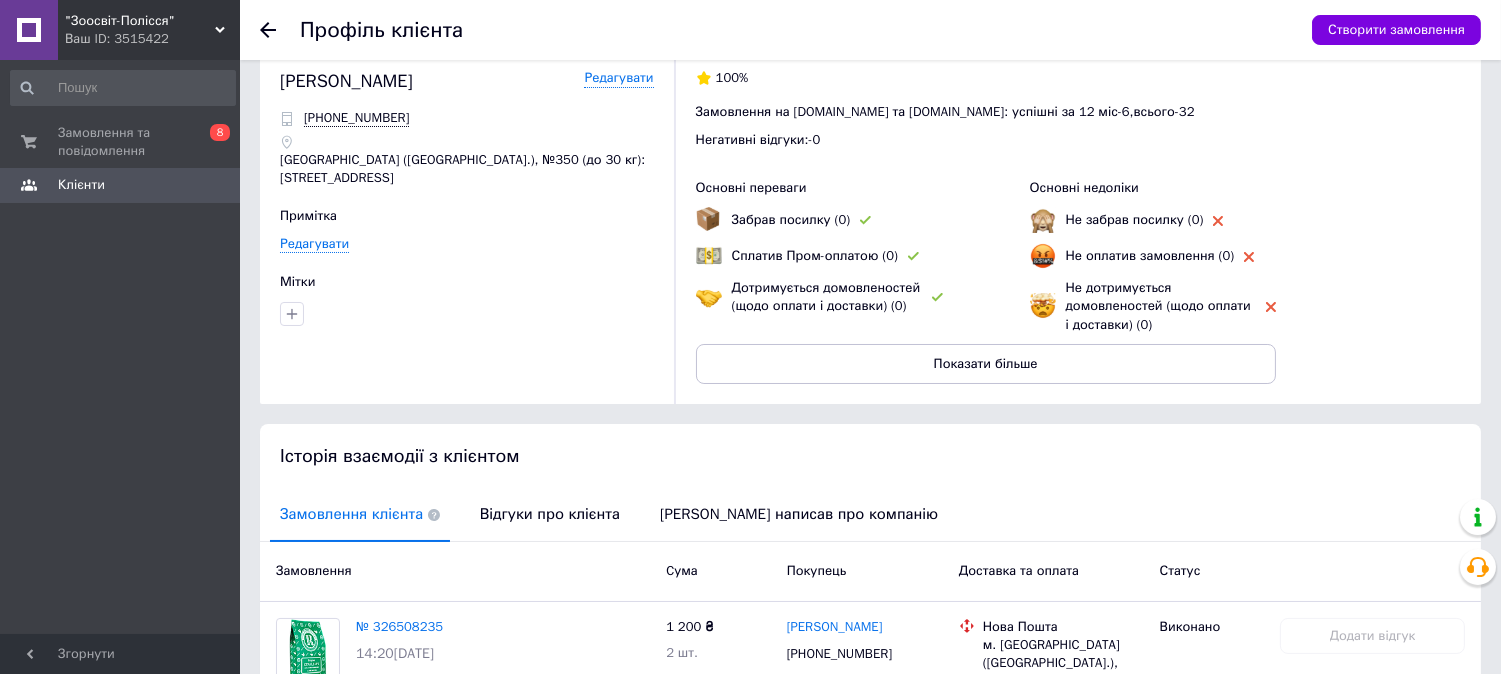 scroll, scrollTop: 0, scrollLeft: 0, axis: both 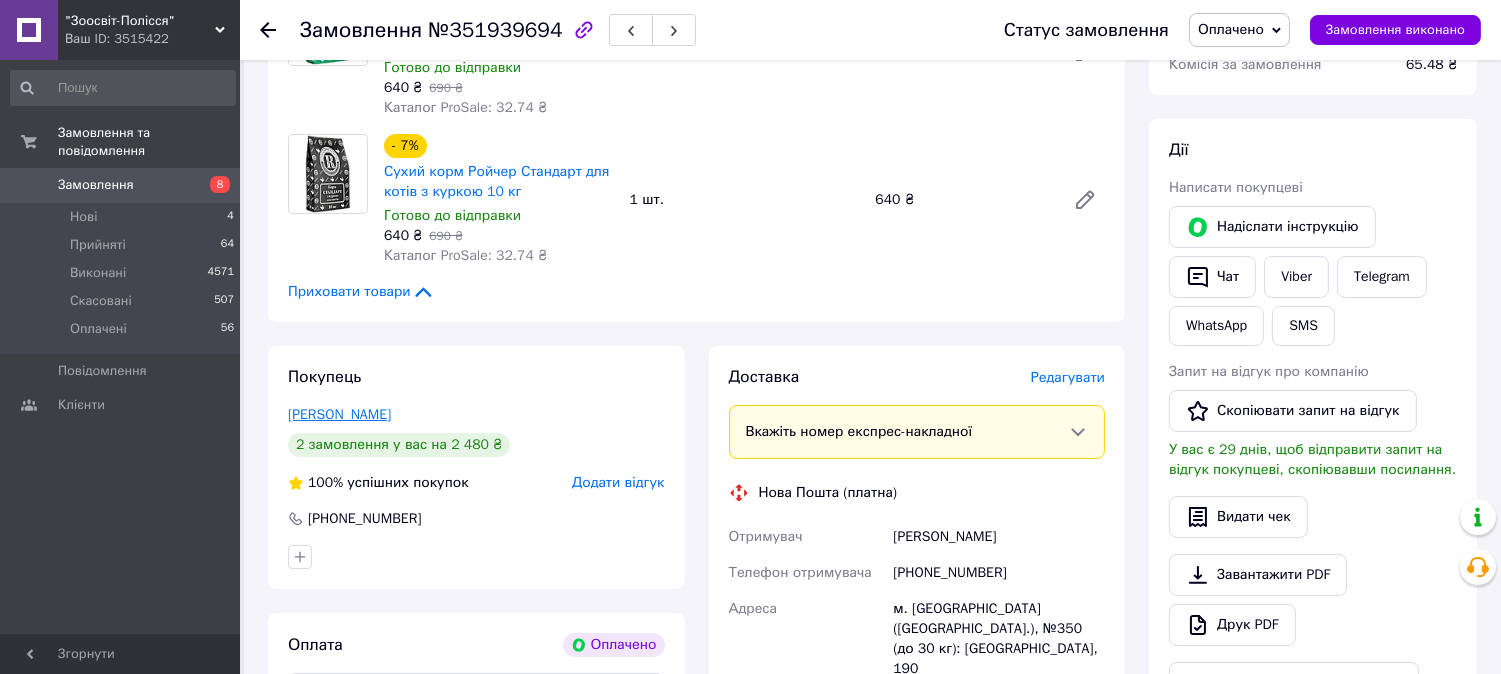 click on "[PERSON_NAME]" at bounding box center [339, 414] 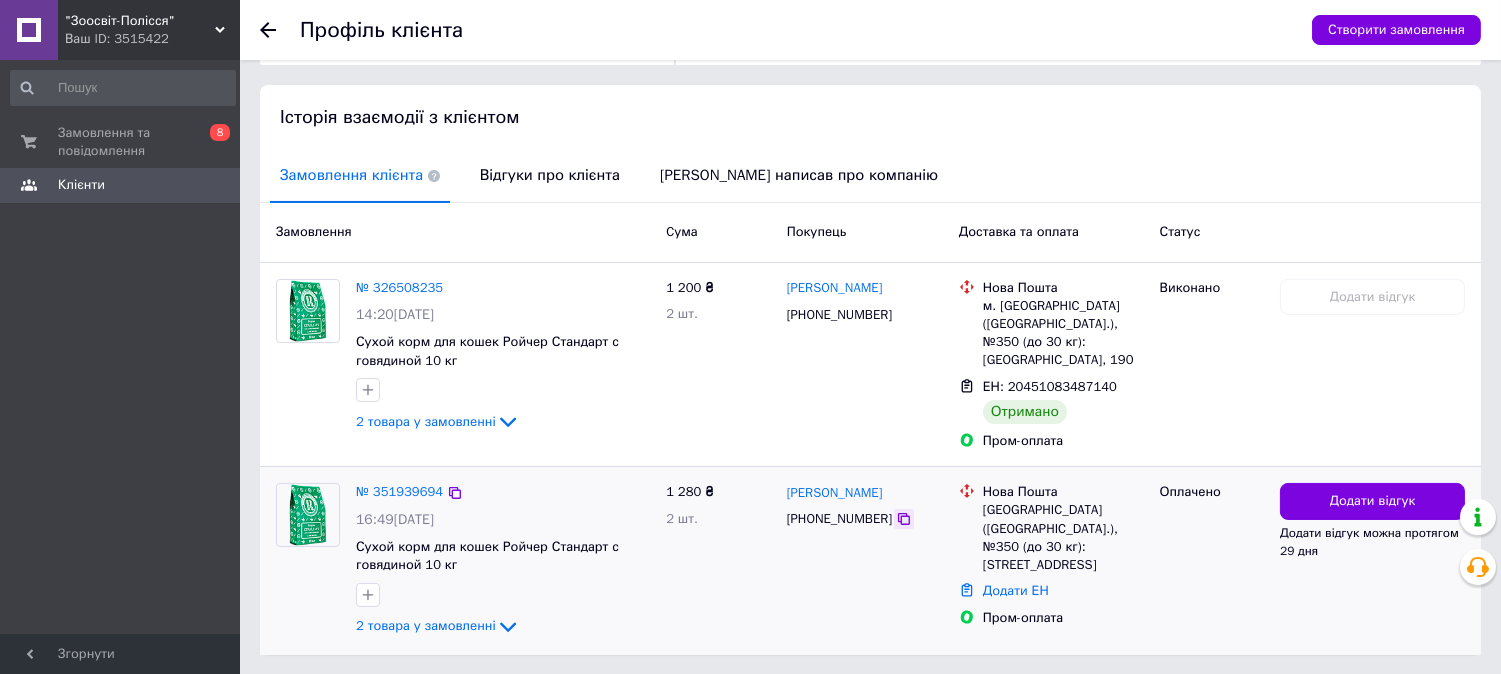 scroll, scrollTop: 413, scrollLeft: 0, axis: vertical 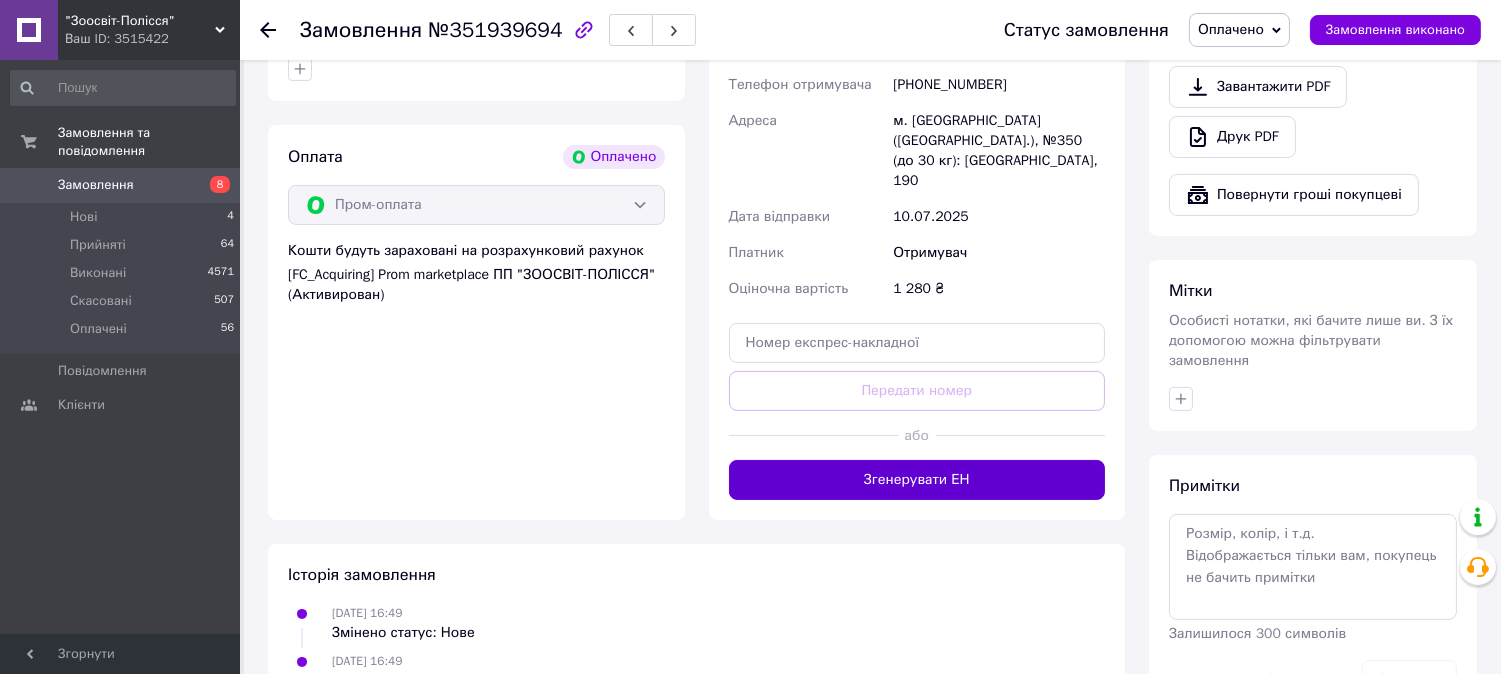 click on "Згенерувати ЕН" at bounding box center [917, 480] 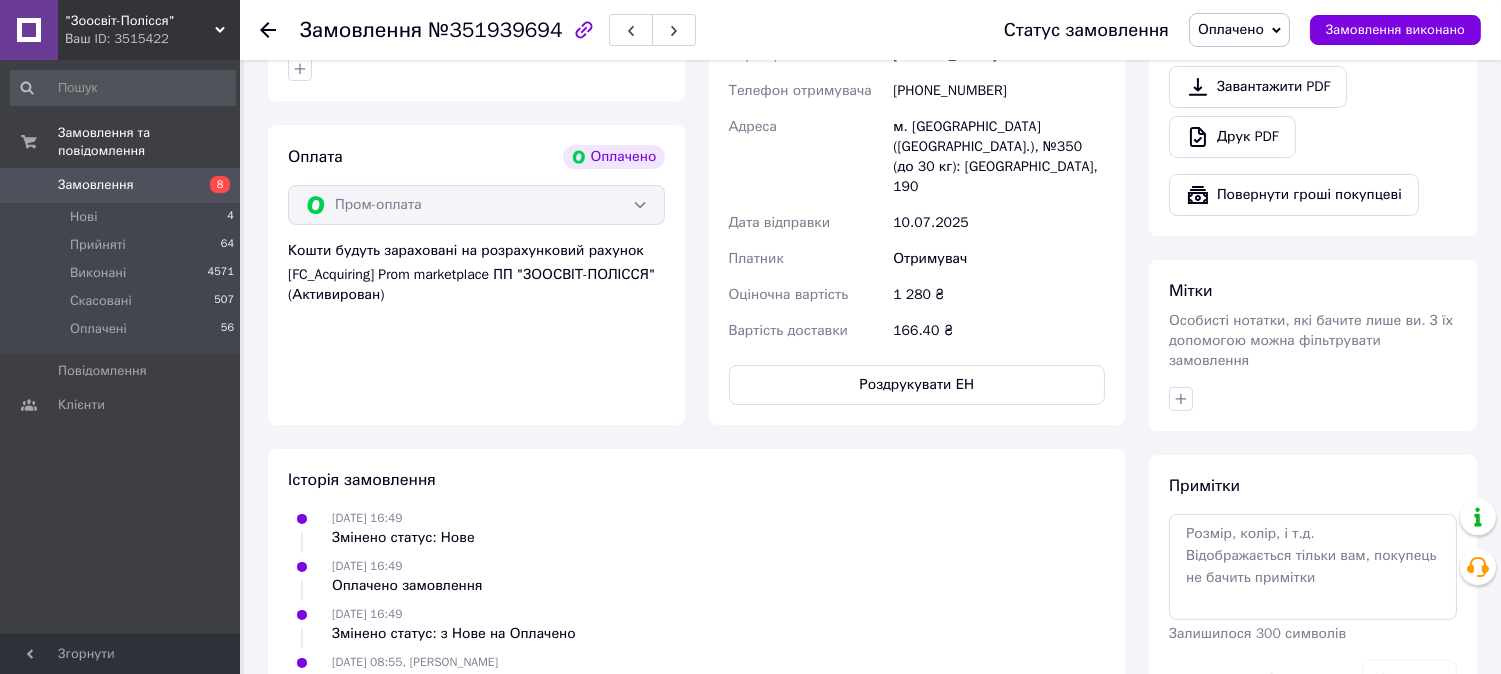scroll, scrollTop: 846, scrollLeft: 0, axis: vertical 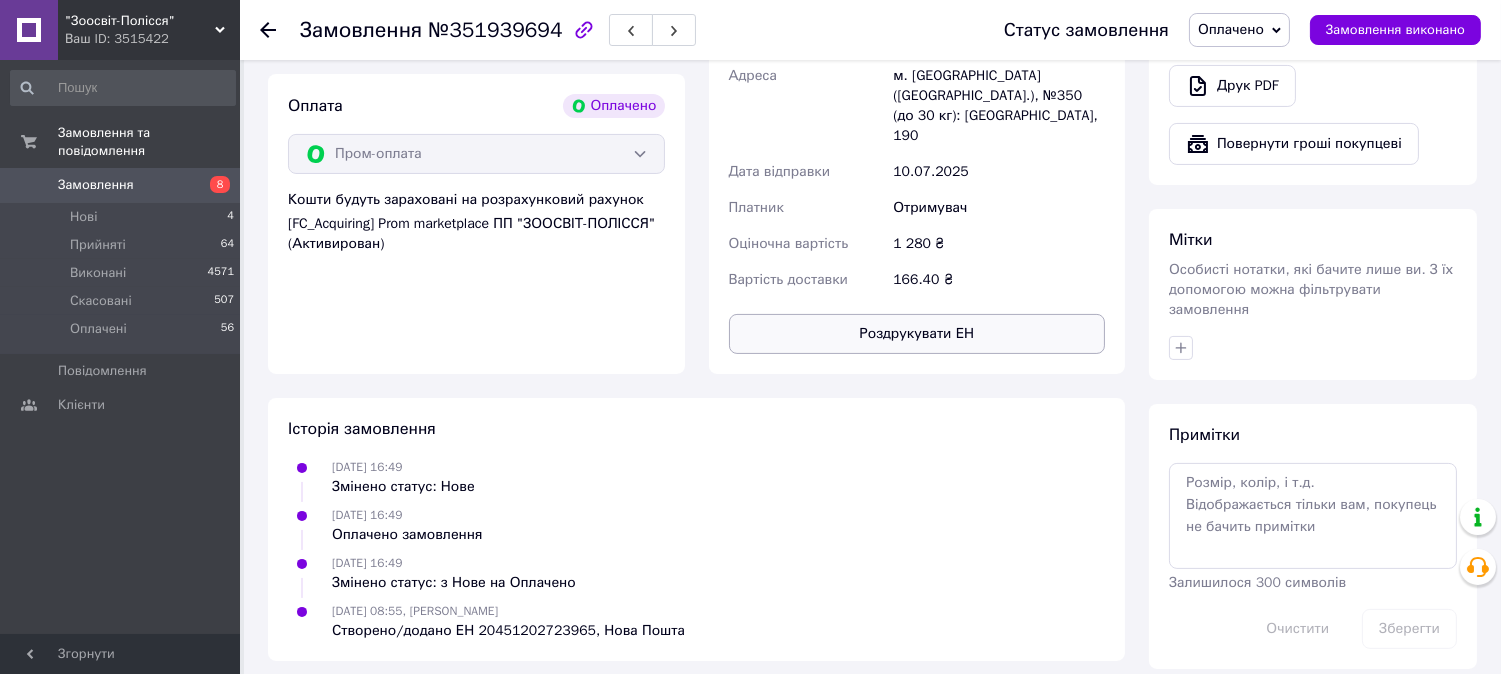 click on "Роздрукувати ЕН" at bounding box center (917, 334) 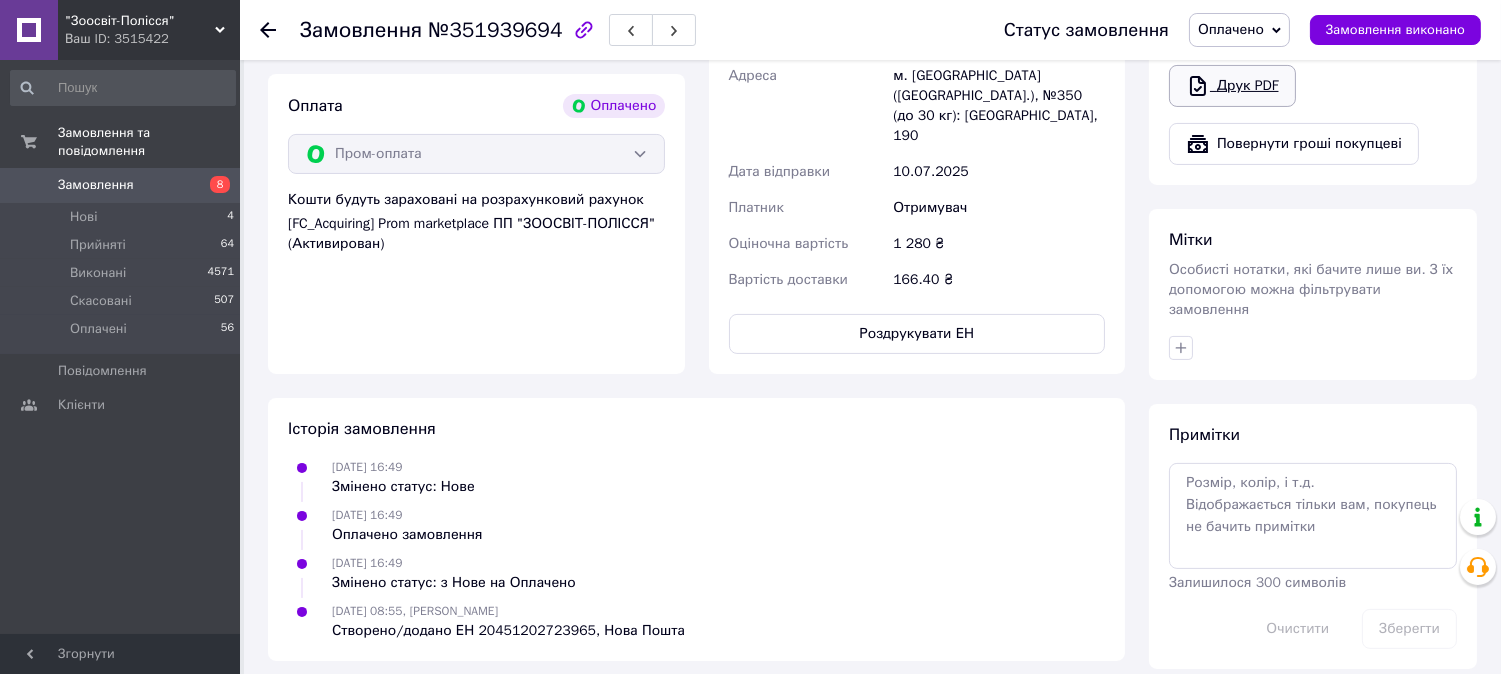 click on "Друк PDF" at bounding box center (1232, 86) 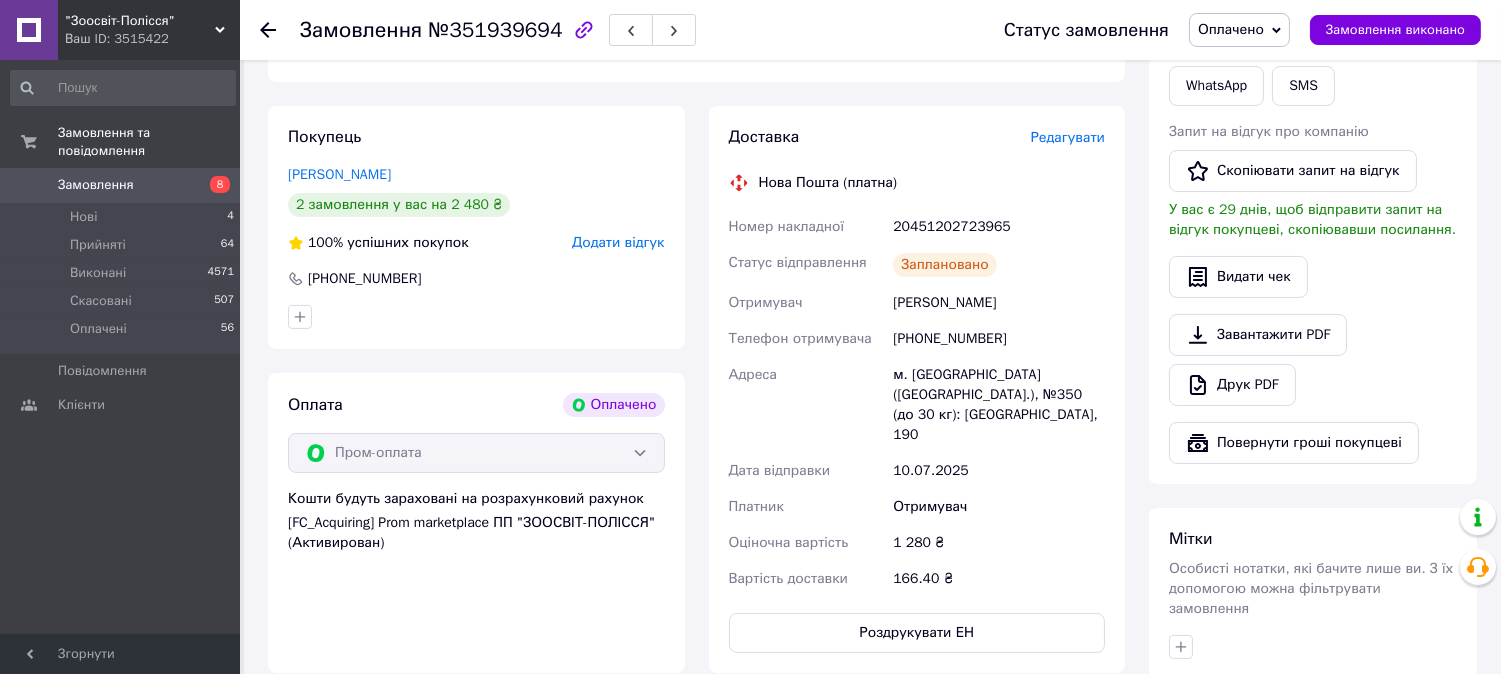scroll, scrollTop: 402, scrollLeft: 0, axis: vertical 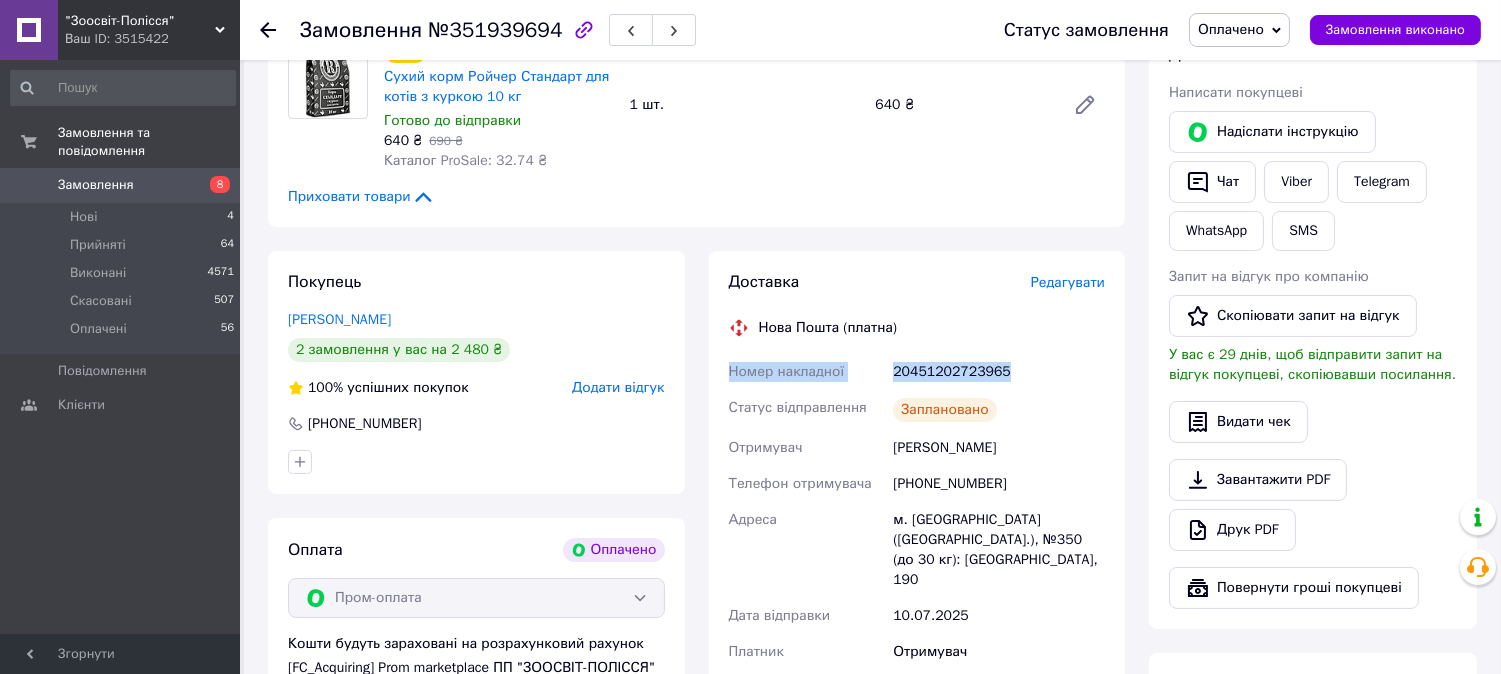 drag, startPoint x: 725, startPoint y: 370, endPoint x: 1078, endPoint y: 385, distance: 353.31854 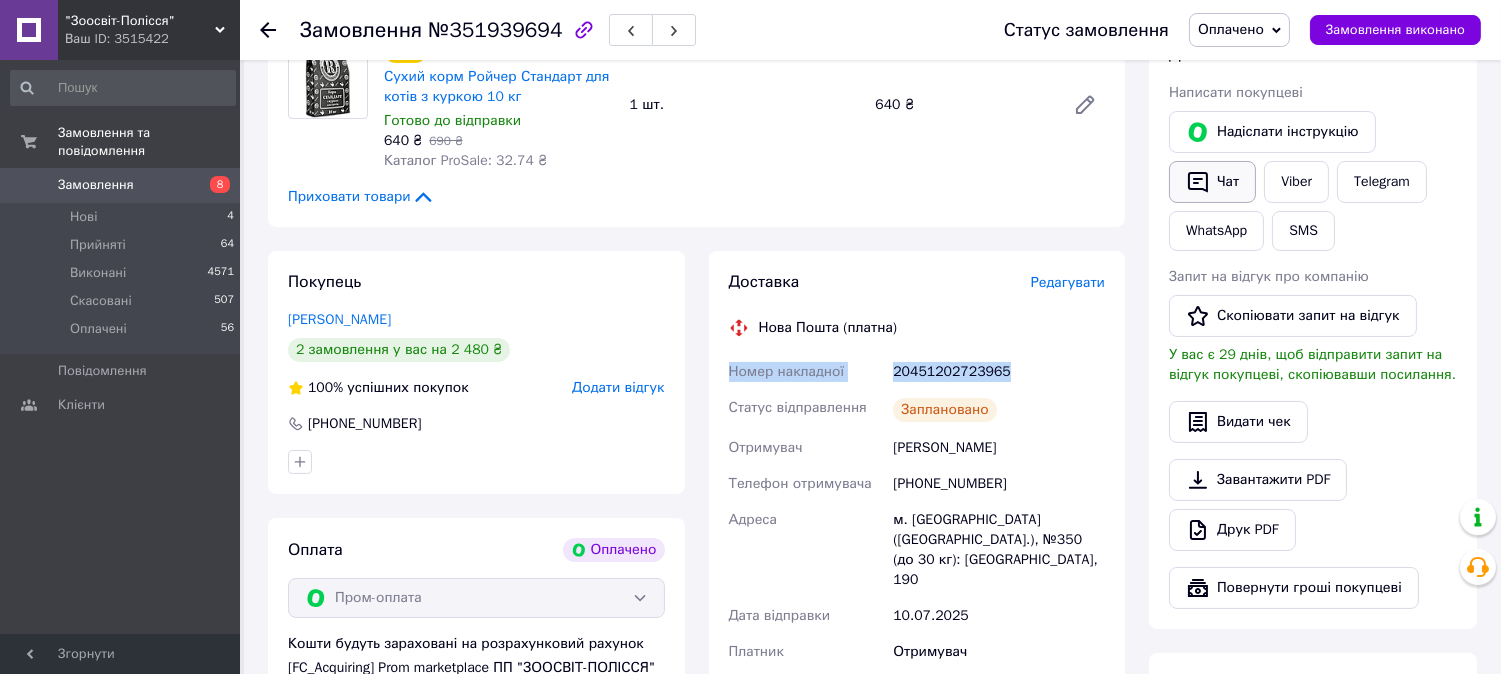 click on "Чат" at bounding box center [1212, 182] 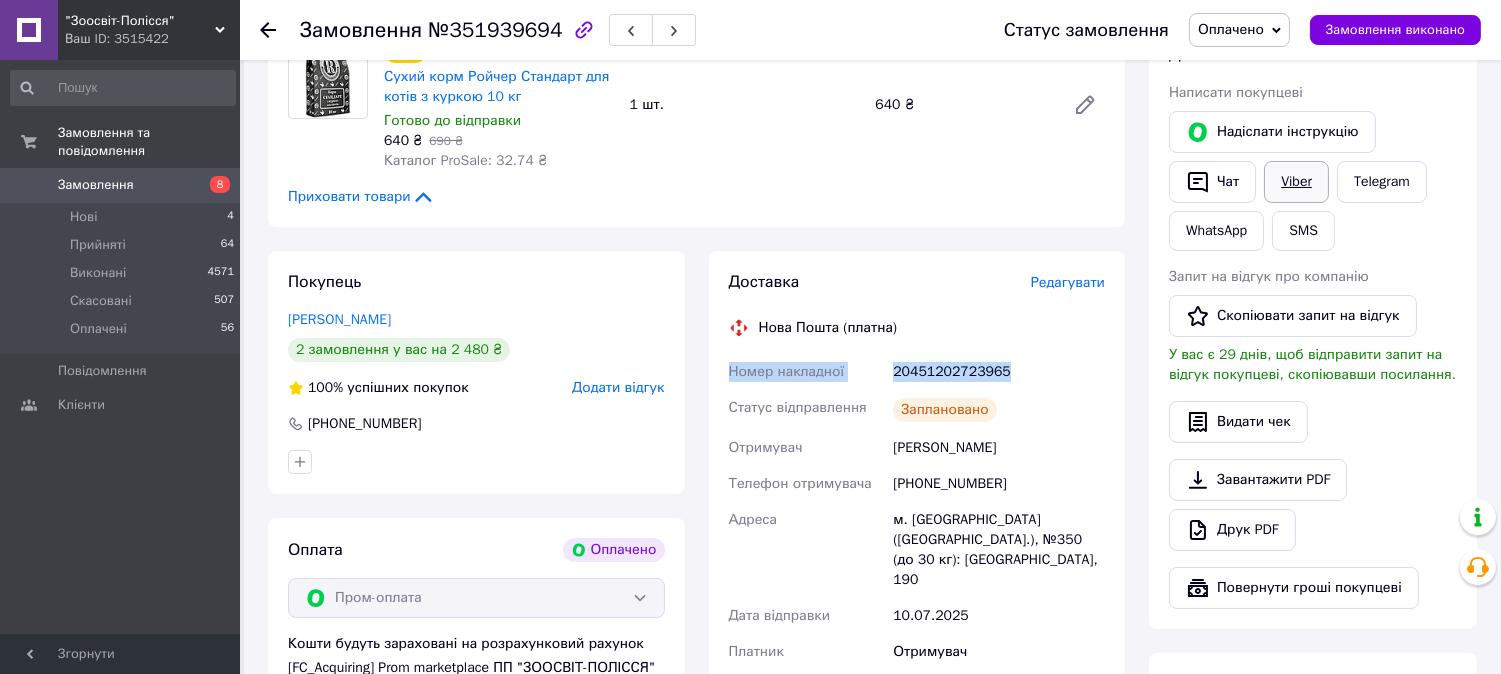click on "Viber" at bounding box center [1296, 182] 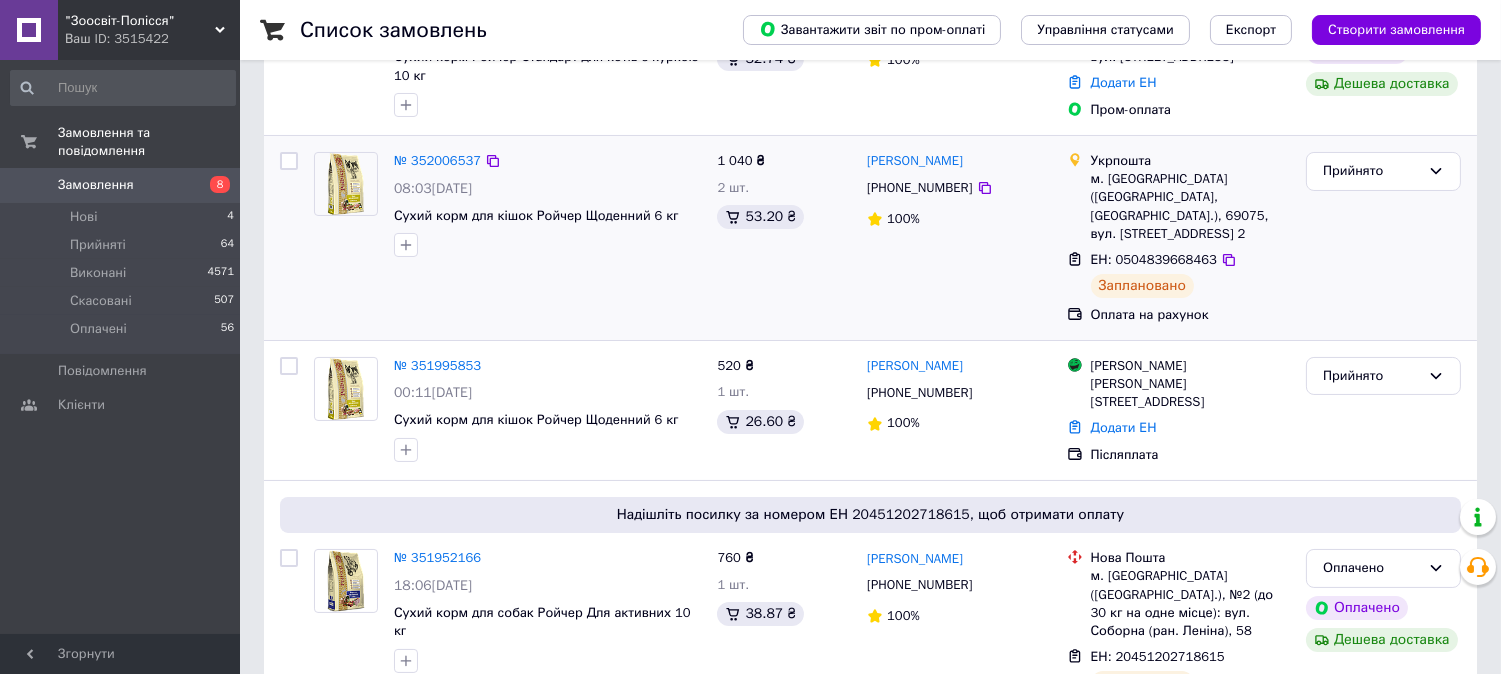 scroll, scrollTop: 444, scrollLeft: 0, axis: vertical 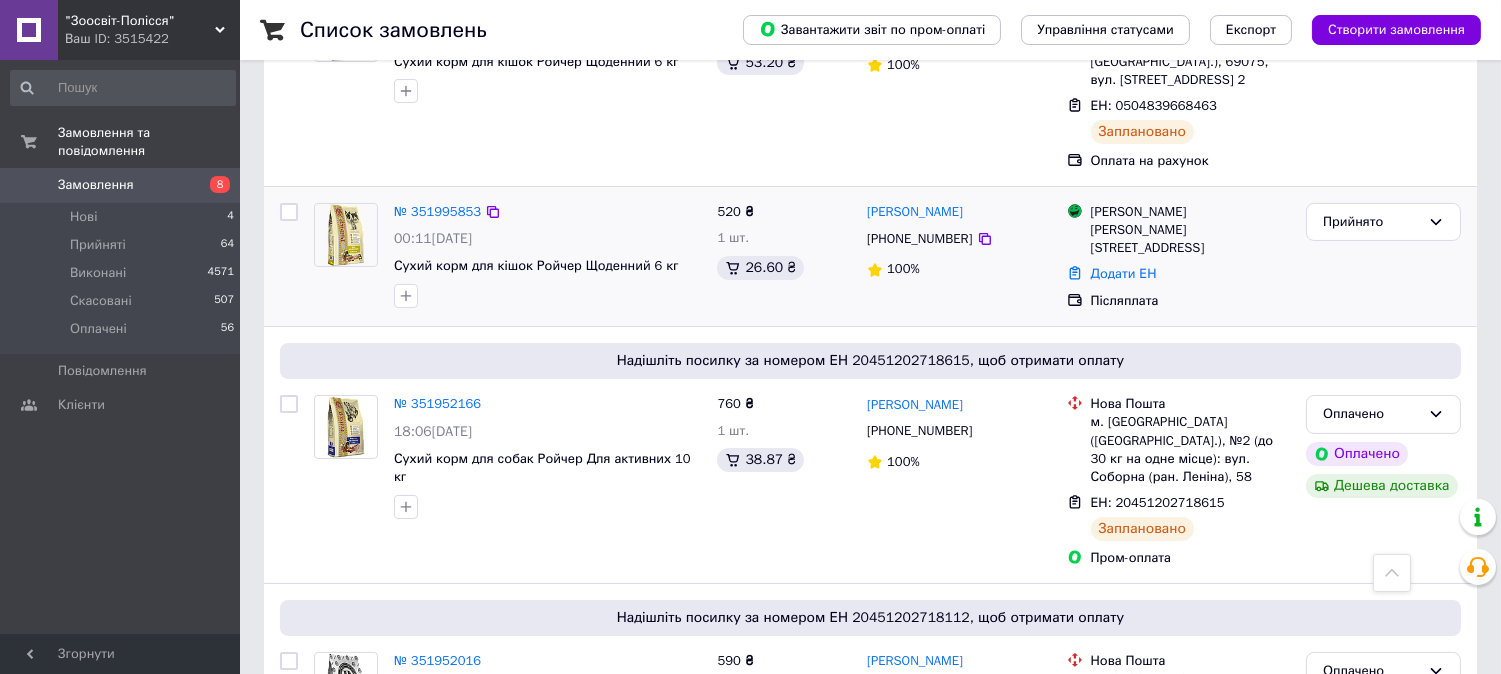 click on "№ 351995853 00:11[DATE] Сухий корм для кішок Ройчер Щоденний 6 кг" at bounding box center (547, 255) 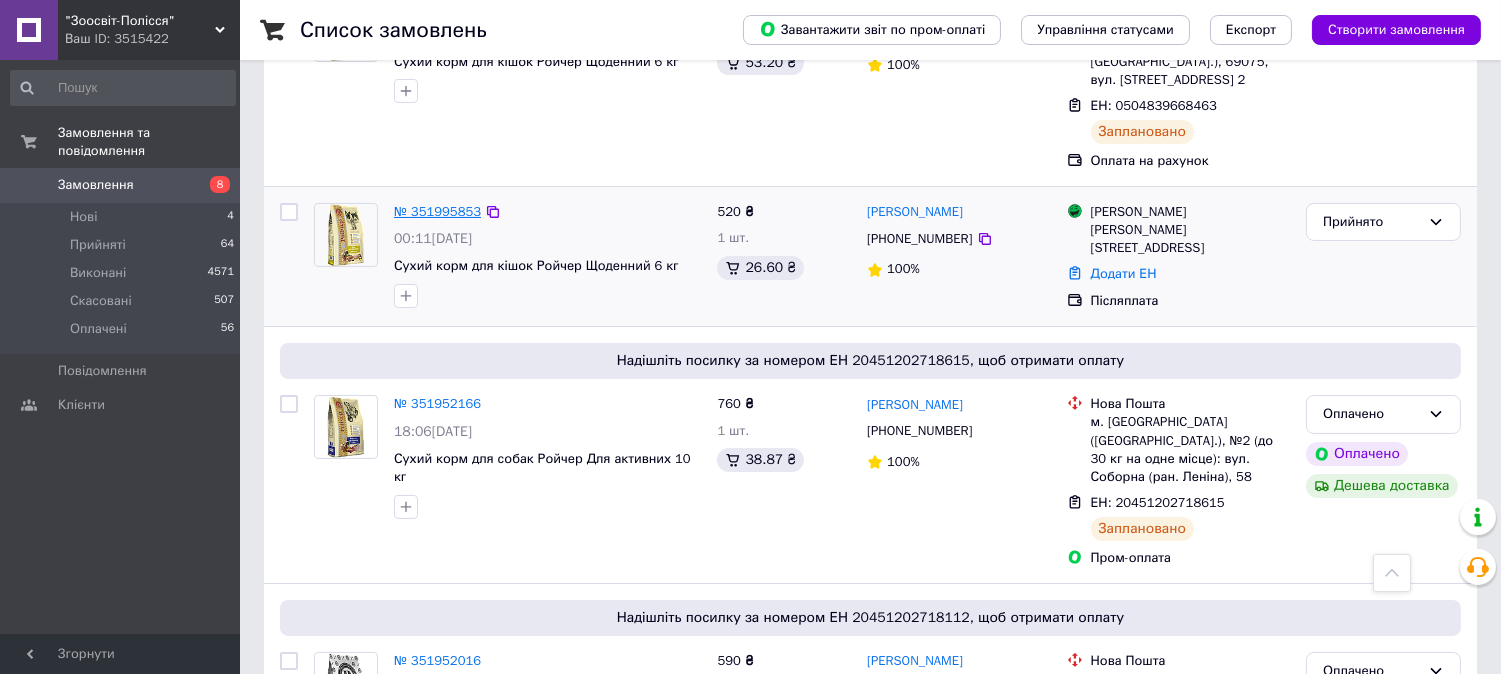 click on "№ 351995853" at bounding box center [437, 211] 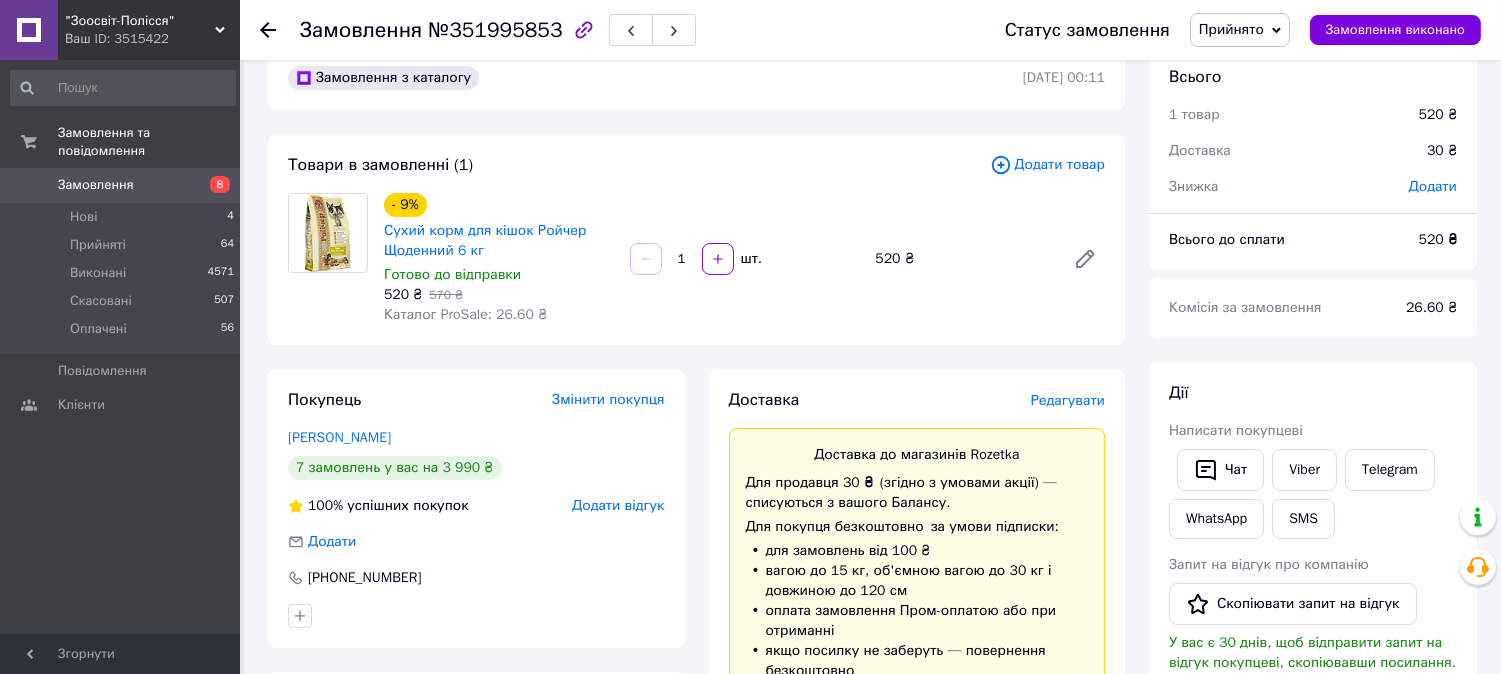 scroll, scrollTop: 0, scrollLeft: 0, axis: both 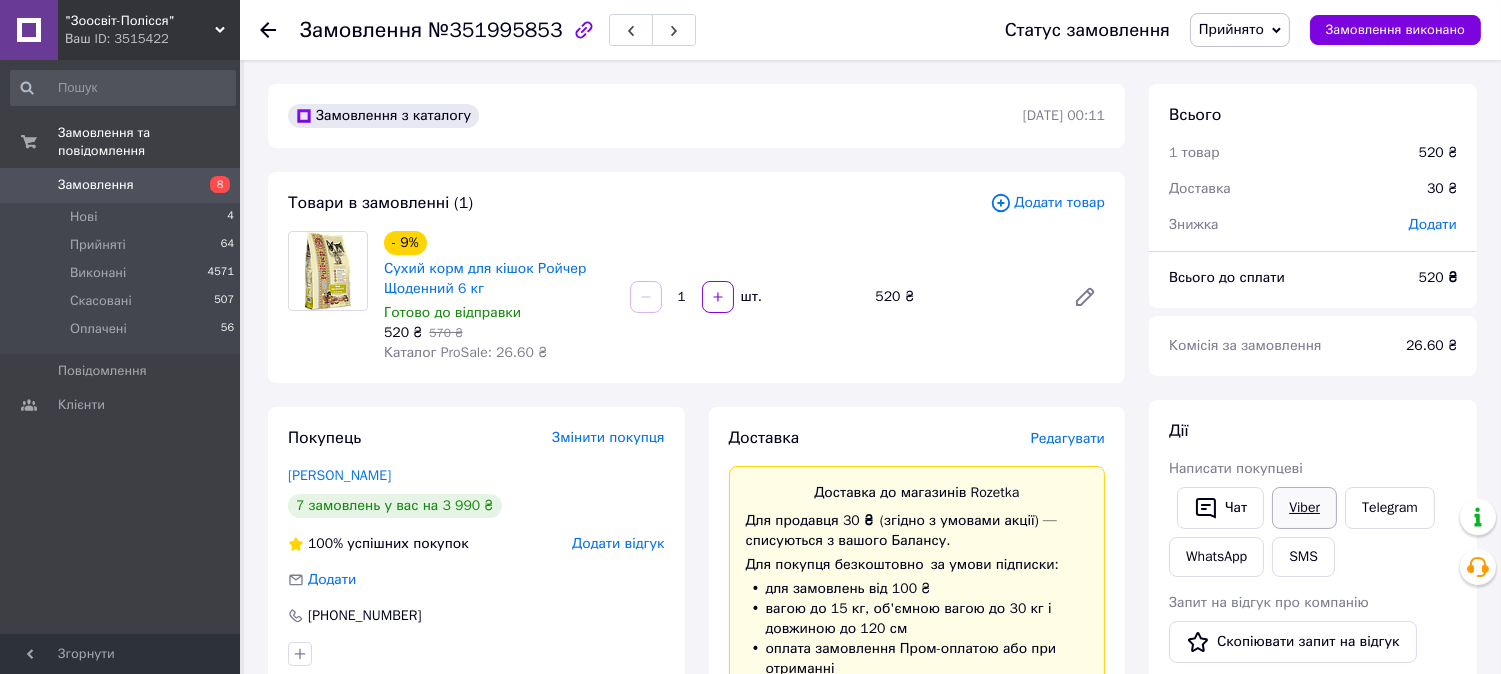click on "Viber" at bounding box center (1304, 508) 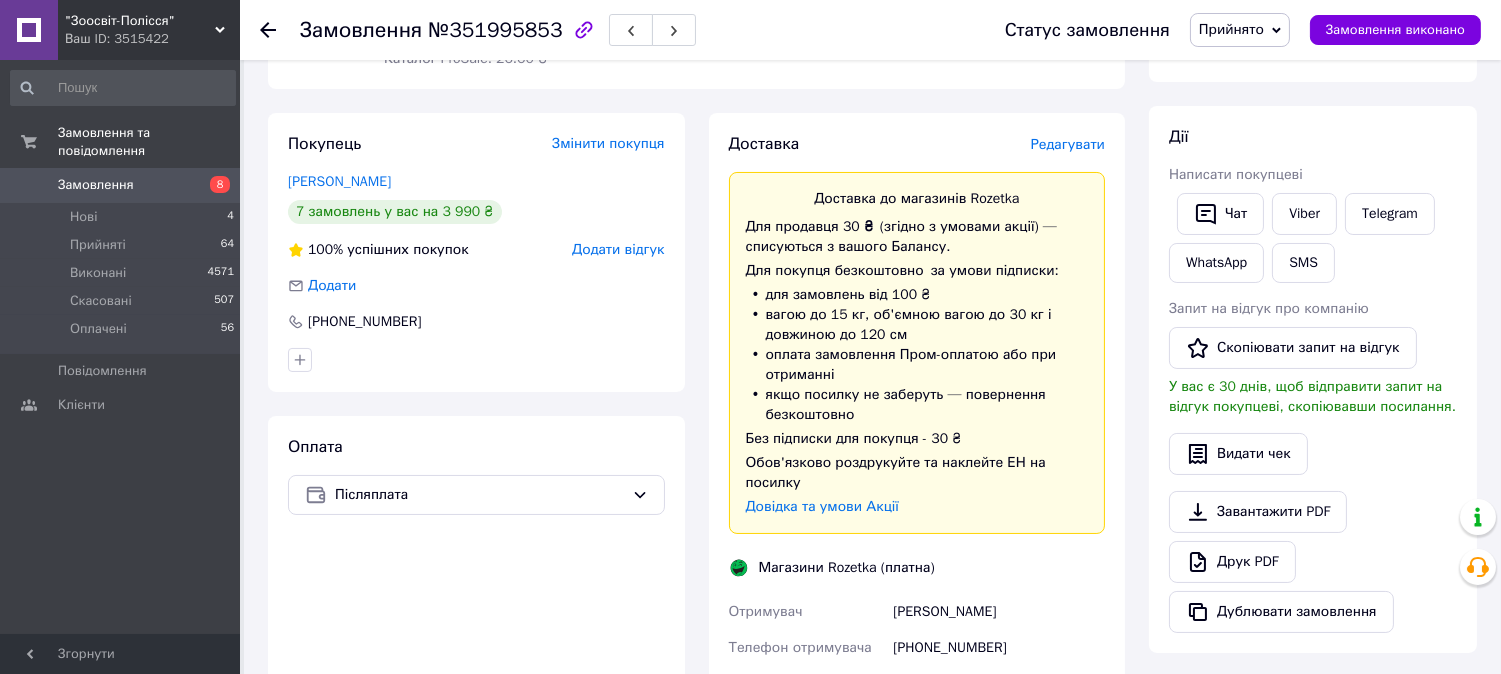 scroll, scrollTop: 333, scrollLeft: 0, axis: vertical 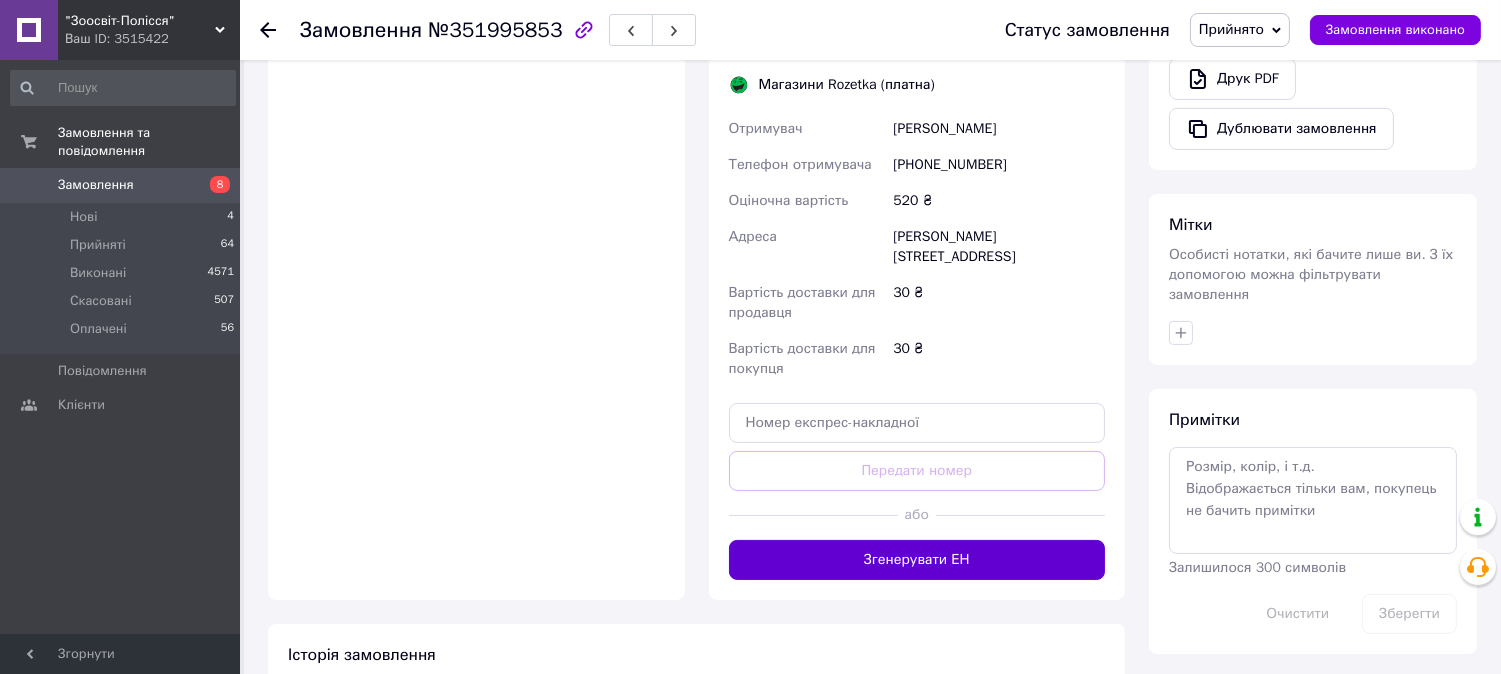 click on "Згенерувати ЕН" at bounding box center (917, 560) 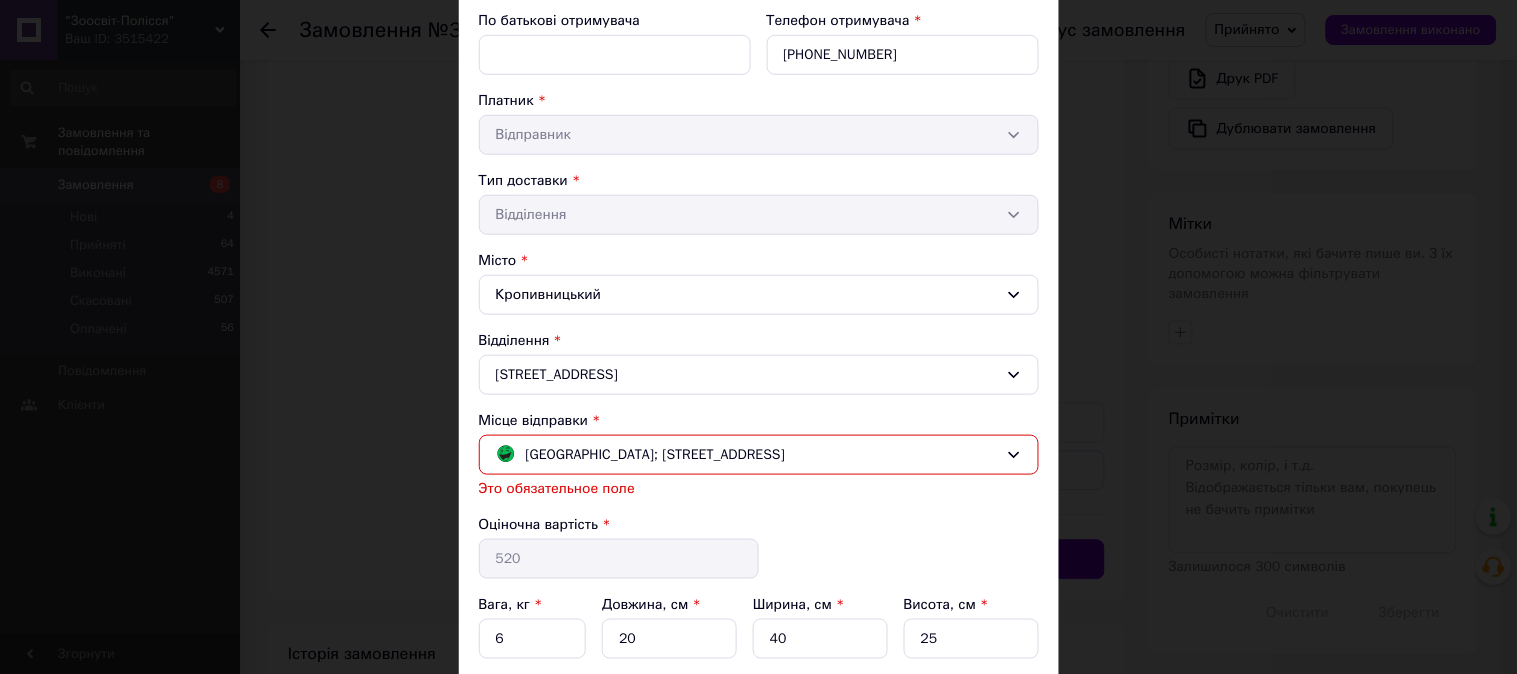 scroll, scrollTop: 333, scrollLeft: 0, axis: vertical 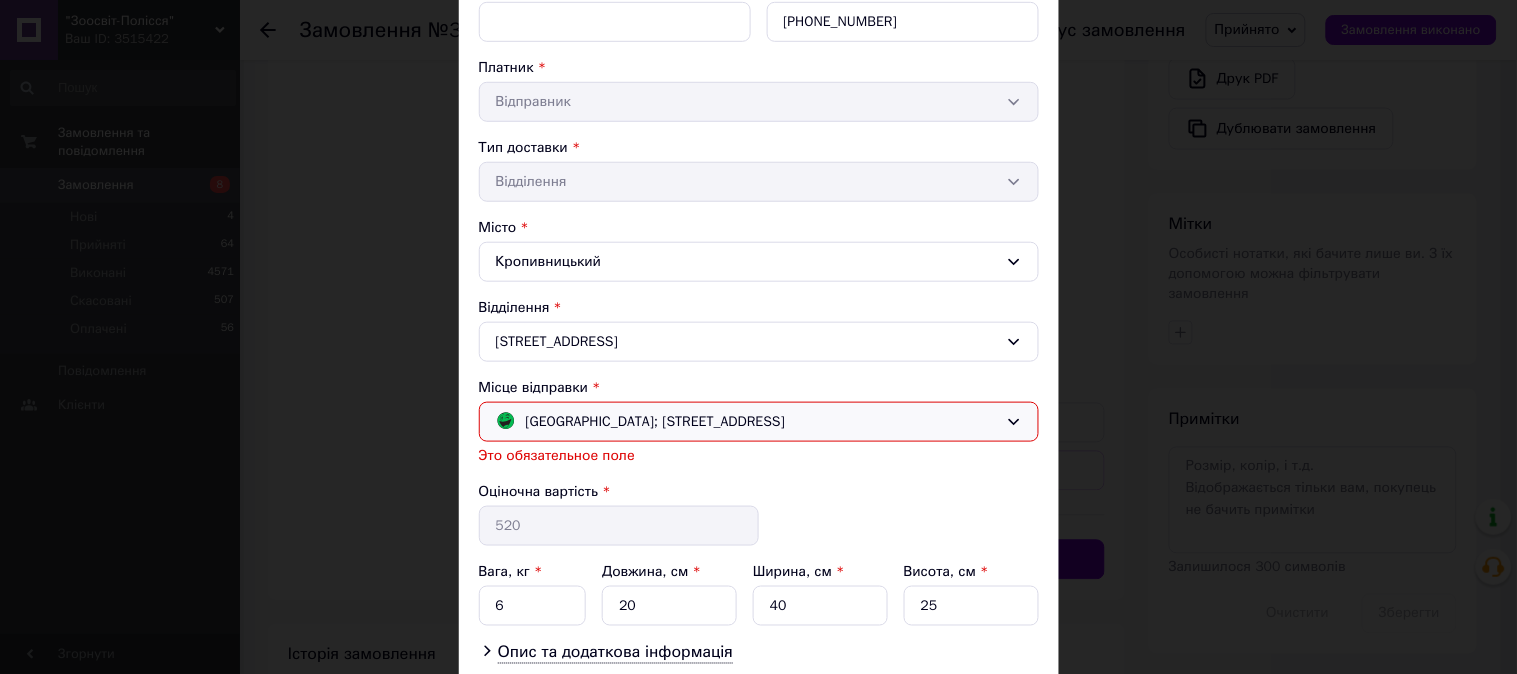click on "[GEOGRAPHIC_DATA]; [STREET_ADDRESS]" at bounding box center (656, 422) 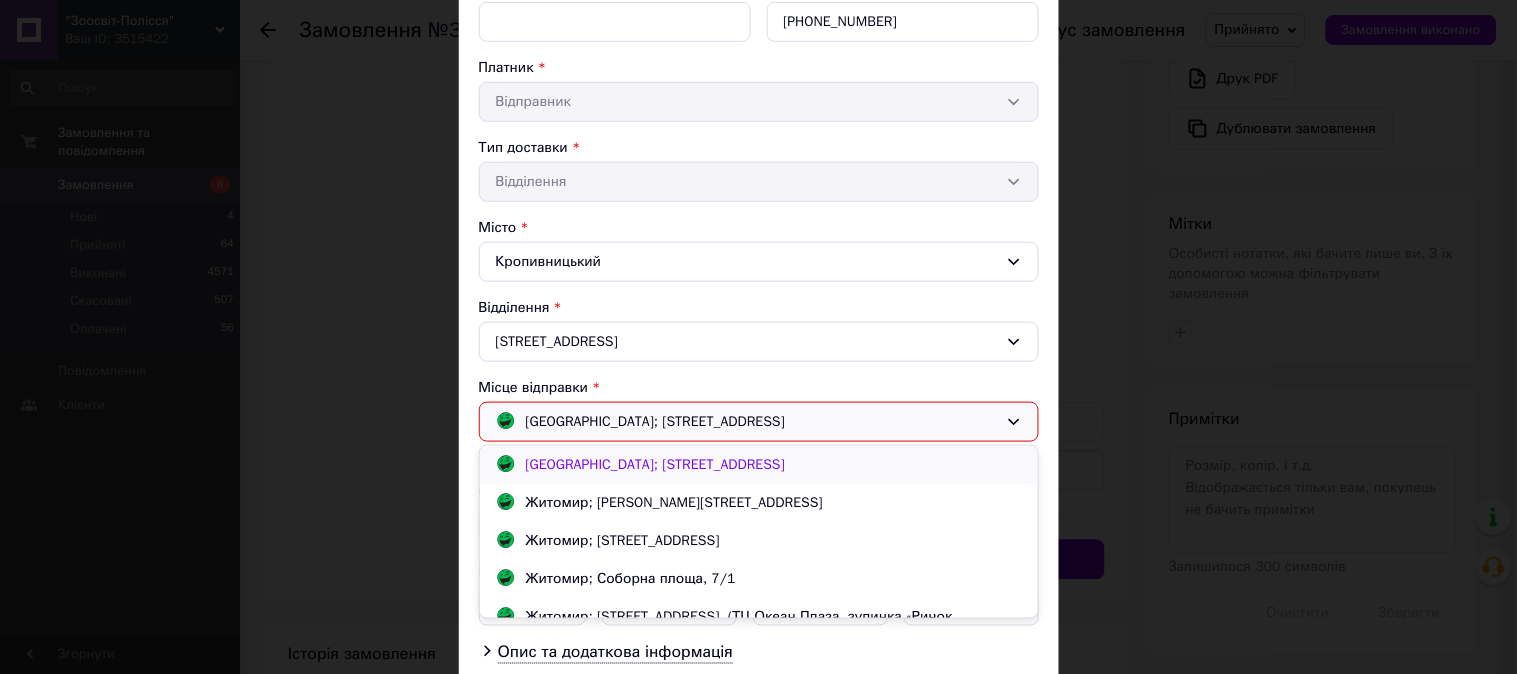 click on "[GEOGRAPHIC_DATA]; [STREET_ADDRESS]" at bounding box center [656, 464] 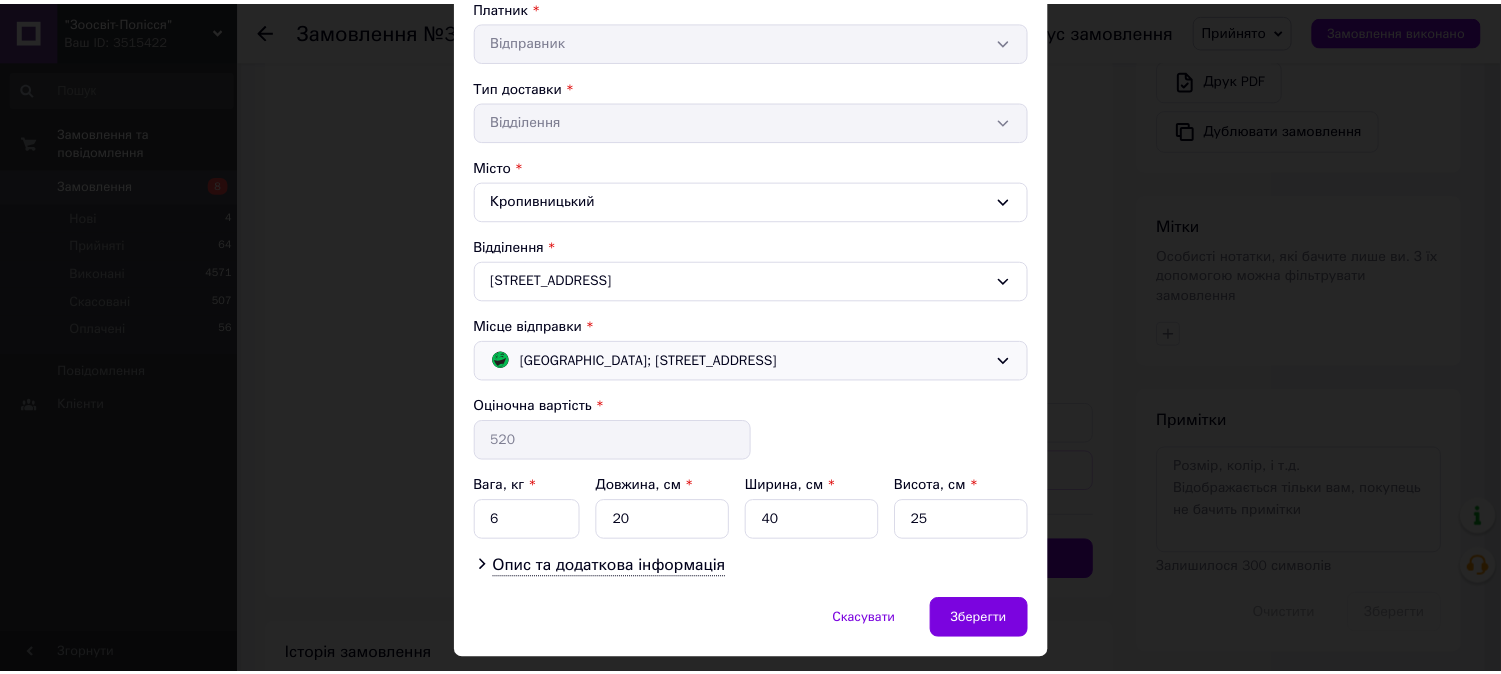 scroll, scrollTop: 451, scrollLeft: 0, axis: vertical 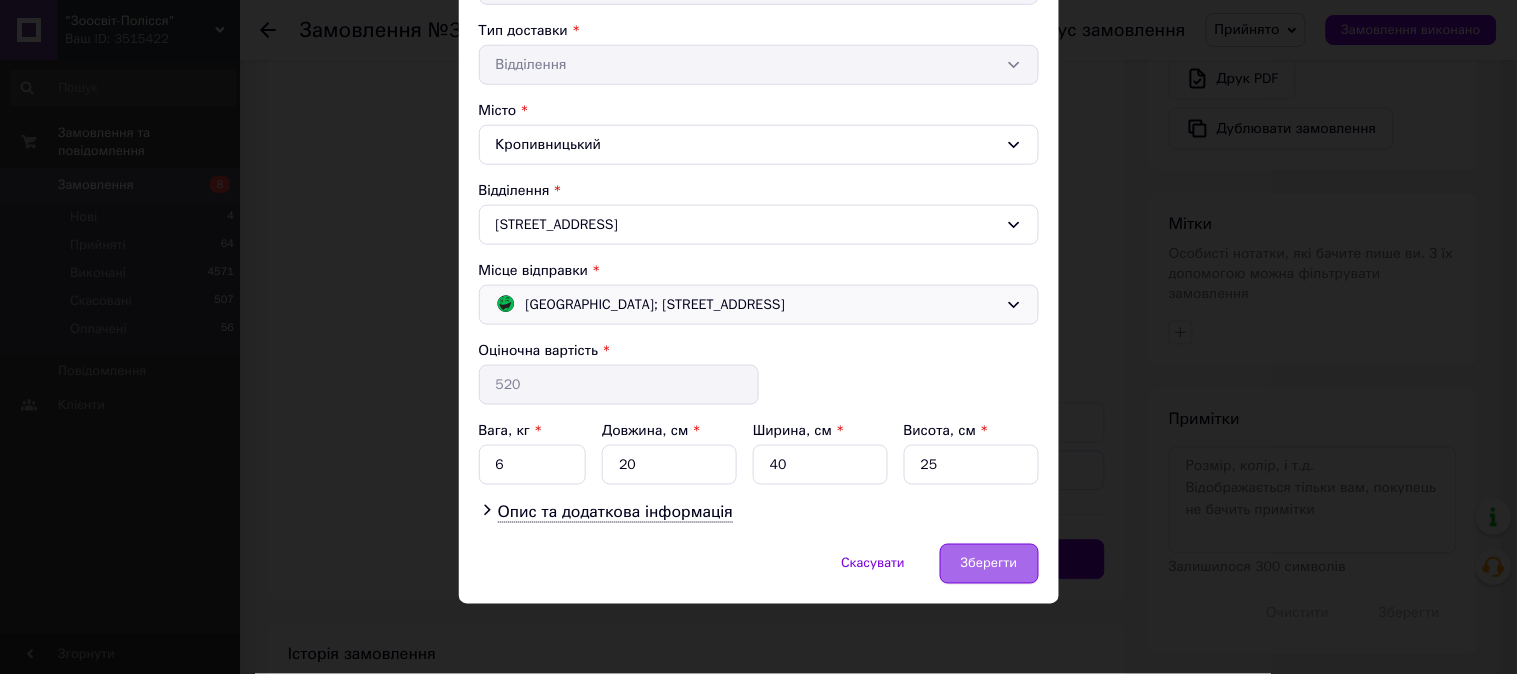 click on "Зберегти" at bounding box center (989, 564) 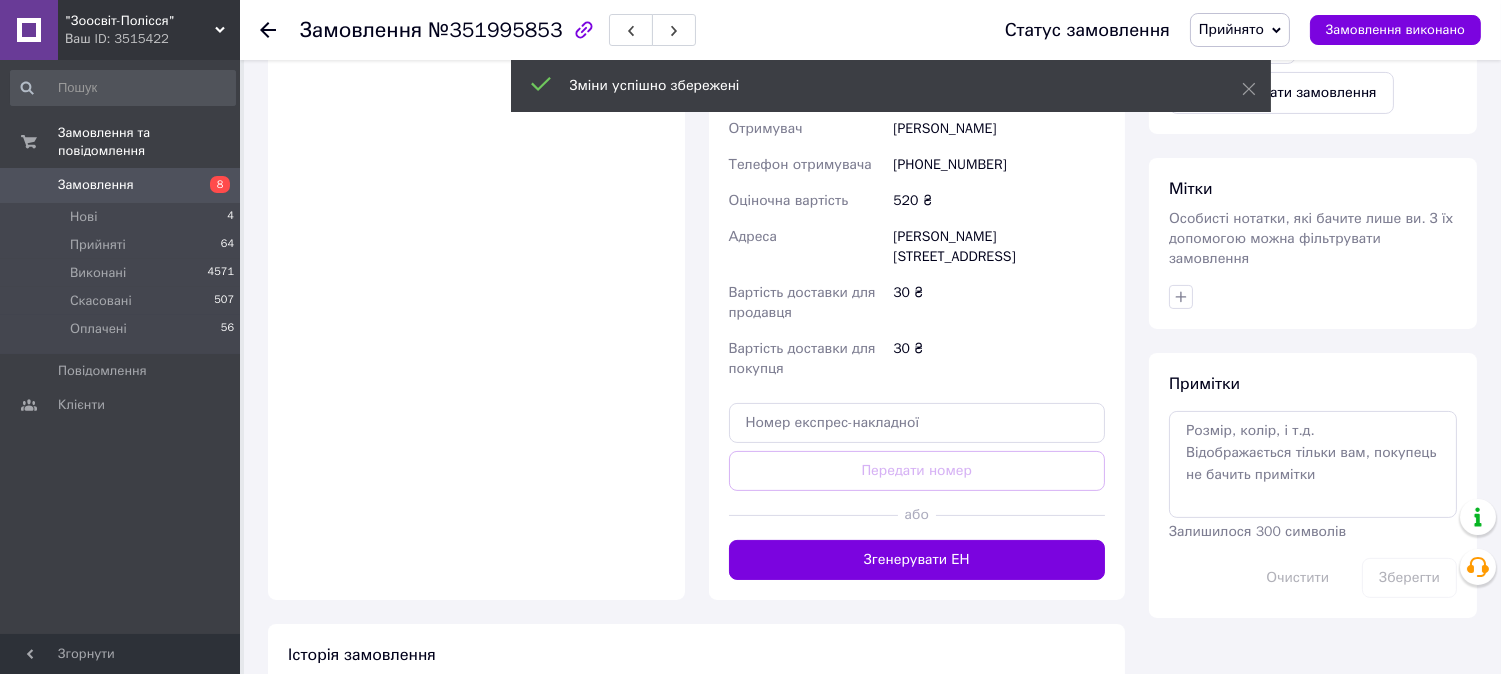 click at bounding box center [813, 515] 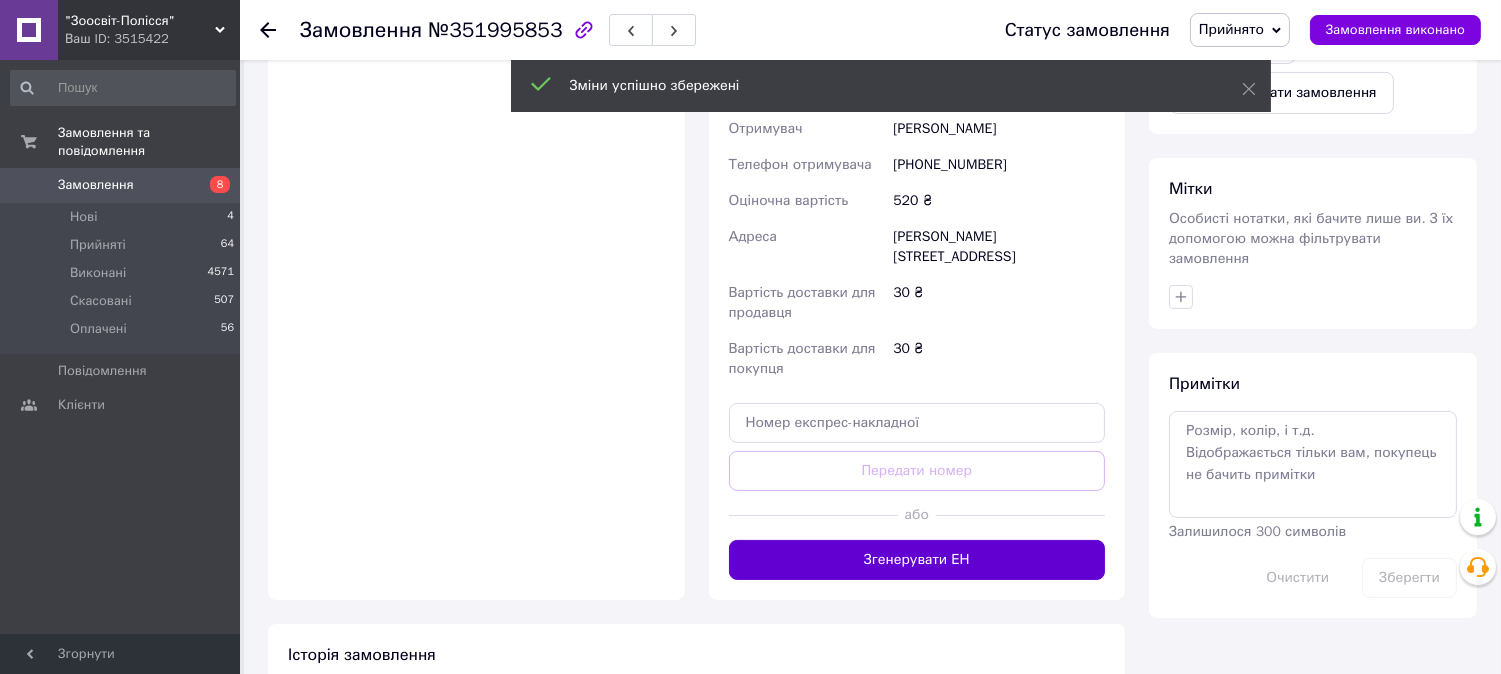click on "Згенерувати ЕН" at bounding box center (917, 560) 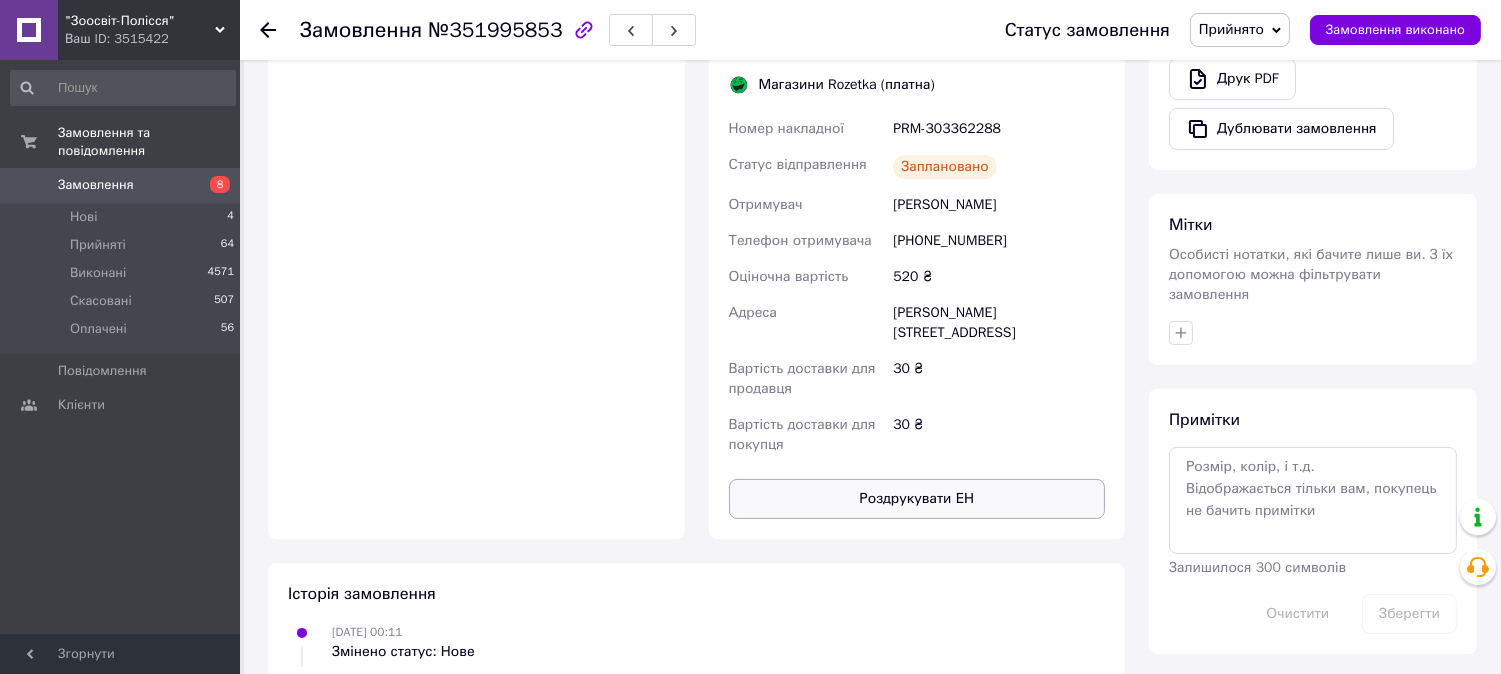 click on "Роздрукувати ЕН" at bounding box center (917, 499) 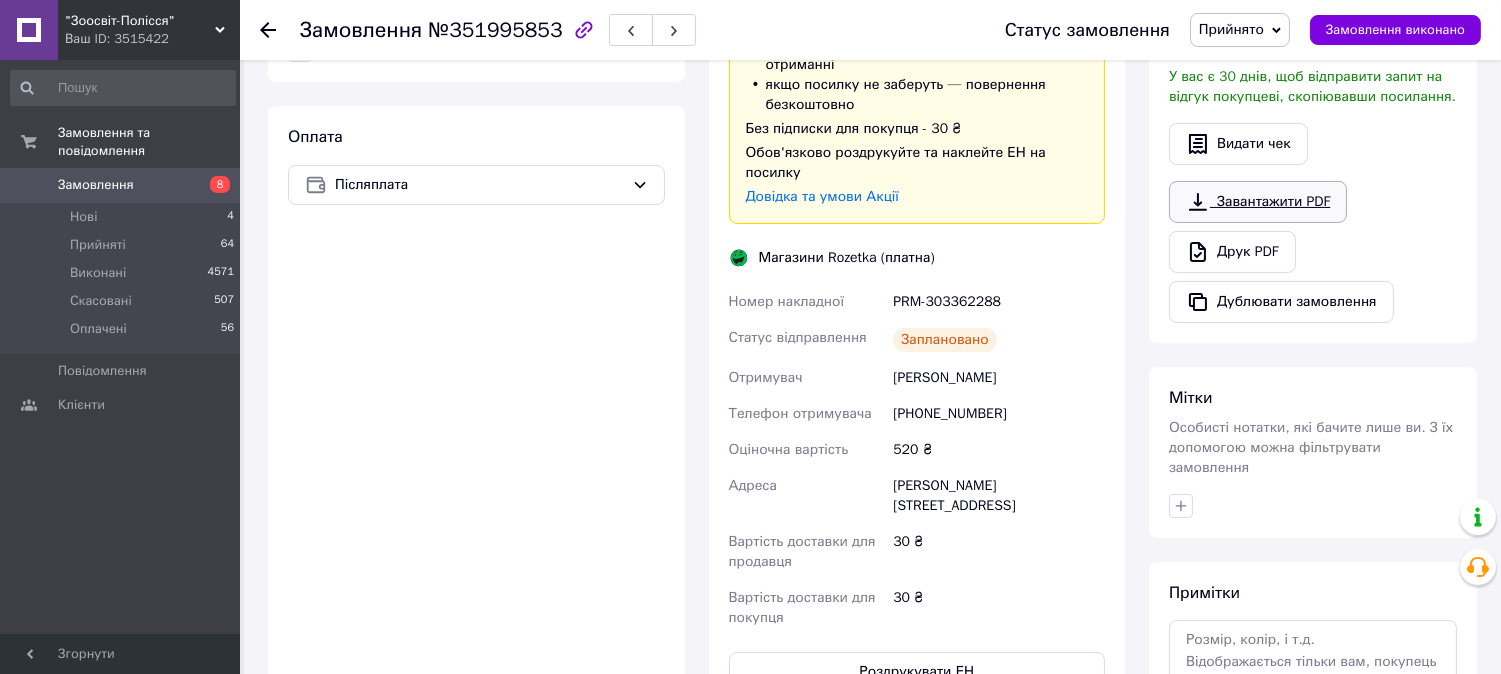 scroll, scrollTop: 555, scrollLeft: 0, axis: vertical 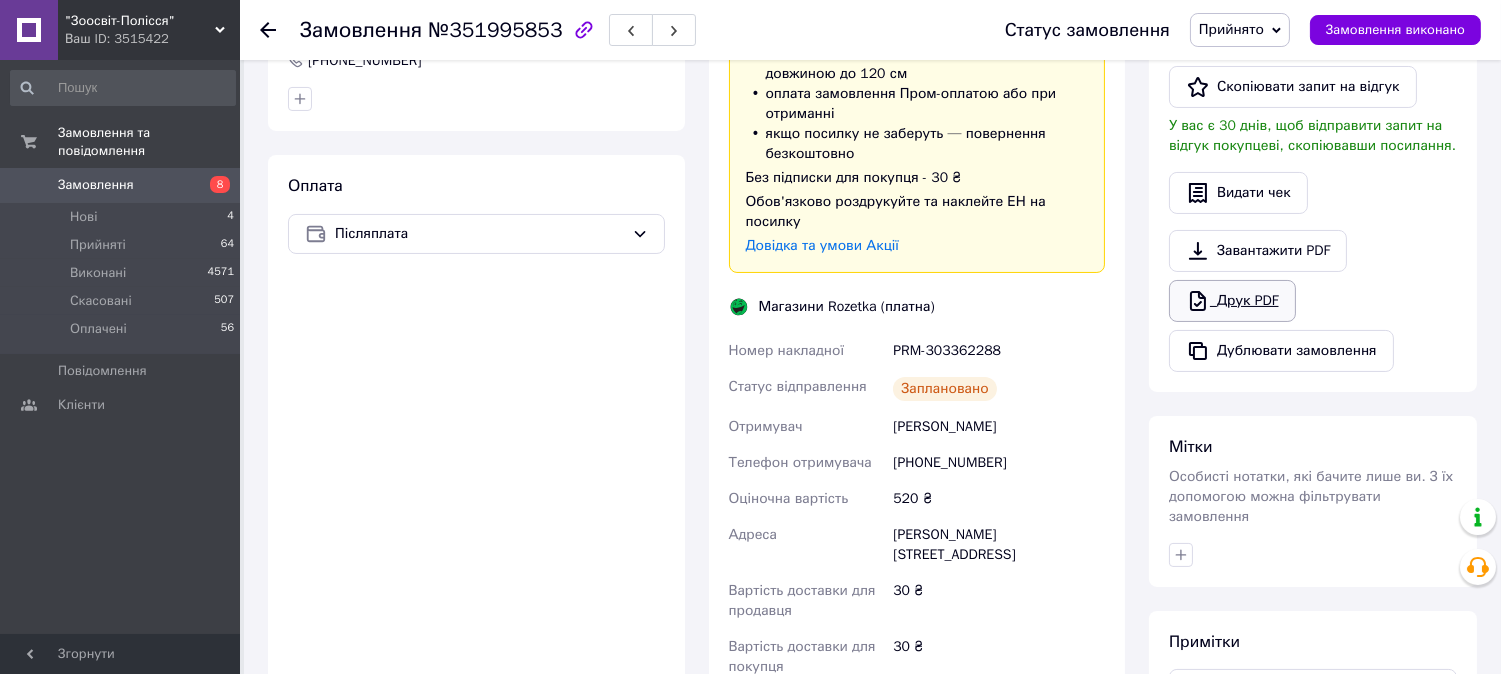 click on "Друк PDF" at bounding box center (1232, 301) 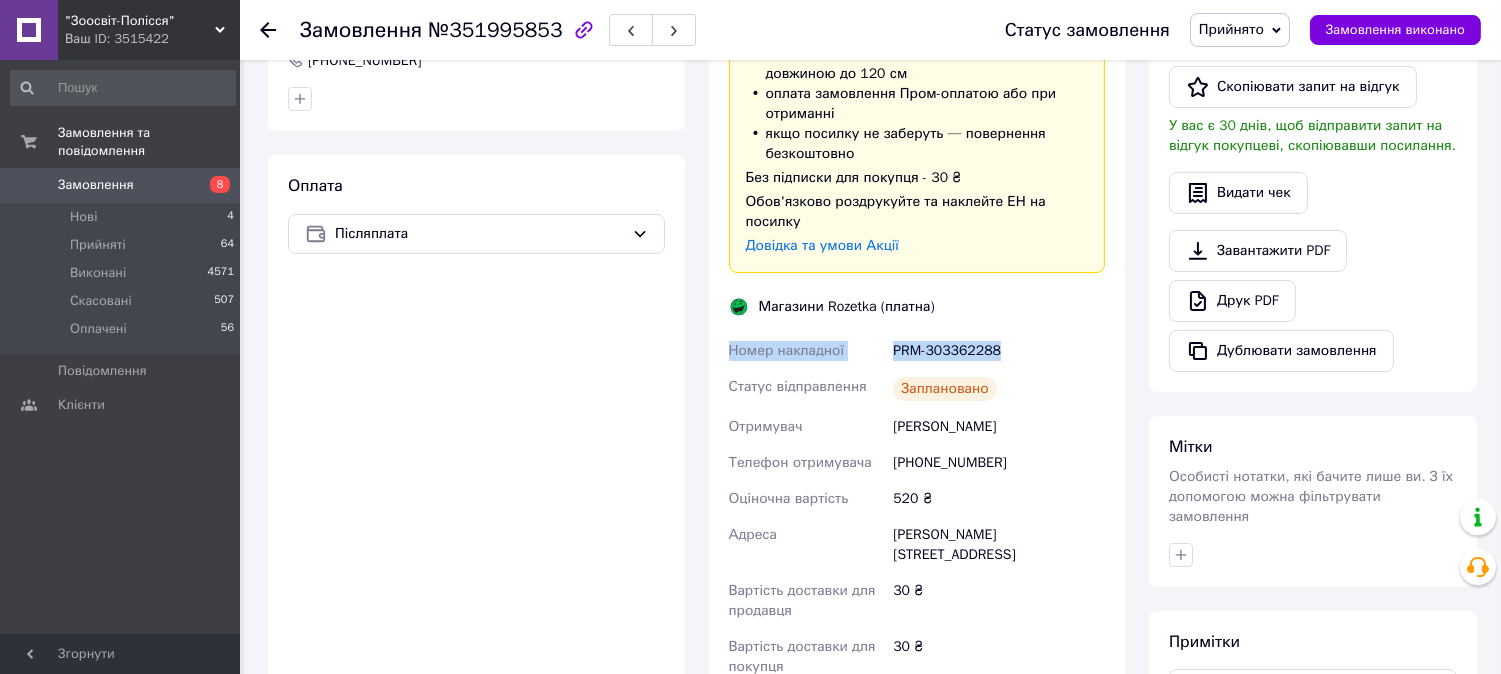 drag, startPoint x: 715, startPoint y: 327, endPoint x: 1012, endPoint y: 325, distance: 297.00674 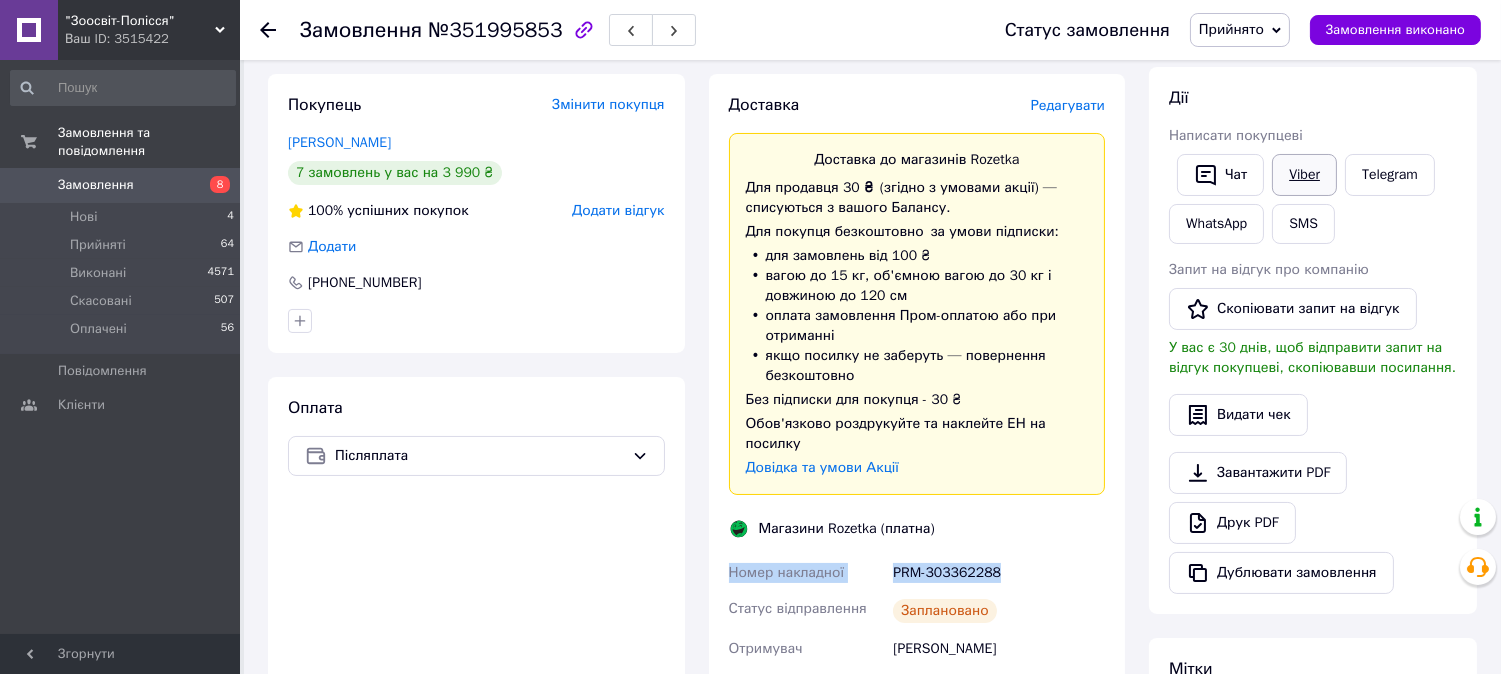 click on "Viber" at bounding box center [1304, 175] 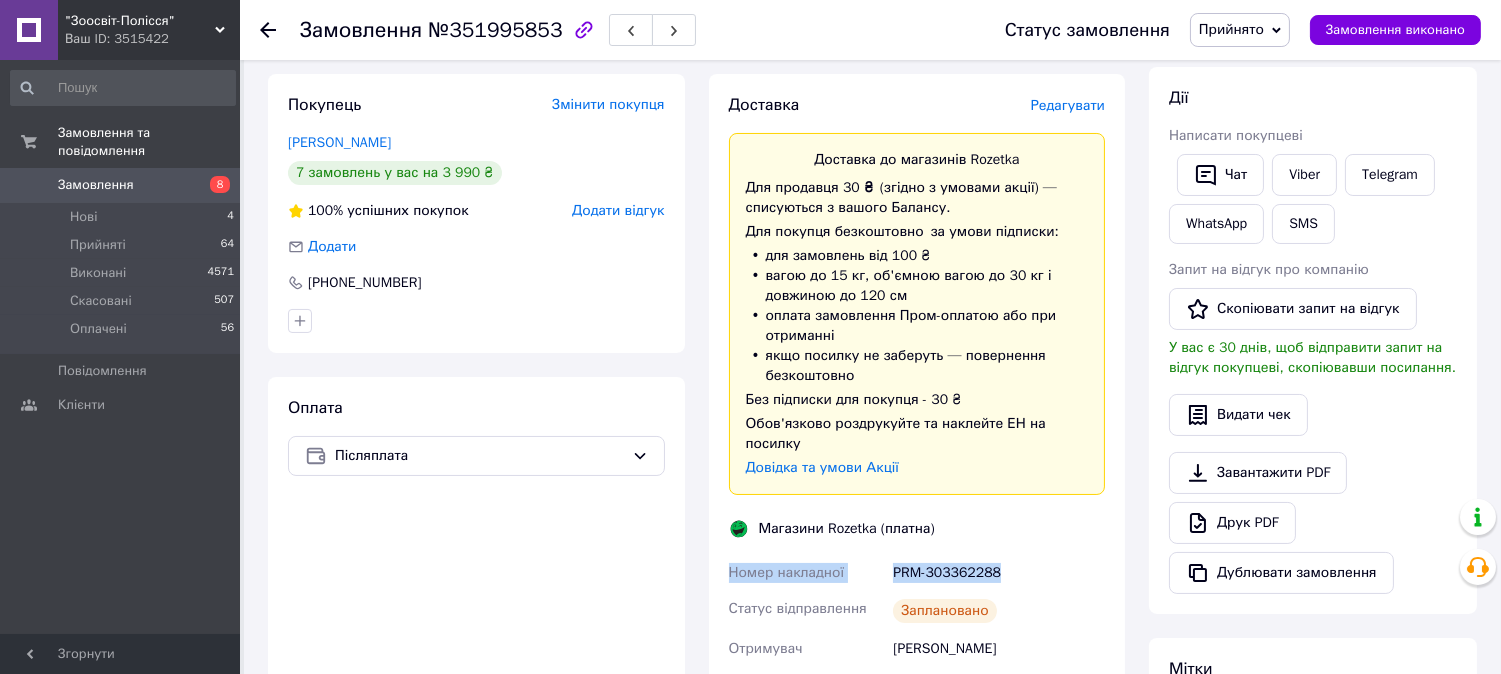 copy on "Номер накладної PRM-303362288" 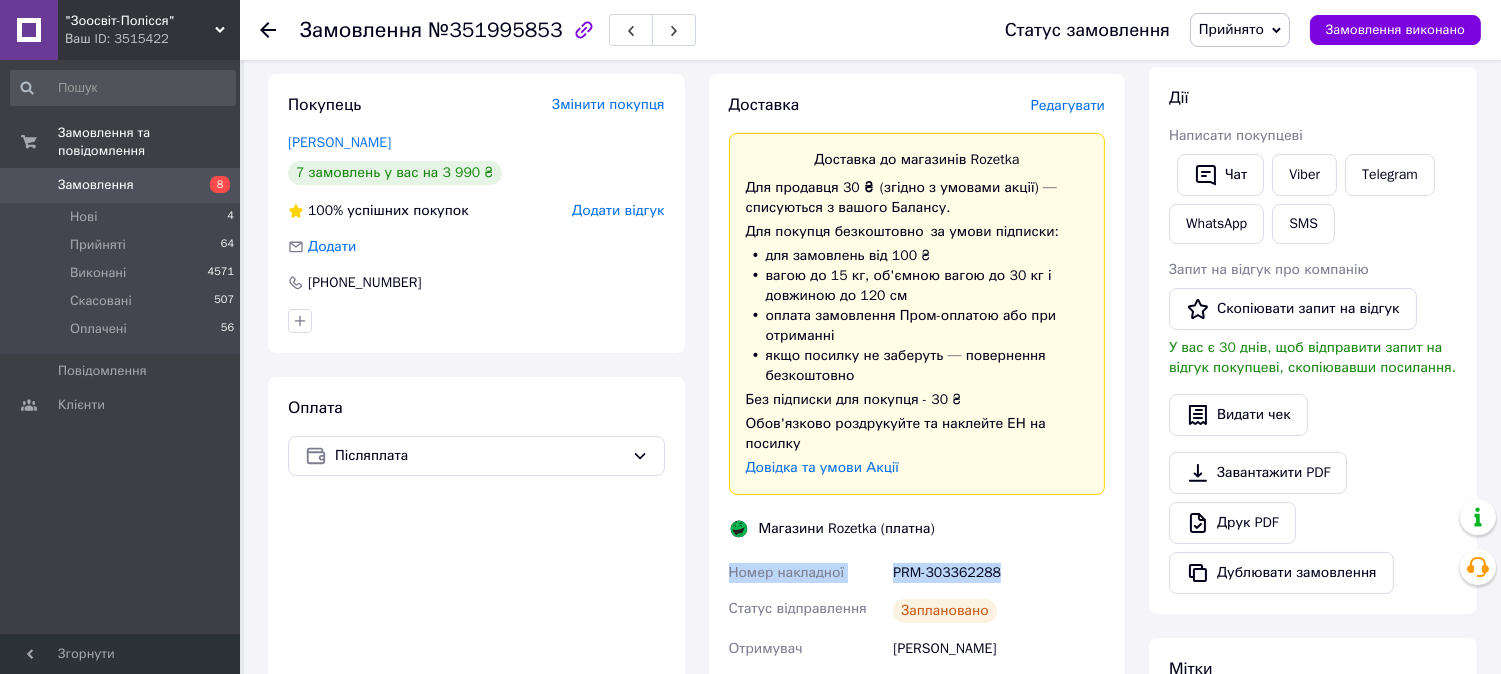scroll, scrollTop: 222, scrollLeft: 0, axis: vertical 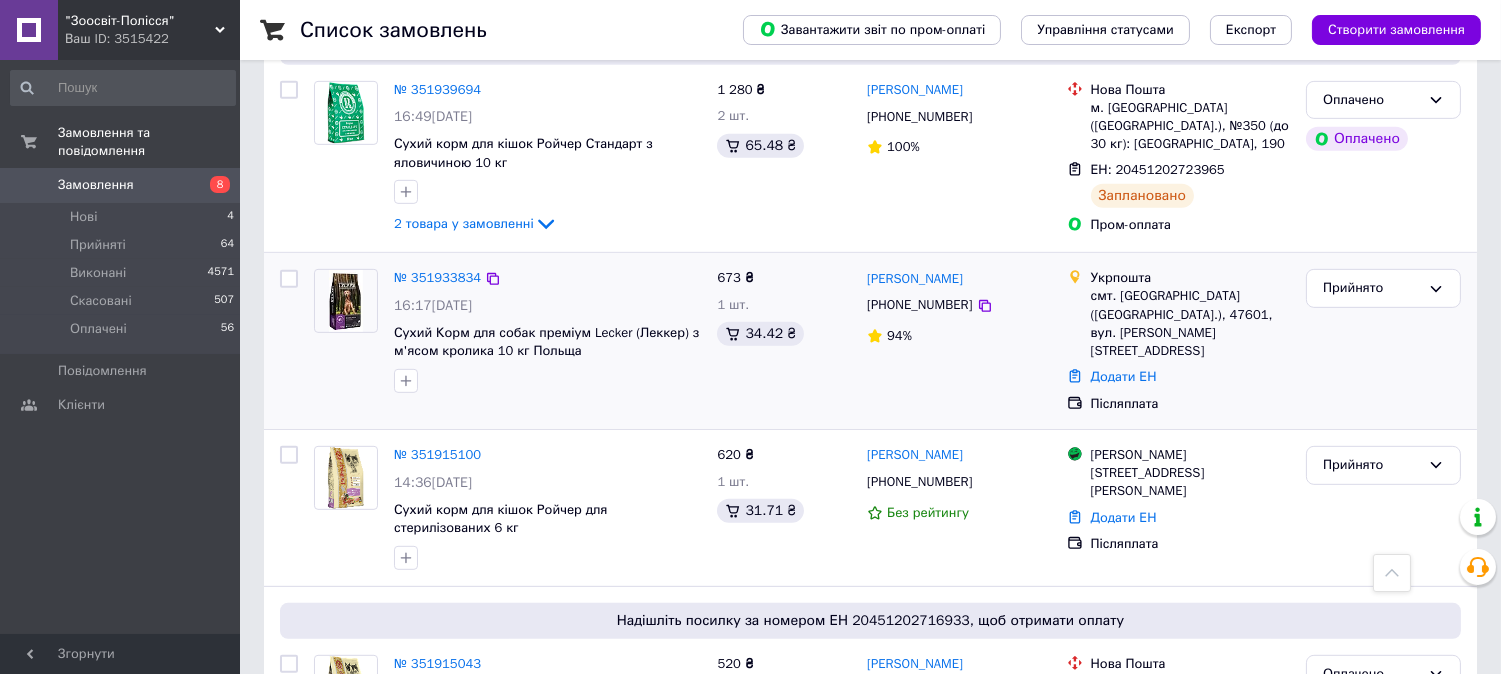 click on "94%" at bounding box center (959, 336) 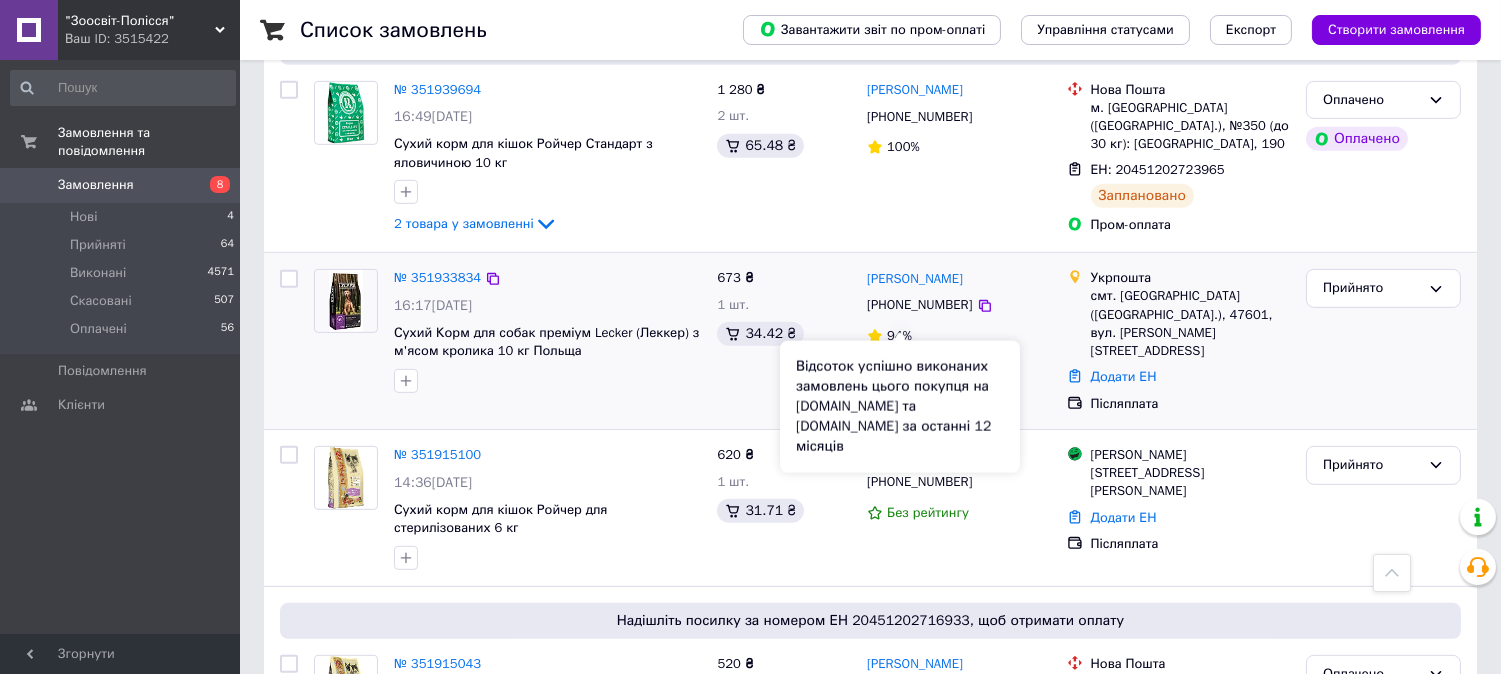 click on "94%" at bounding box center [899, 335] 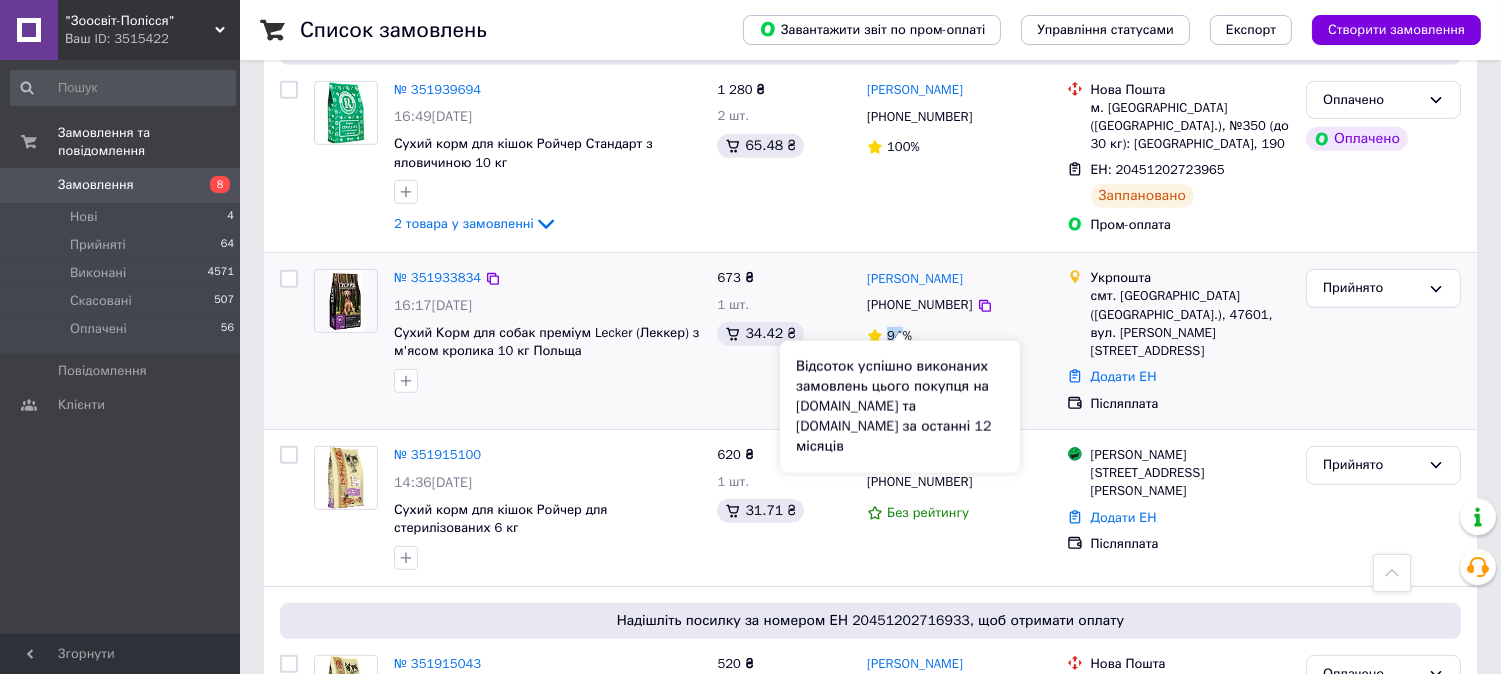 click on "94%" at bounding box center [899, 335] 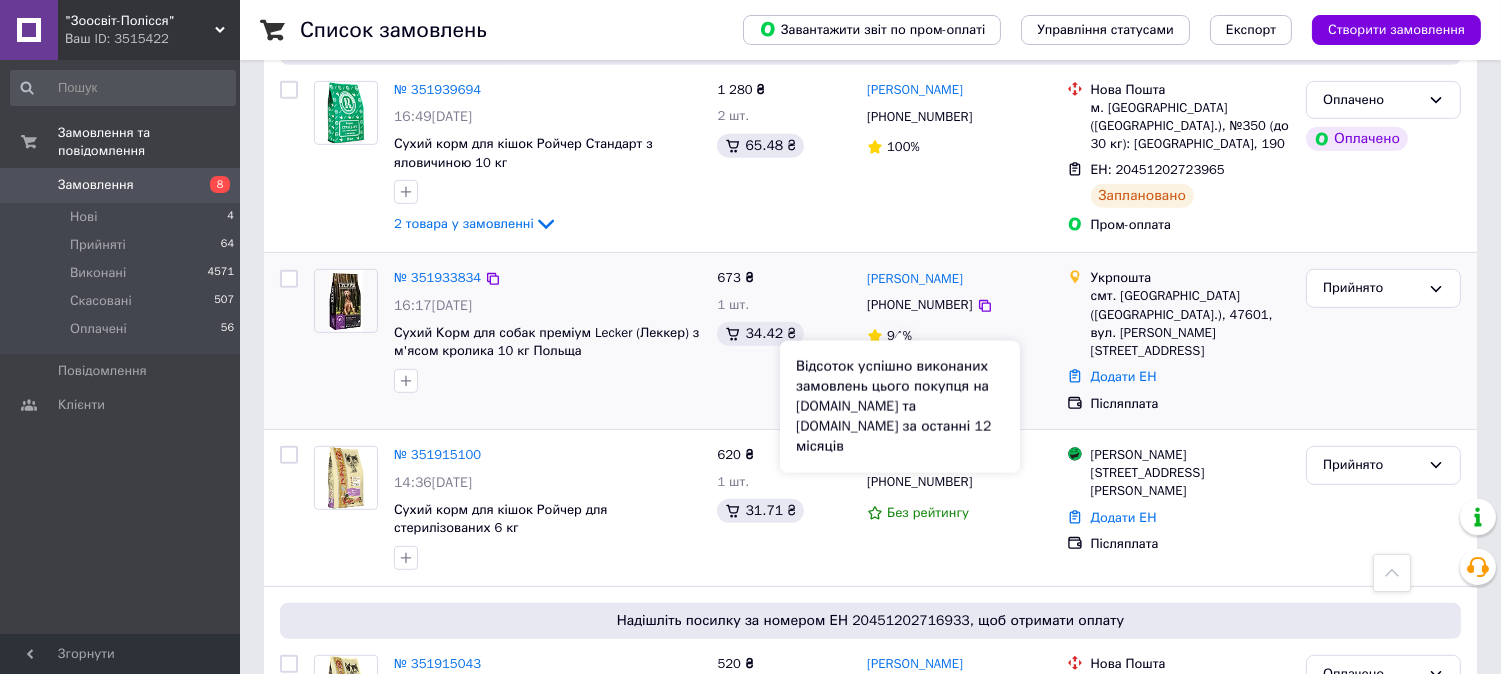 click on "94%" at bounding box center [899, 335] 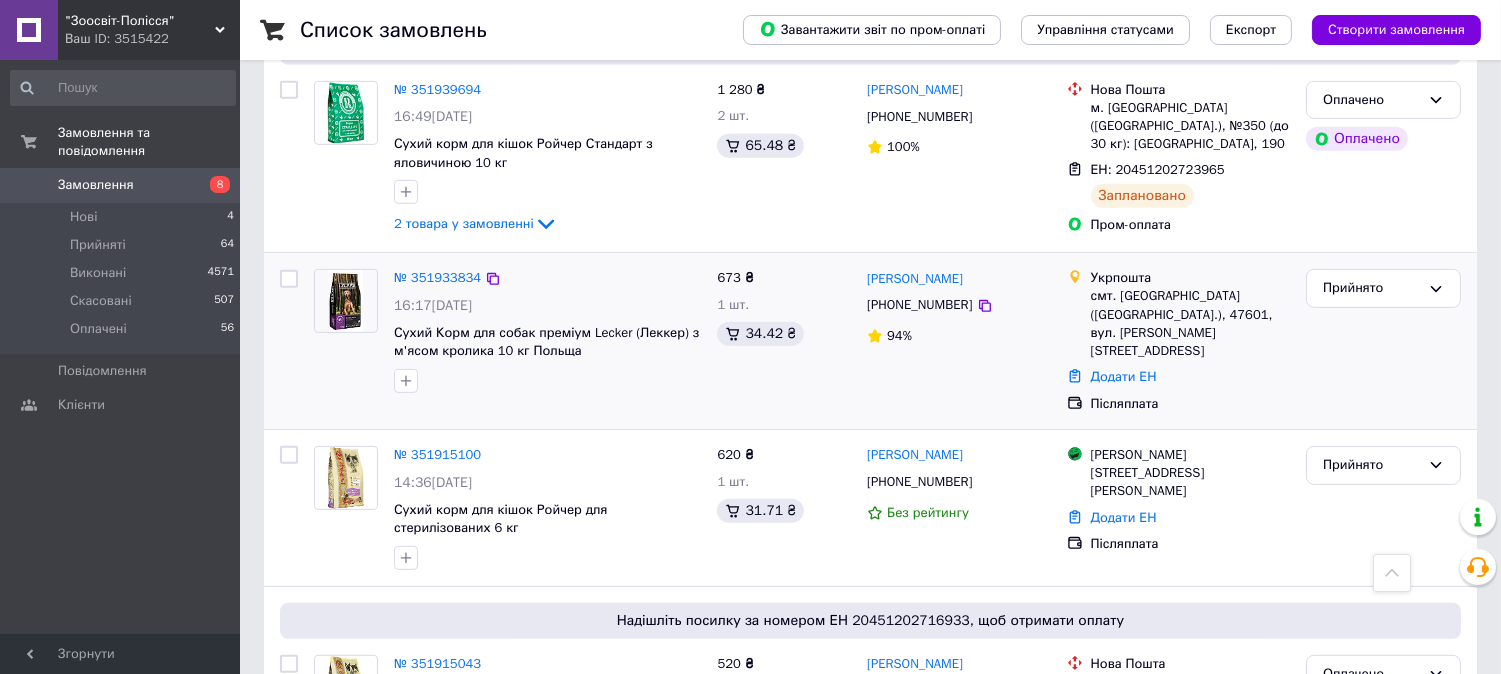 click on "94%" at bounding box center (959, 336) 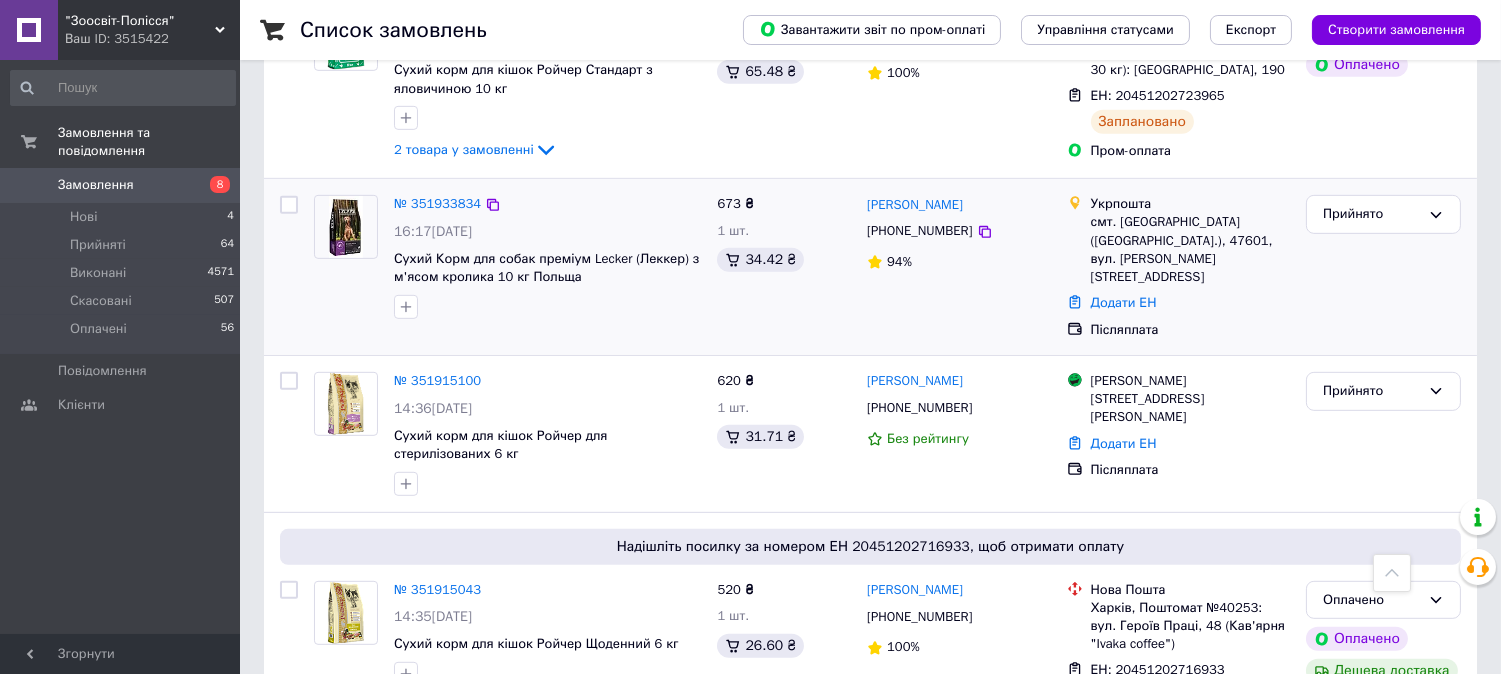 scroll, scrollTop: 1888, scrollLeft: 0, axis: vertical 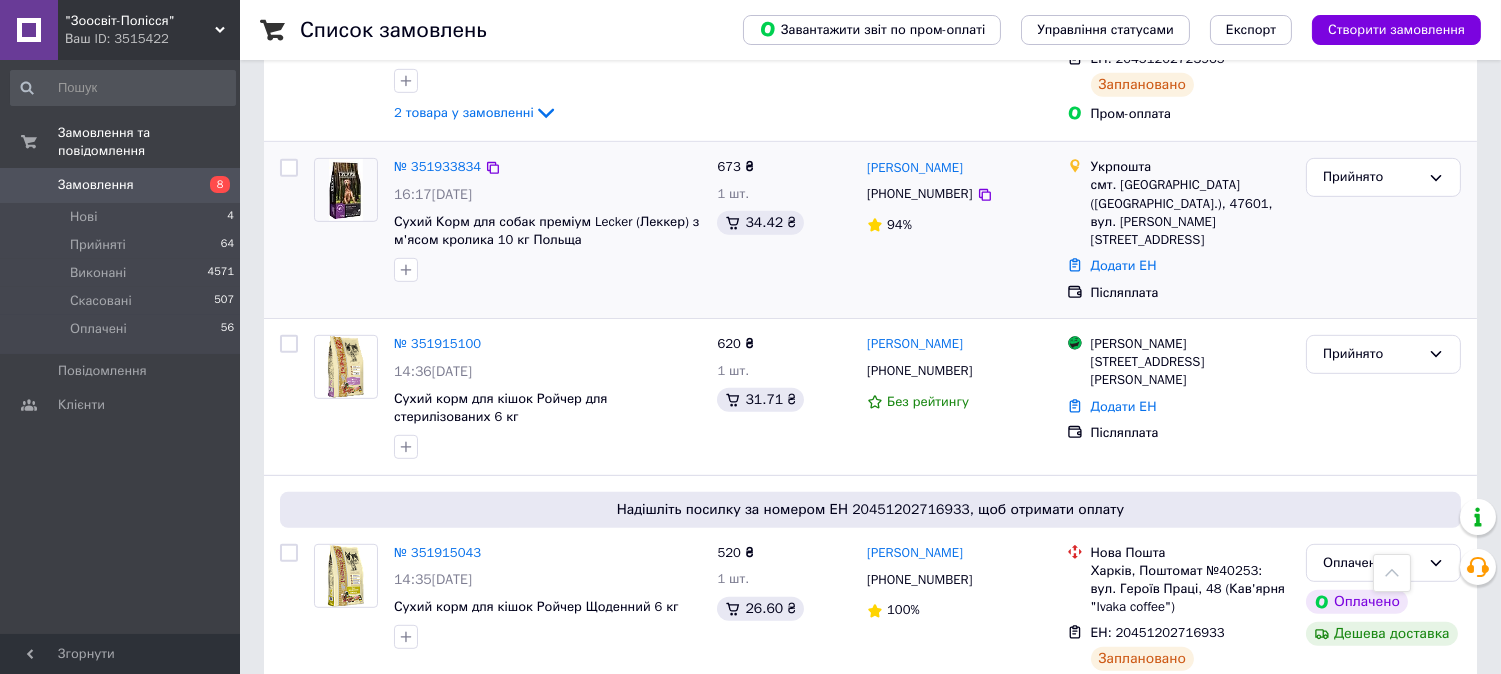 click on "№ 351933834 16:17[DATE] Сухий Корм для собак преміум Lecker (Леккер) з м'ясом кролика 10 кг Польща" at bounding box center [547, 220] 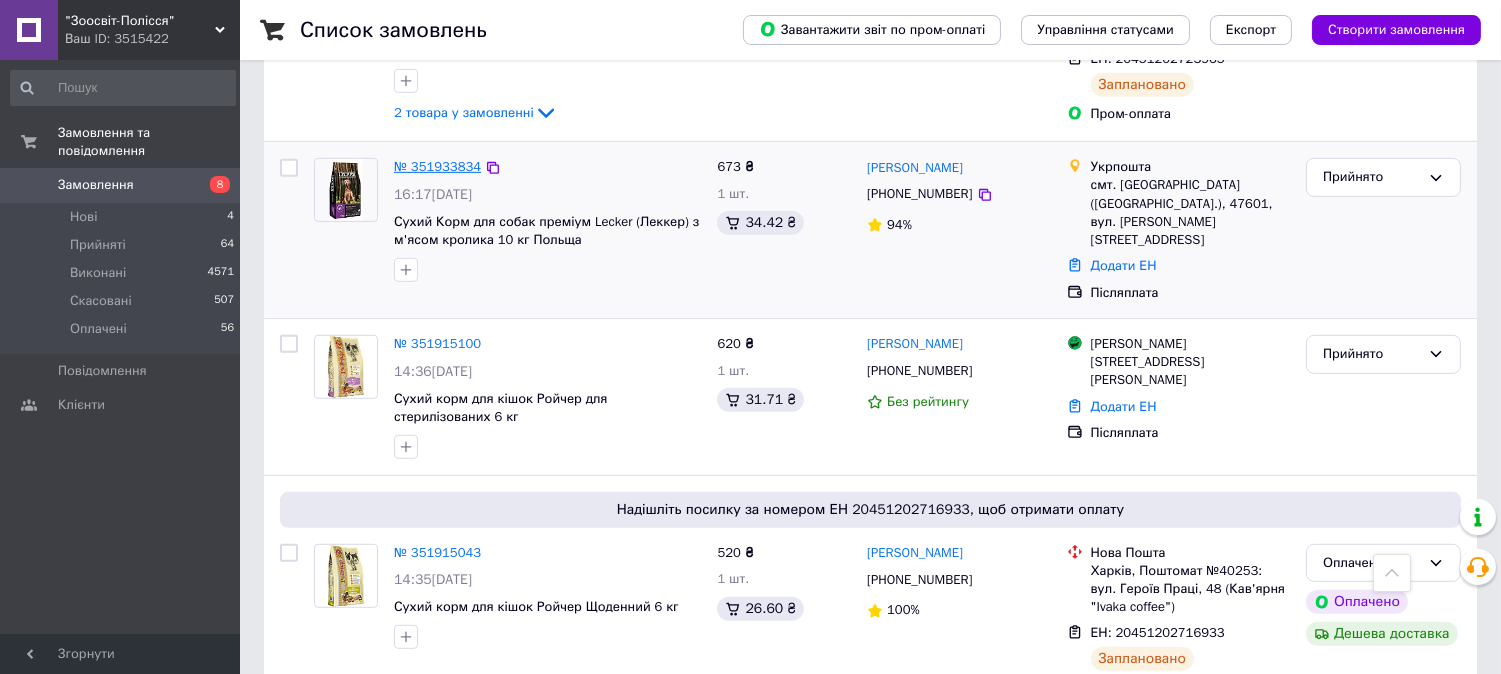 click on "№ 351933834" at bounding box center (437, 166) 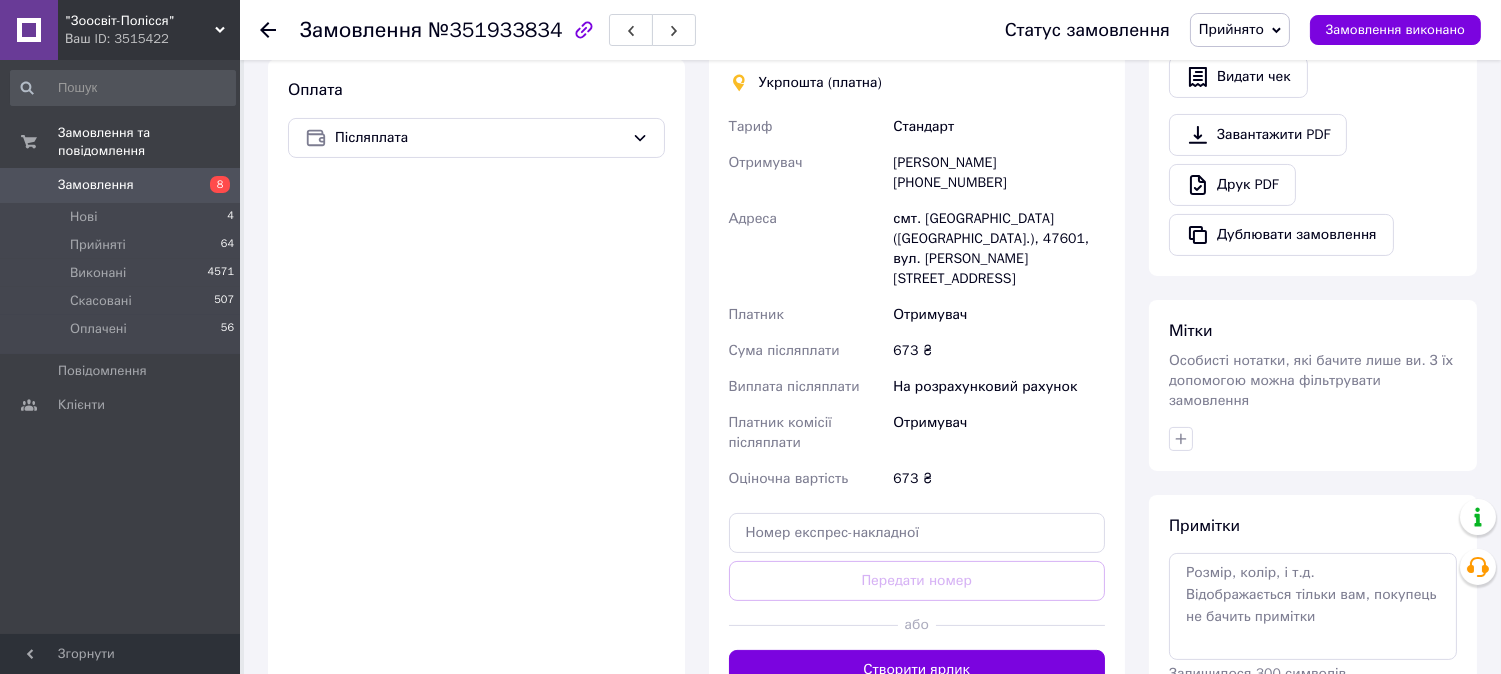 scroll, scrollTop: 548, scrollLeft: 0, axis: vertical 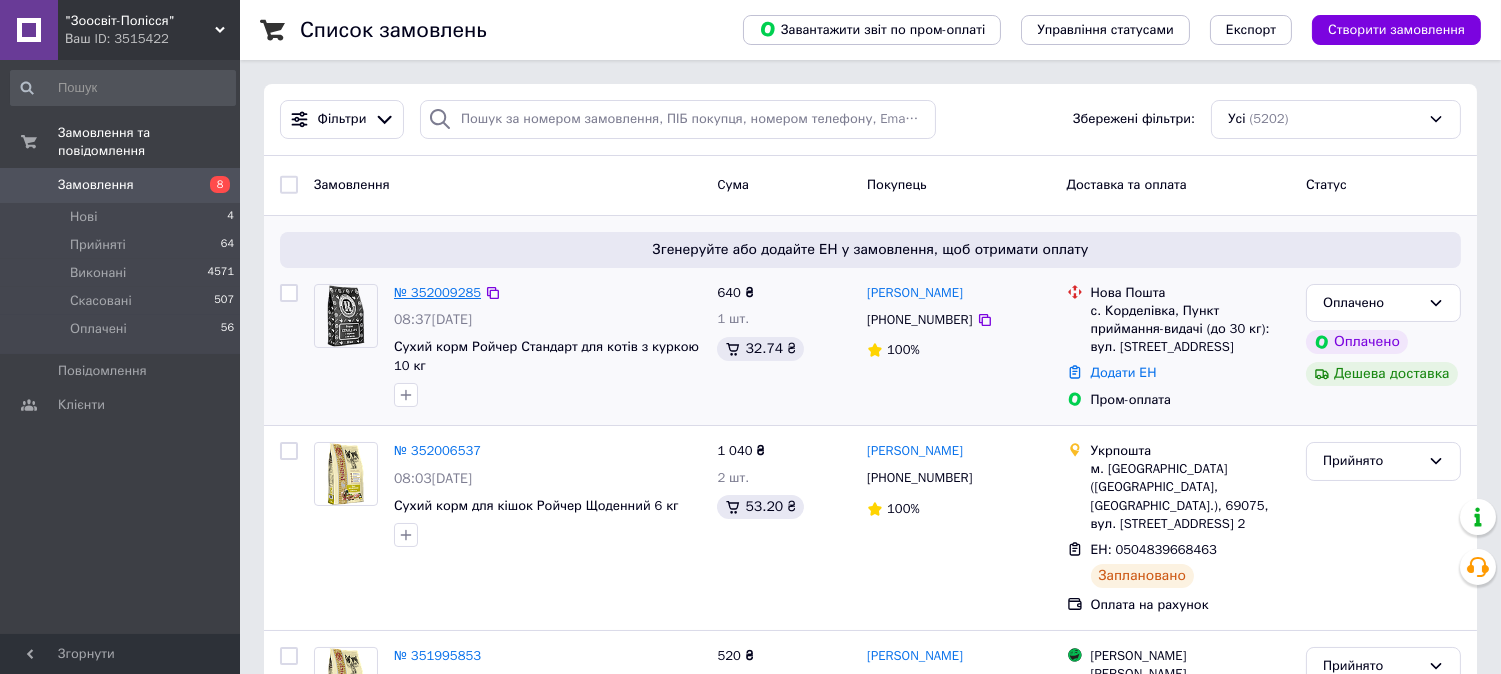 click on "№ 352009285" at bounding box center (437, 292) 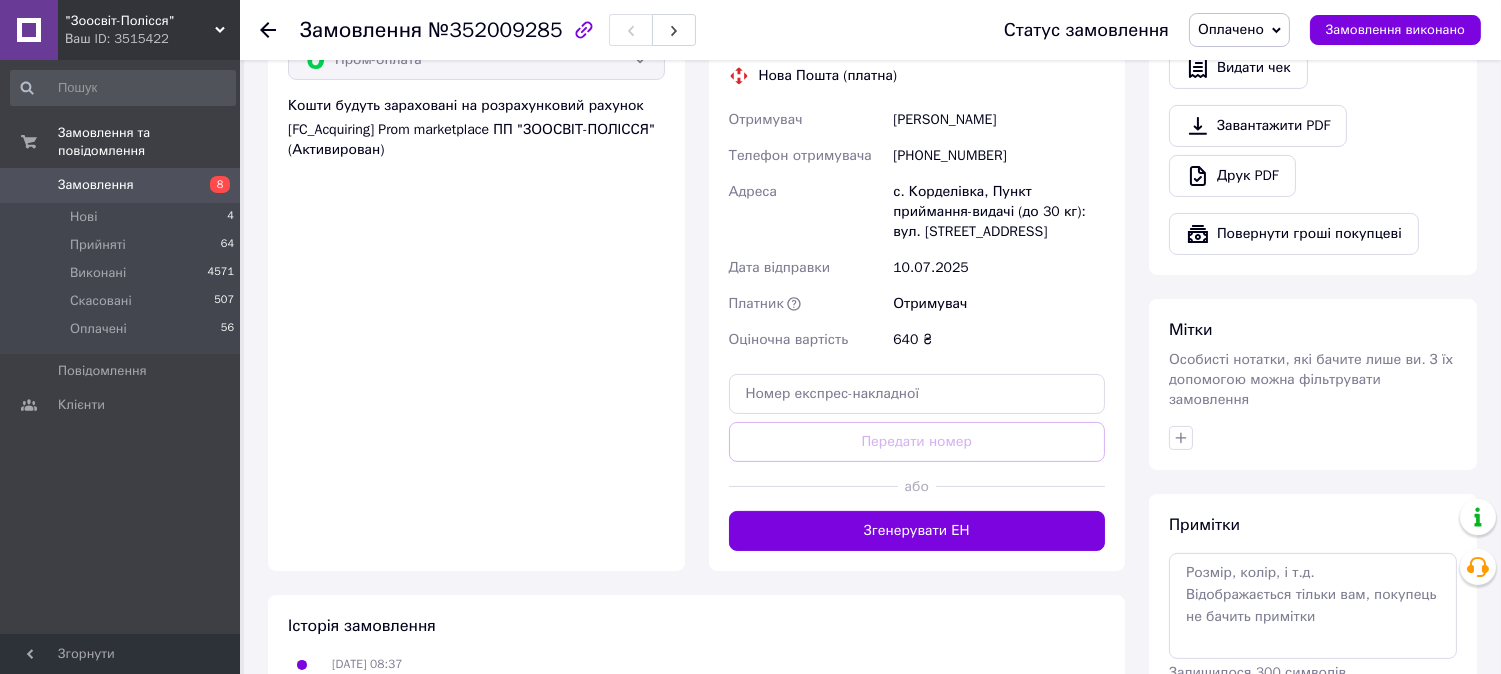 scroll, scrollTop: 777, scrollLeft: 0, axis: vertical 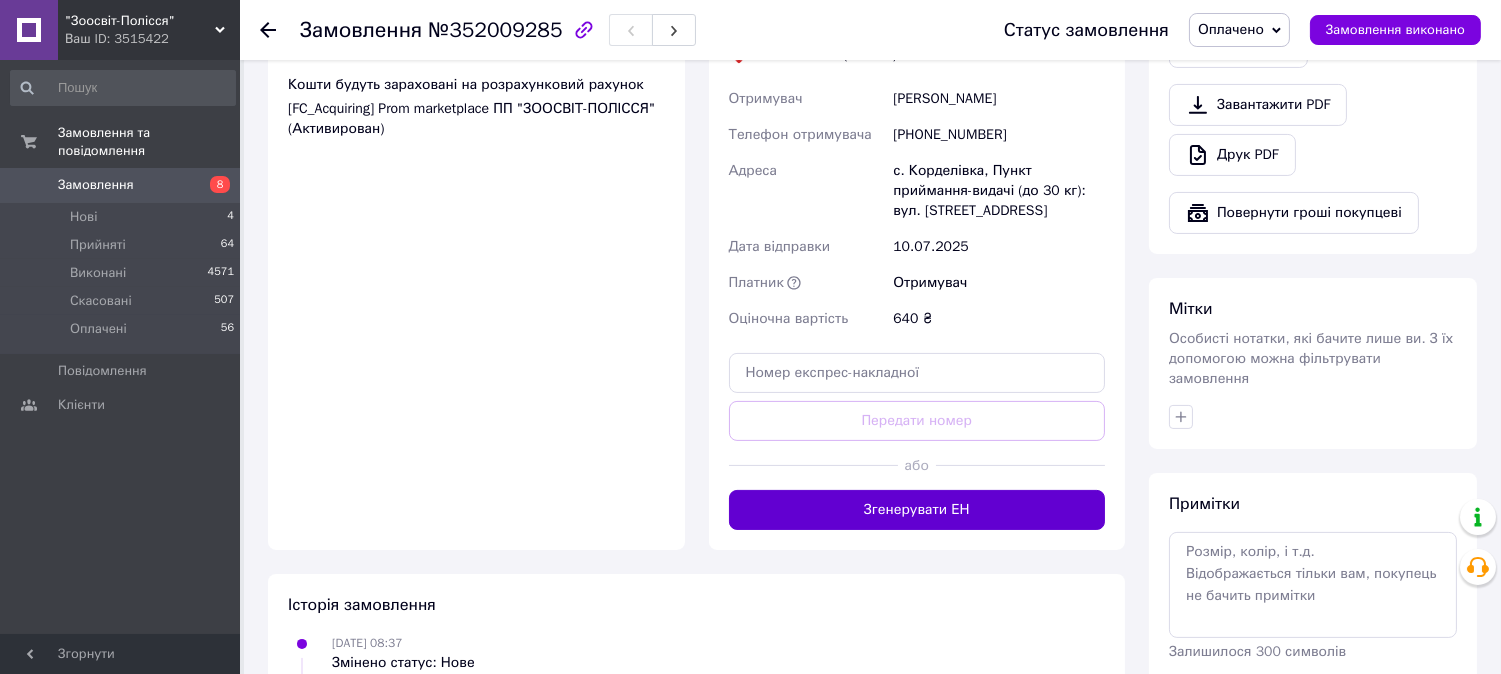 click on "Згенерувати ЕН" at bounding box center [917, 510] 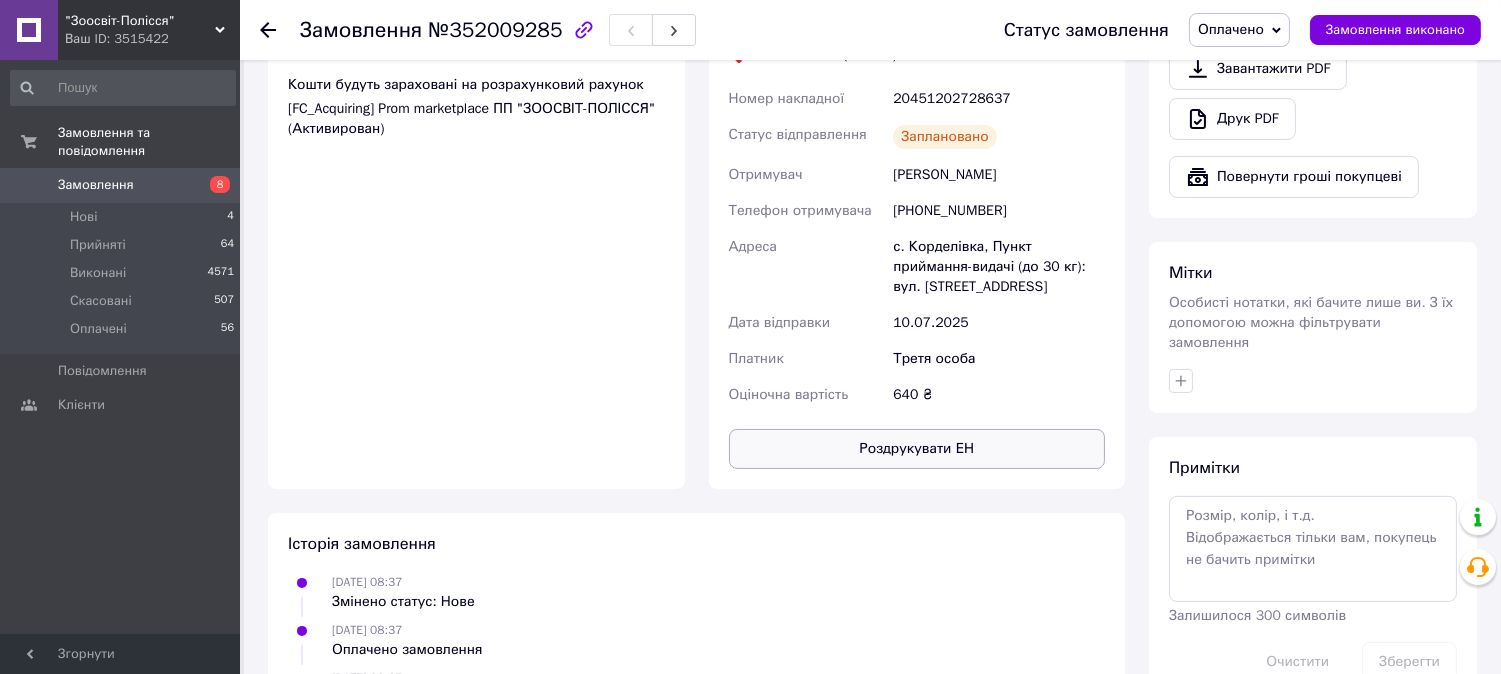 click on "Роздрукувати ЕН" at bounding box center [917, 449] 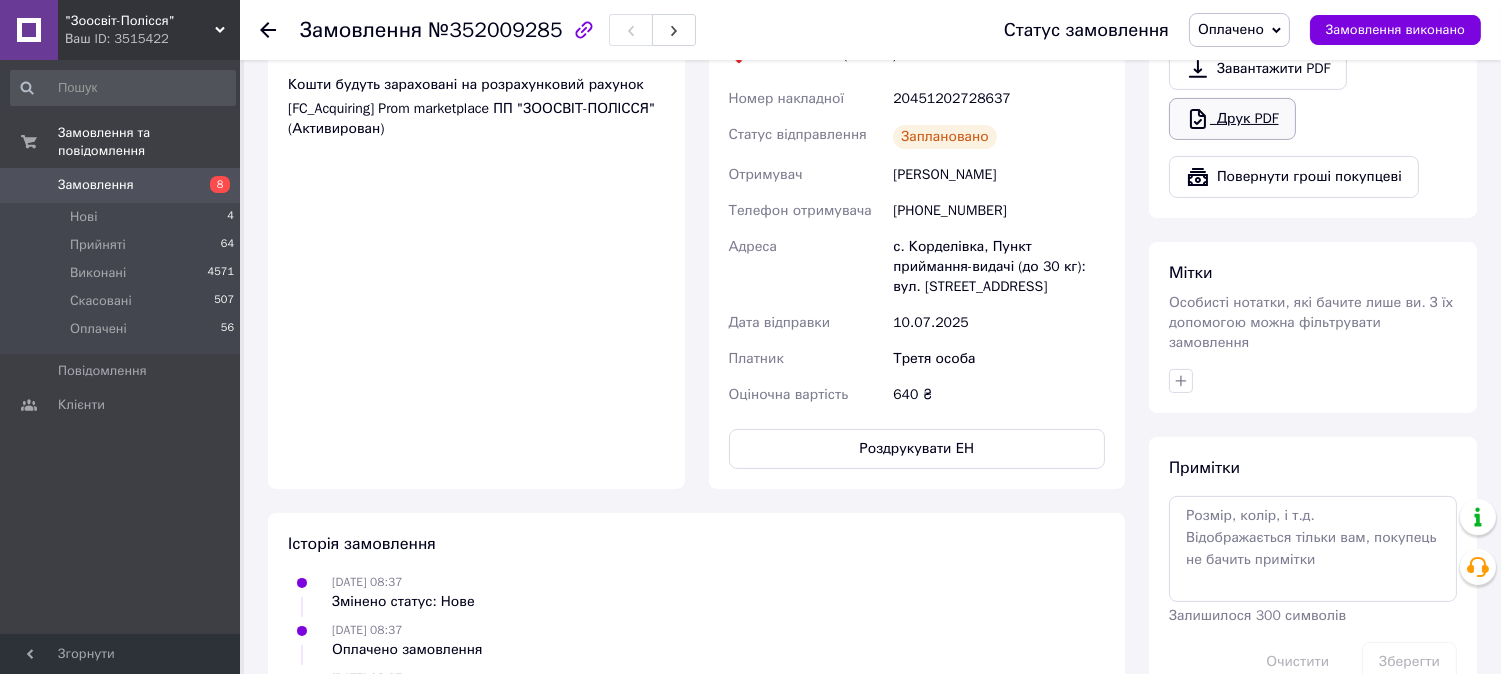 click on "Друк PDF" at bounding box center [1232, 119] 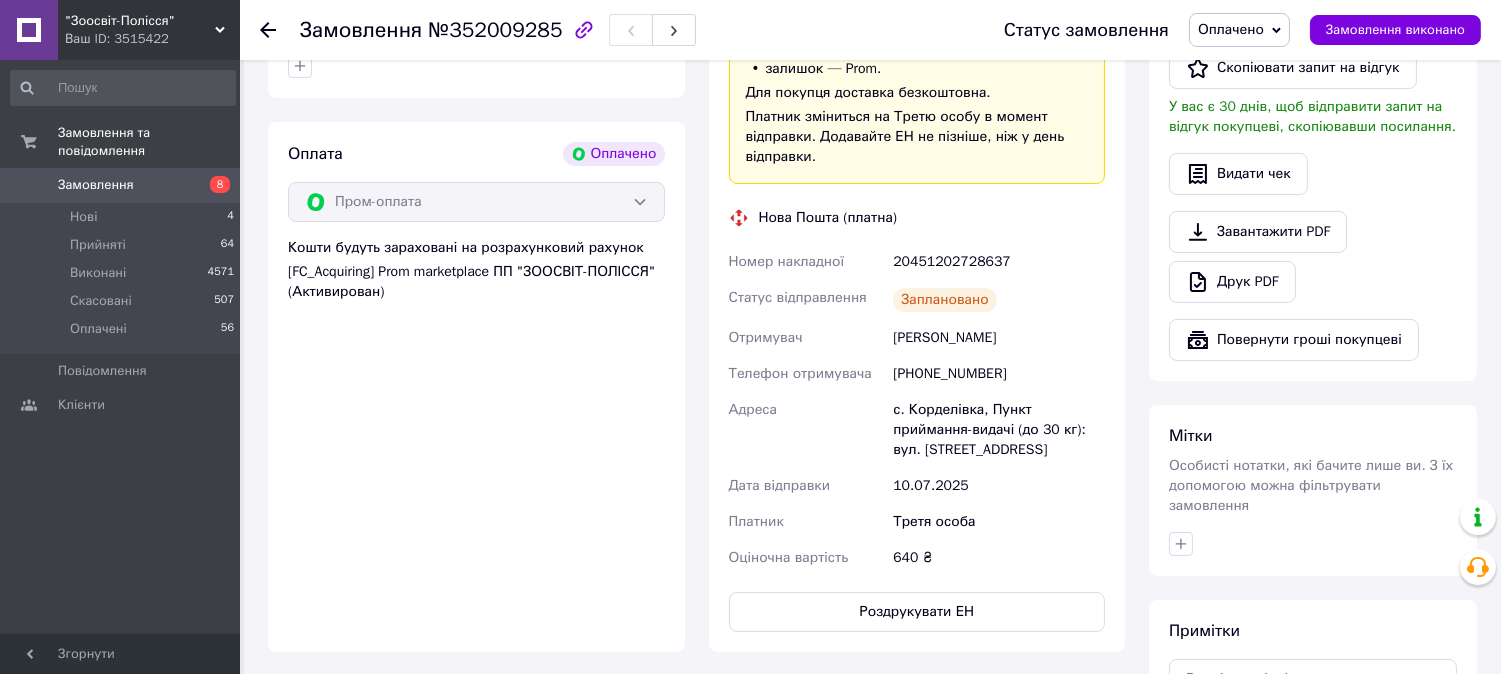 scroll, scrollTop: 555, scrollLeft: 0, axis: vertical 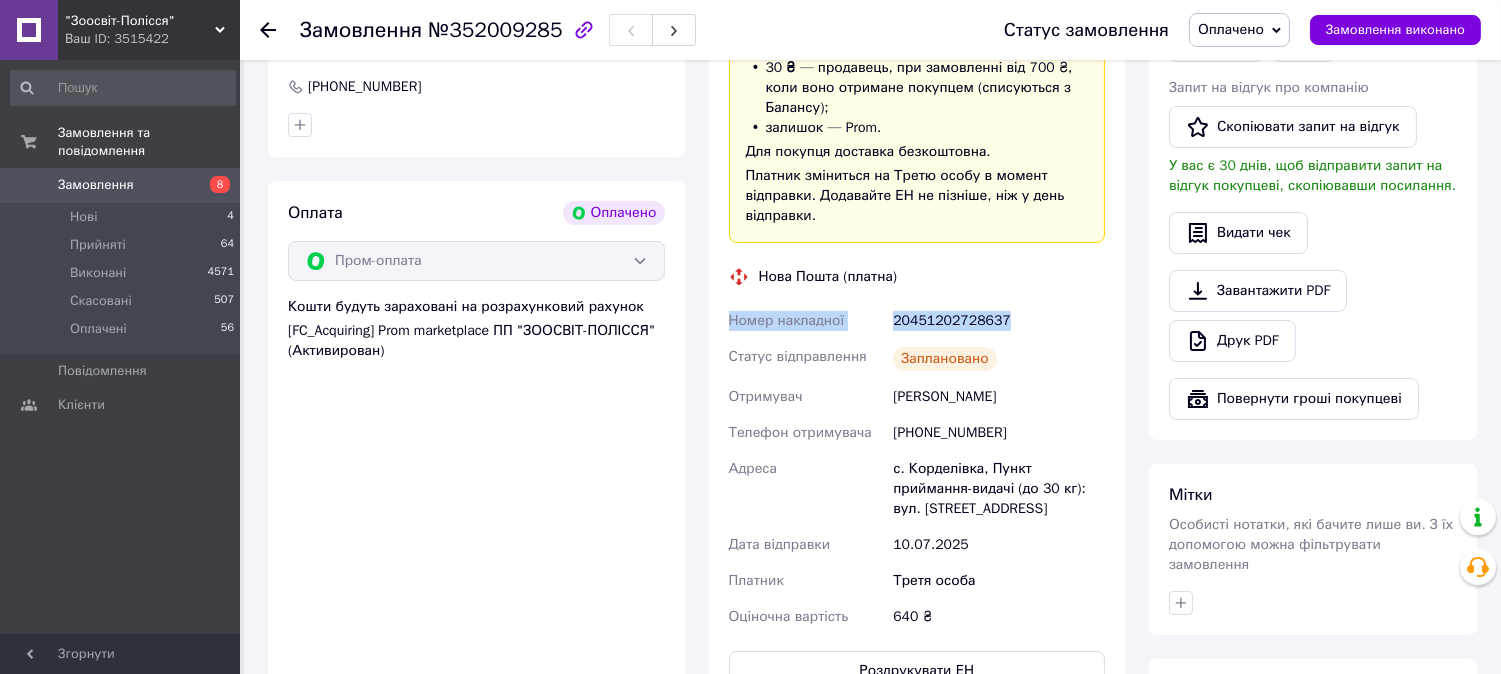 drag, startPoint x: 728, startPoint y: 327, endPoint x: 1040, endPoint y: 315, distance: 312.23068 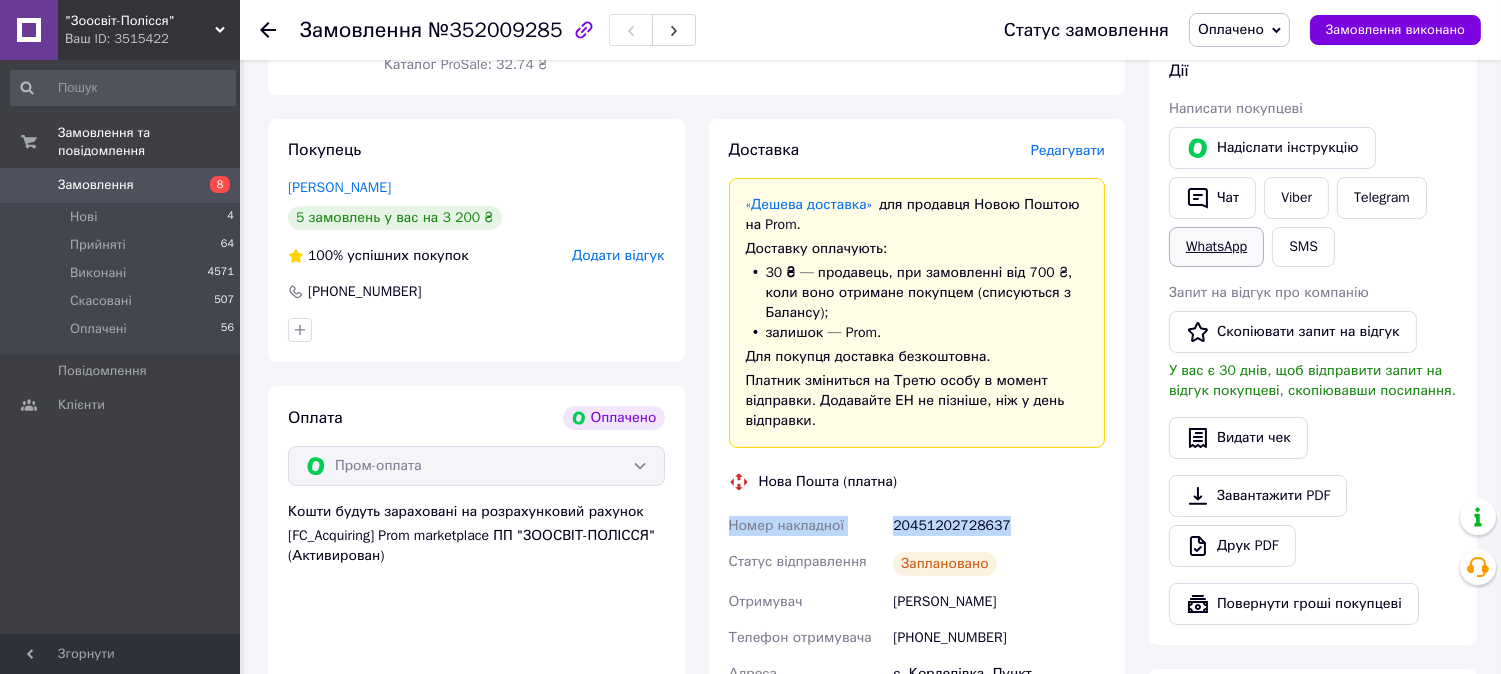 scroll, scrollTop: 333, scrollLeft: 0, axis: vertical 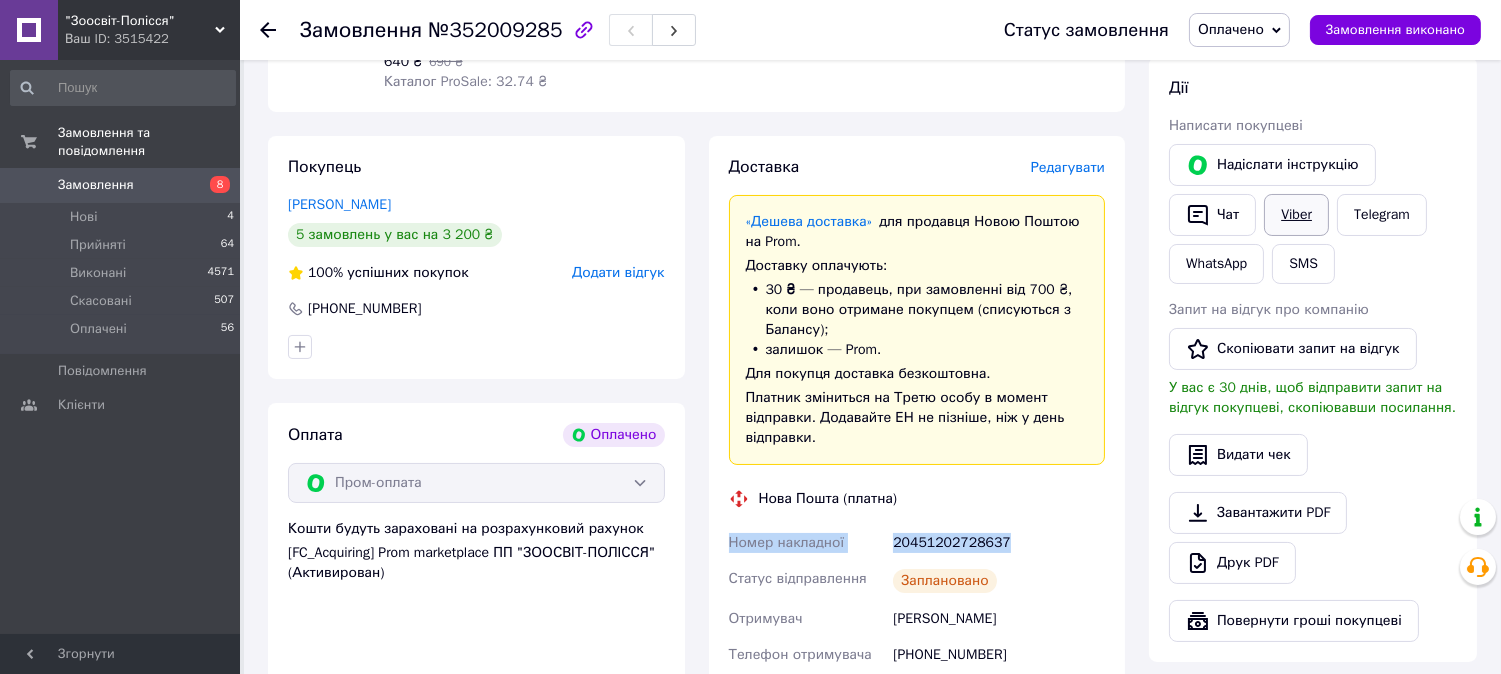click on "Viber" at bounding box center (1296, 215) 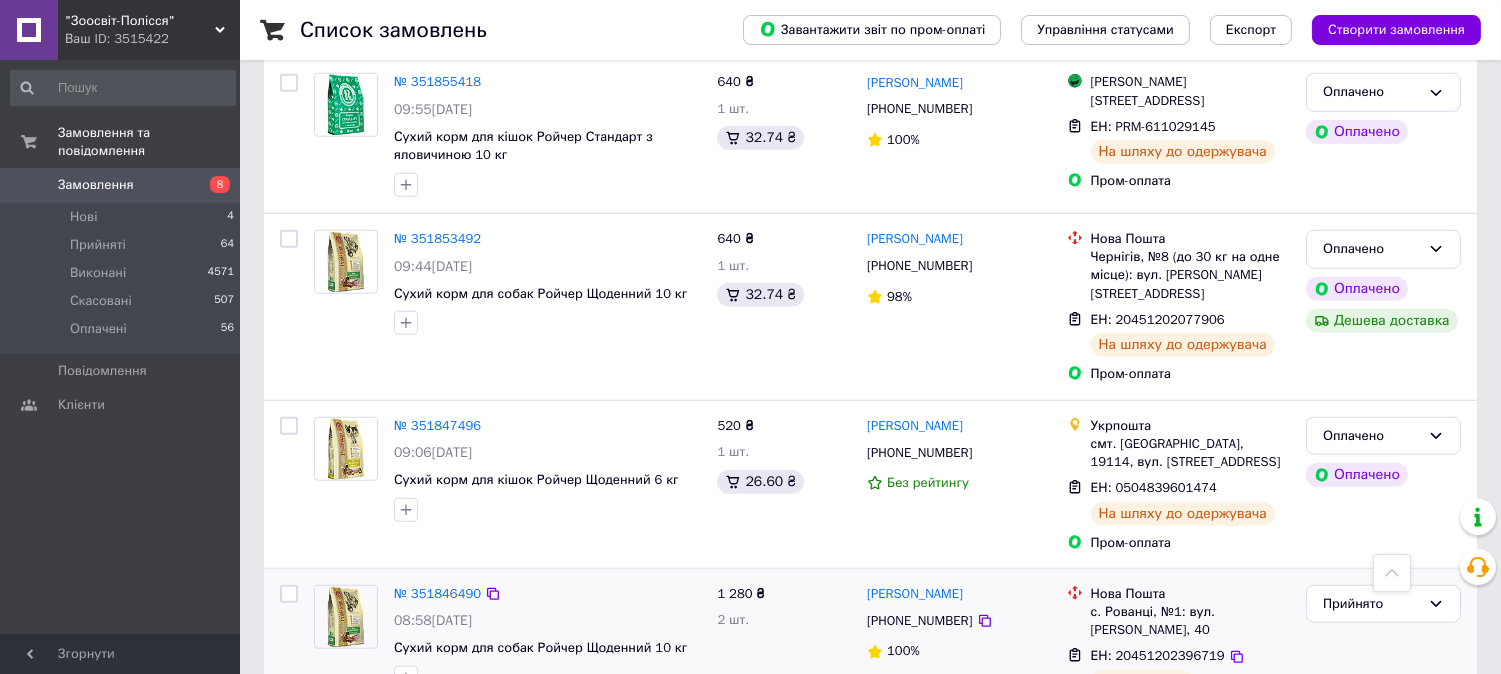 scroll, scrollTop: 3505, scrollLeft: 0, axis: vertical 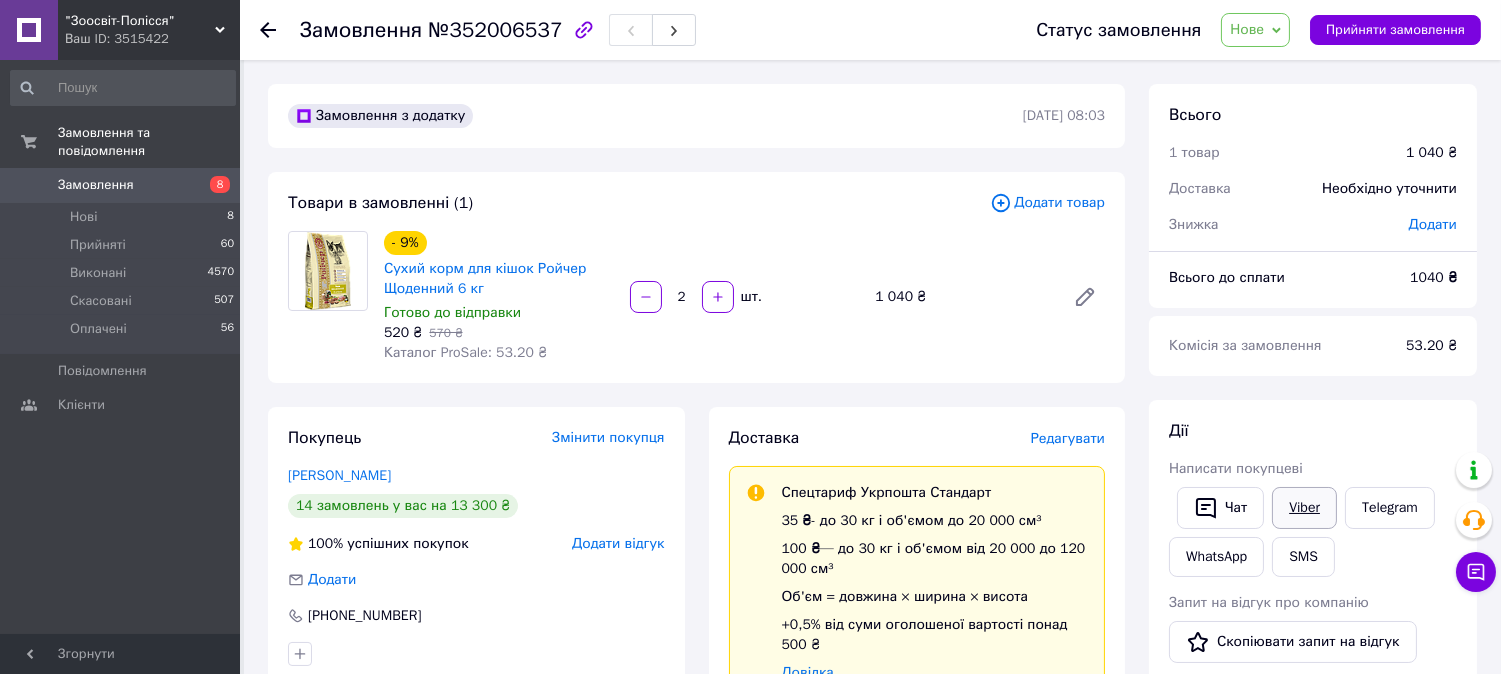click on "Viber" at bounding box center [1304, 508] 